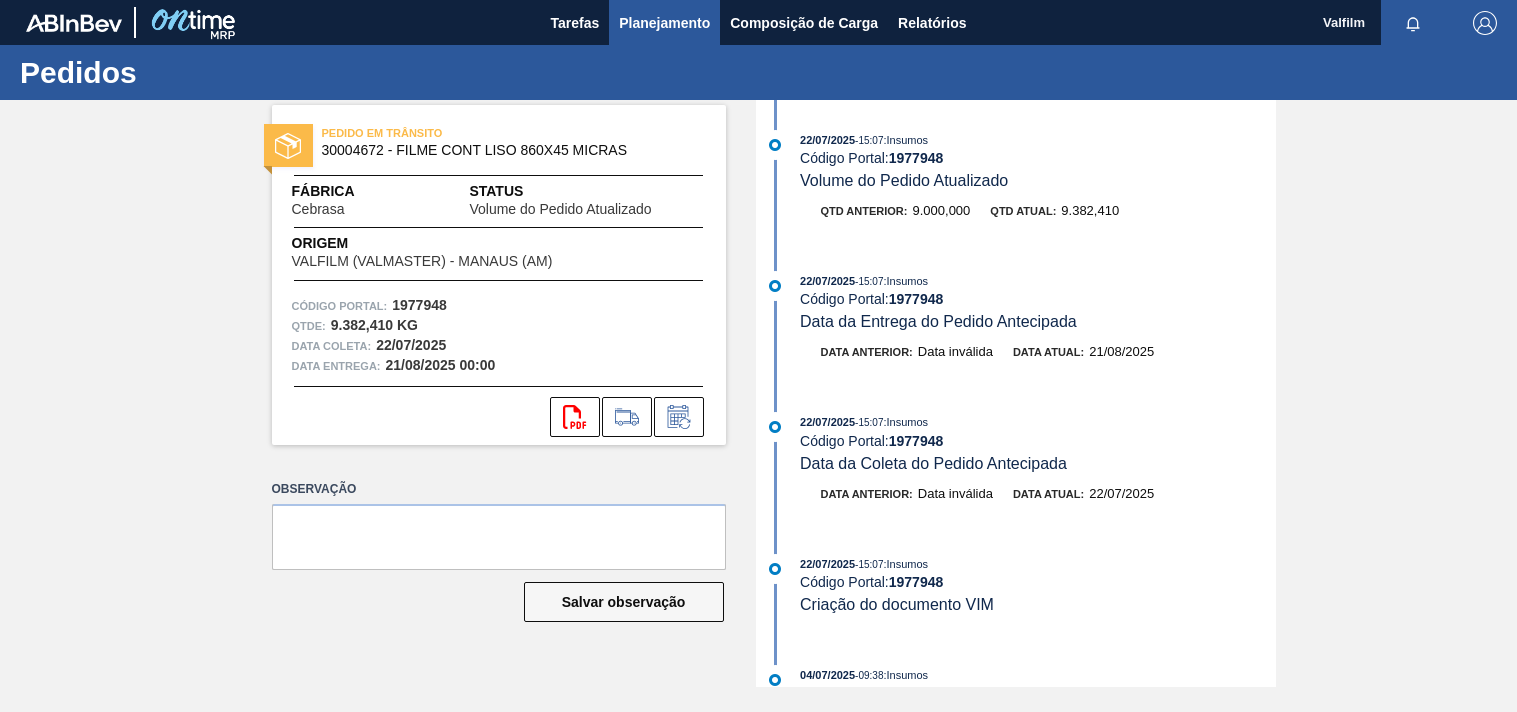scroll, scrollTop: 0, scrollLeft: 0, axis: both 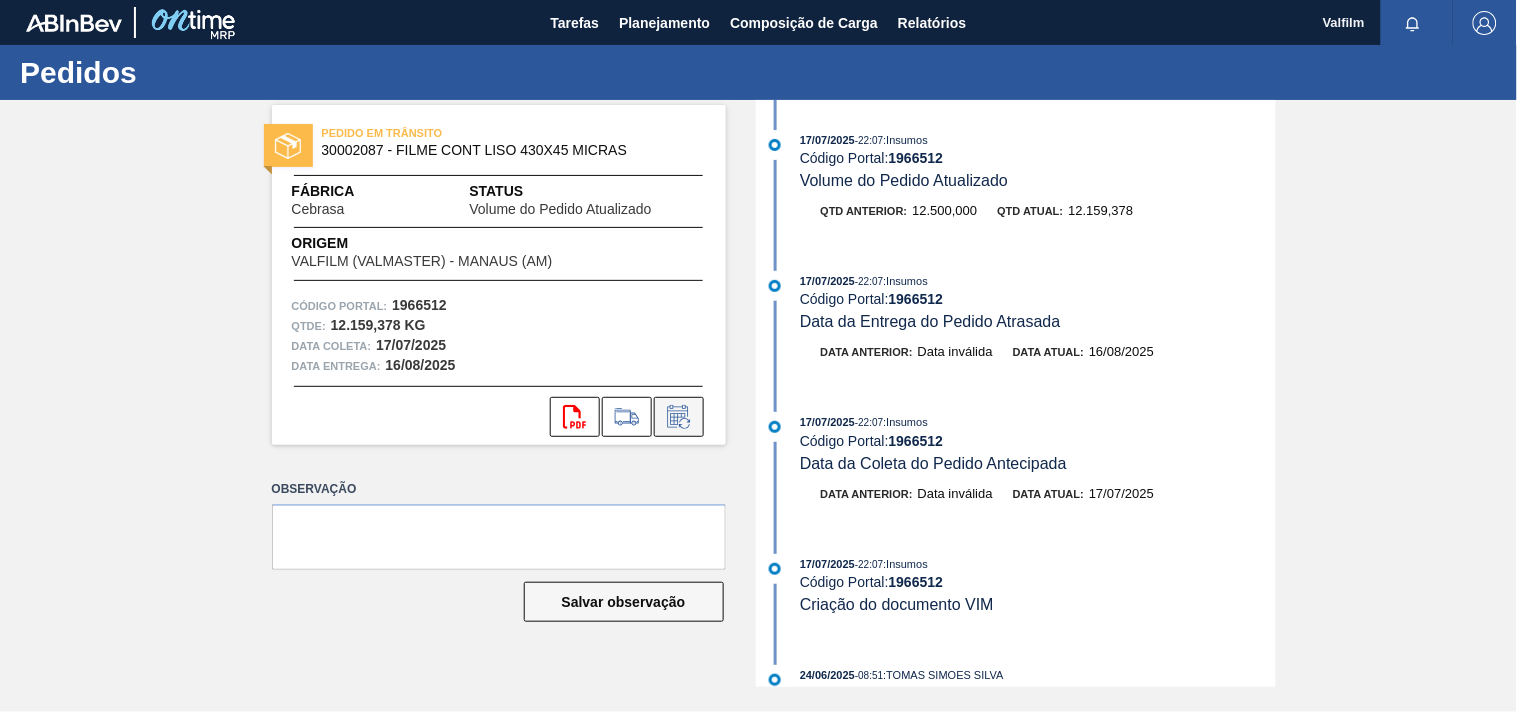 click 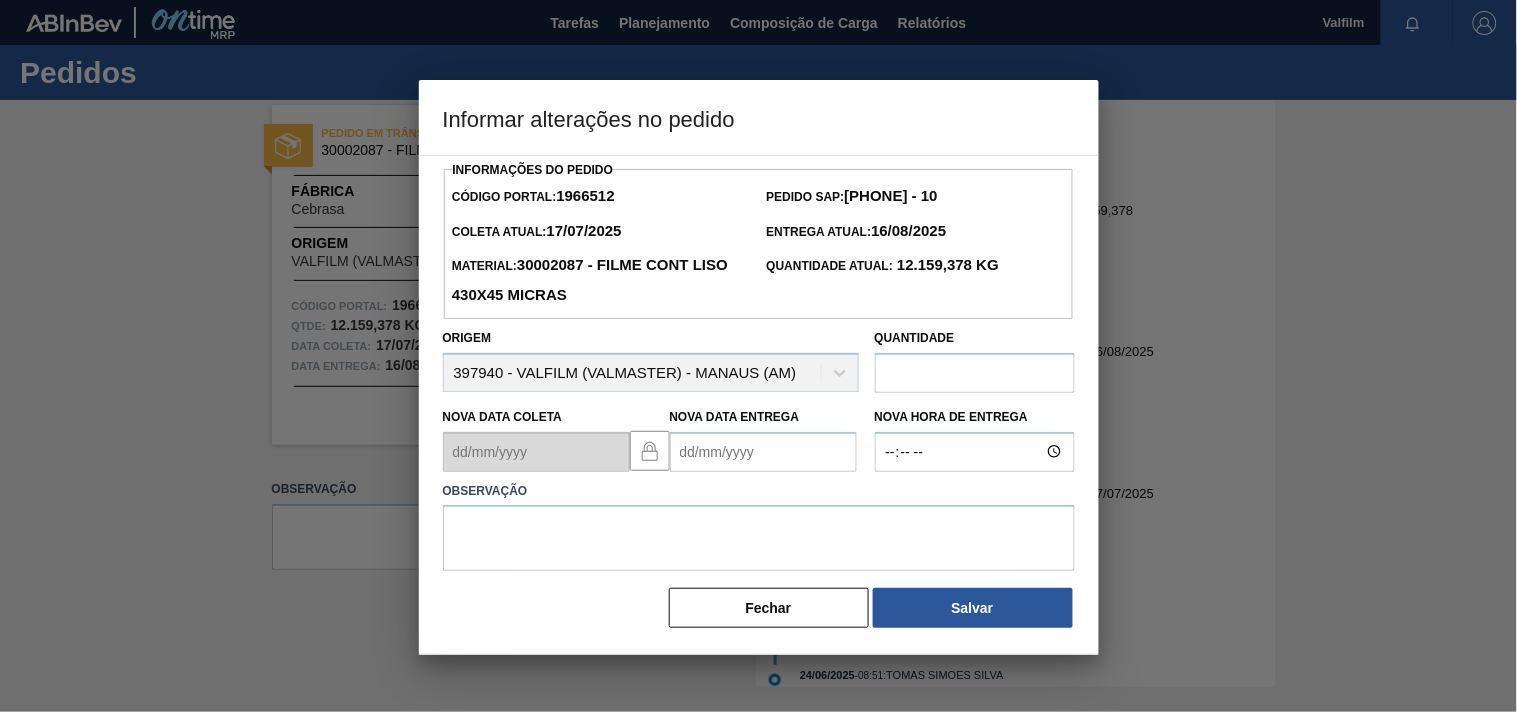 click on "Nova Data Entrega" at bounding box center [763, 452] 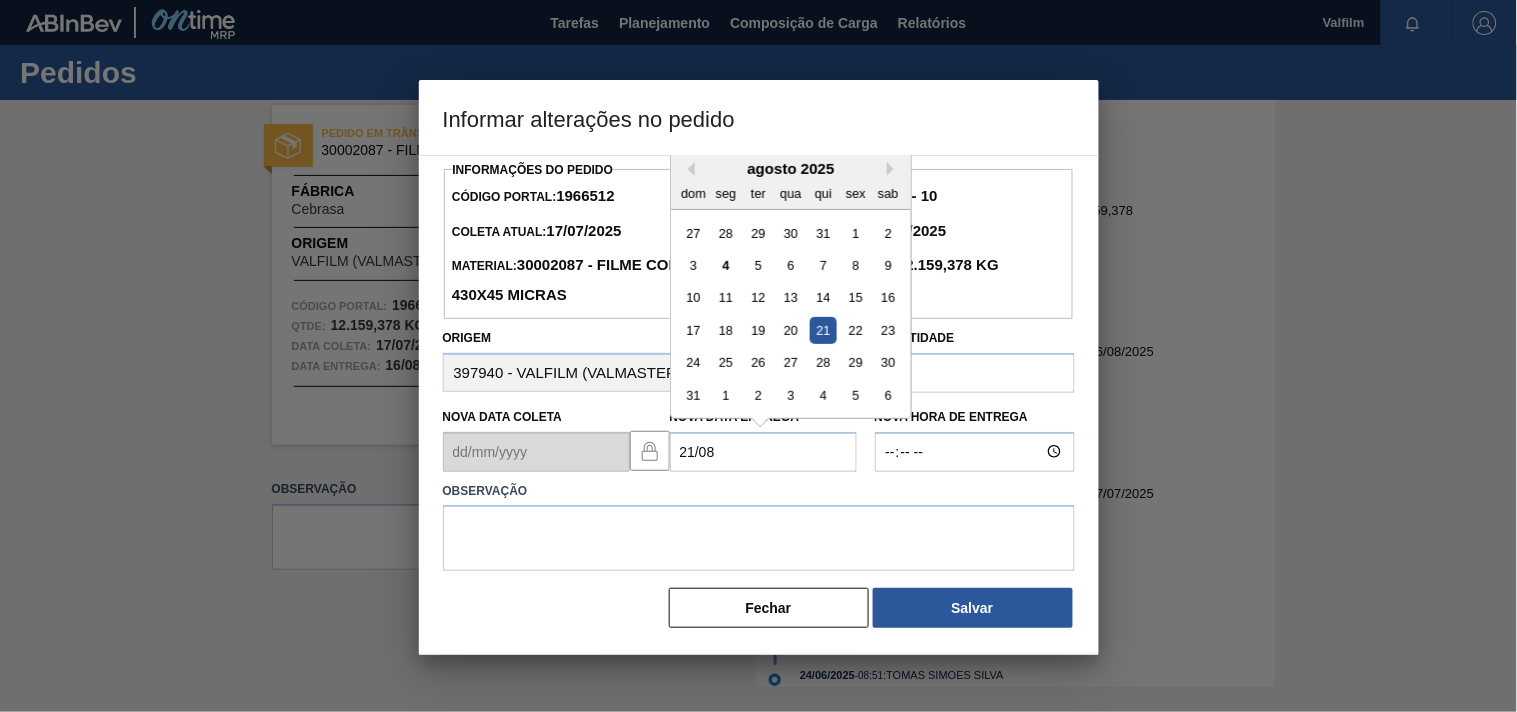 type on "21/08/2025" 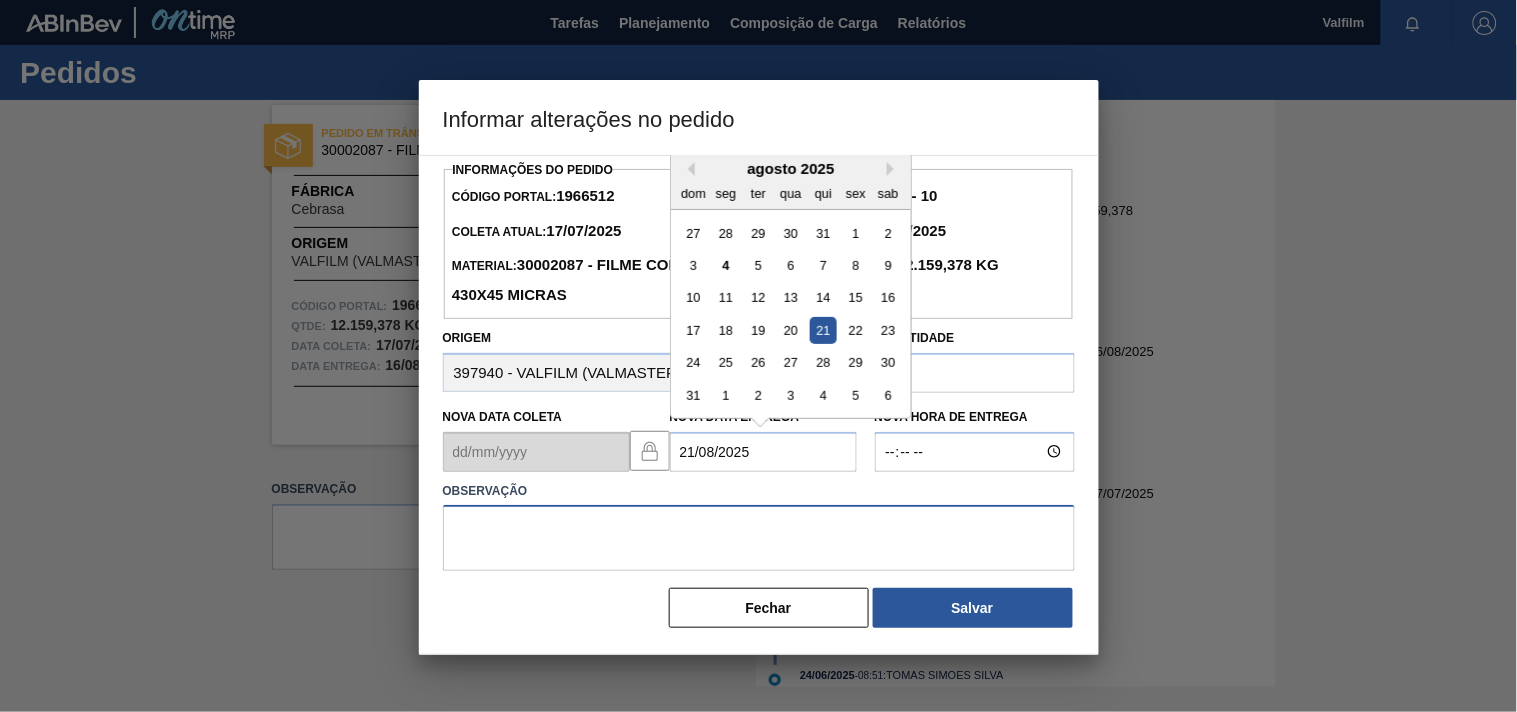 click at bounding box center (759, 538) 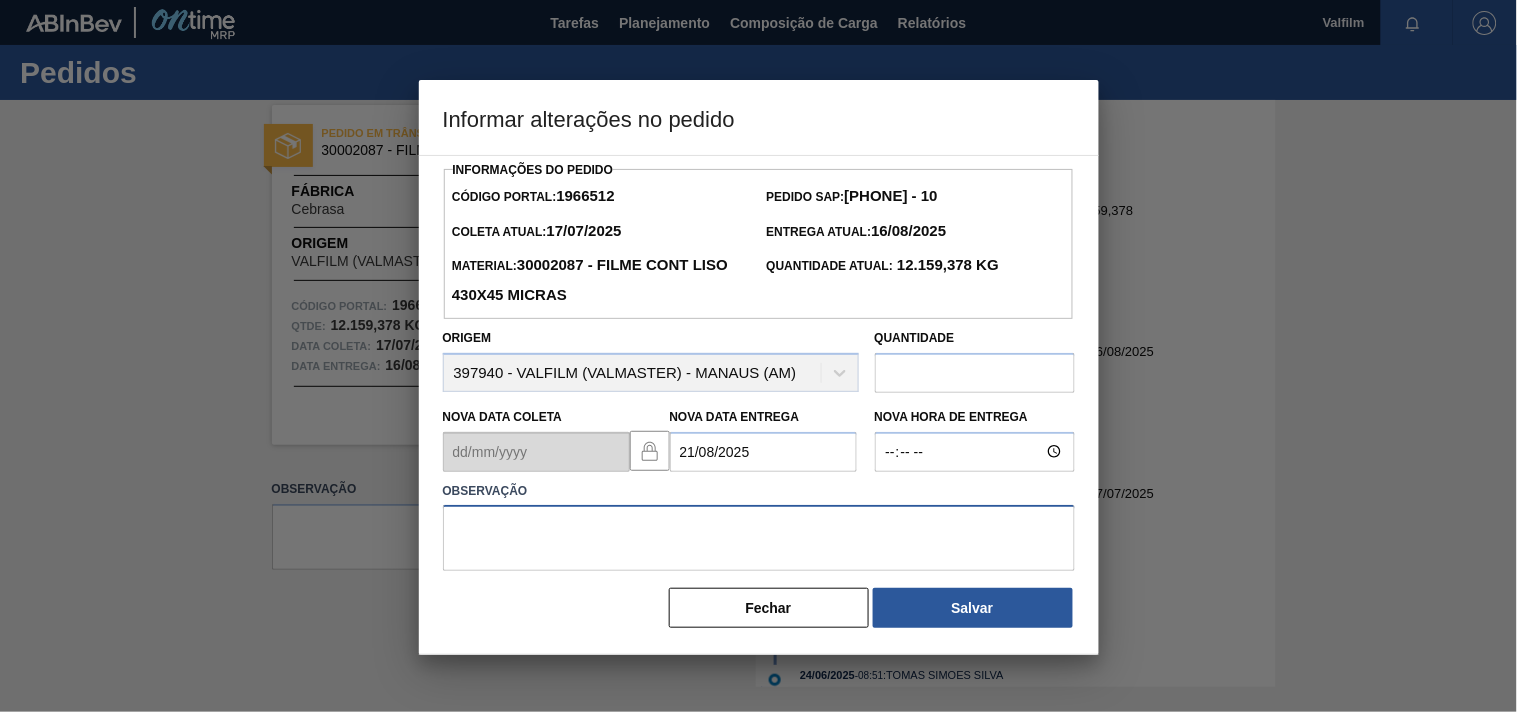 paste on "Ajuste entrega ( otimização card / veiculo )." 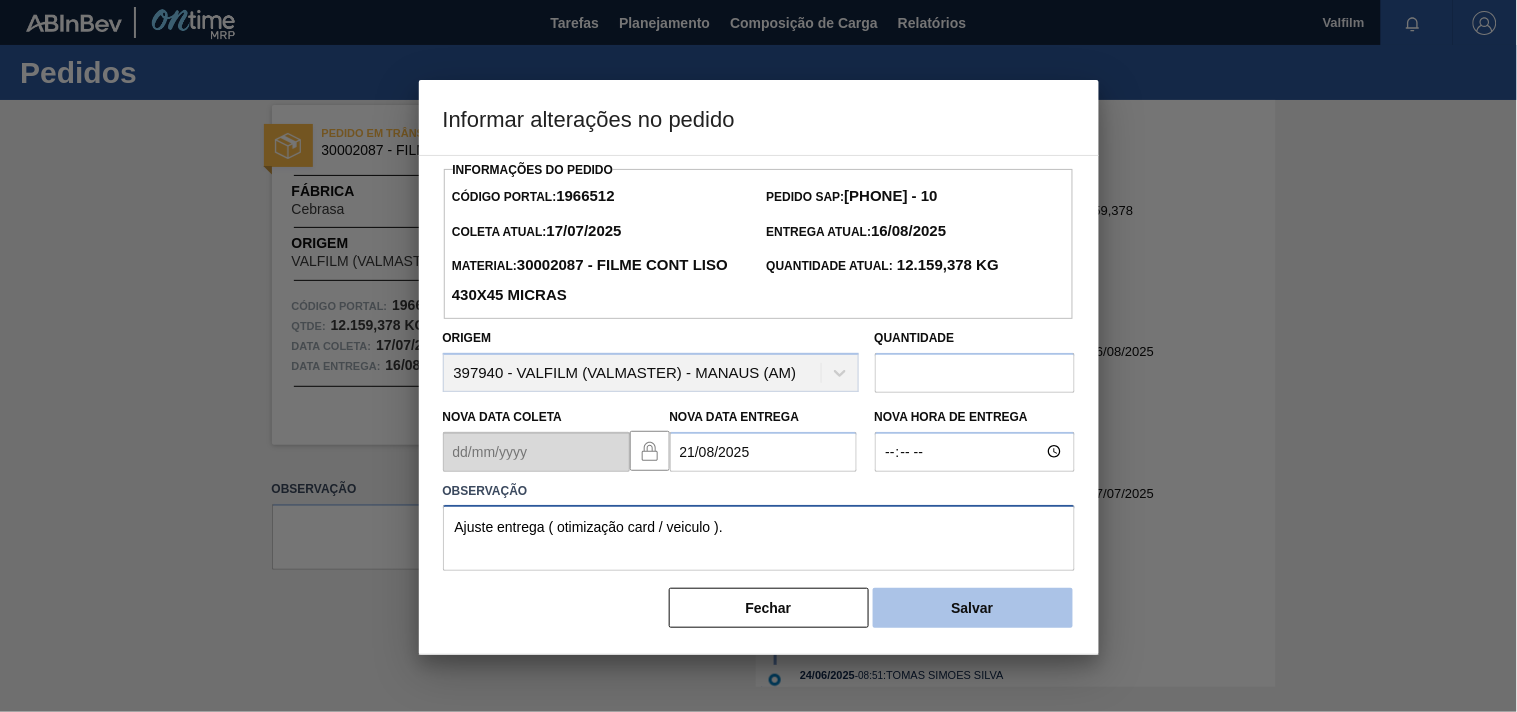 type on "Ajuste entrega ( otimização card / veiculo )." 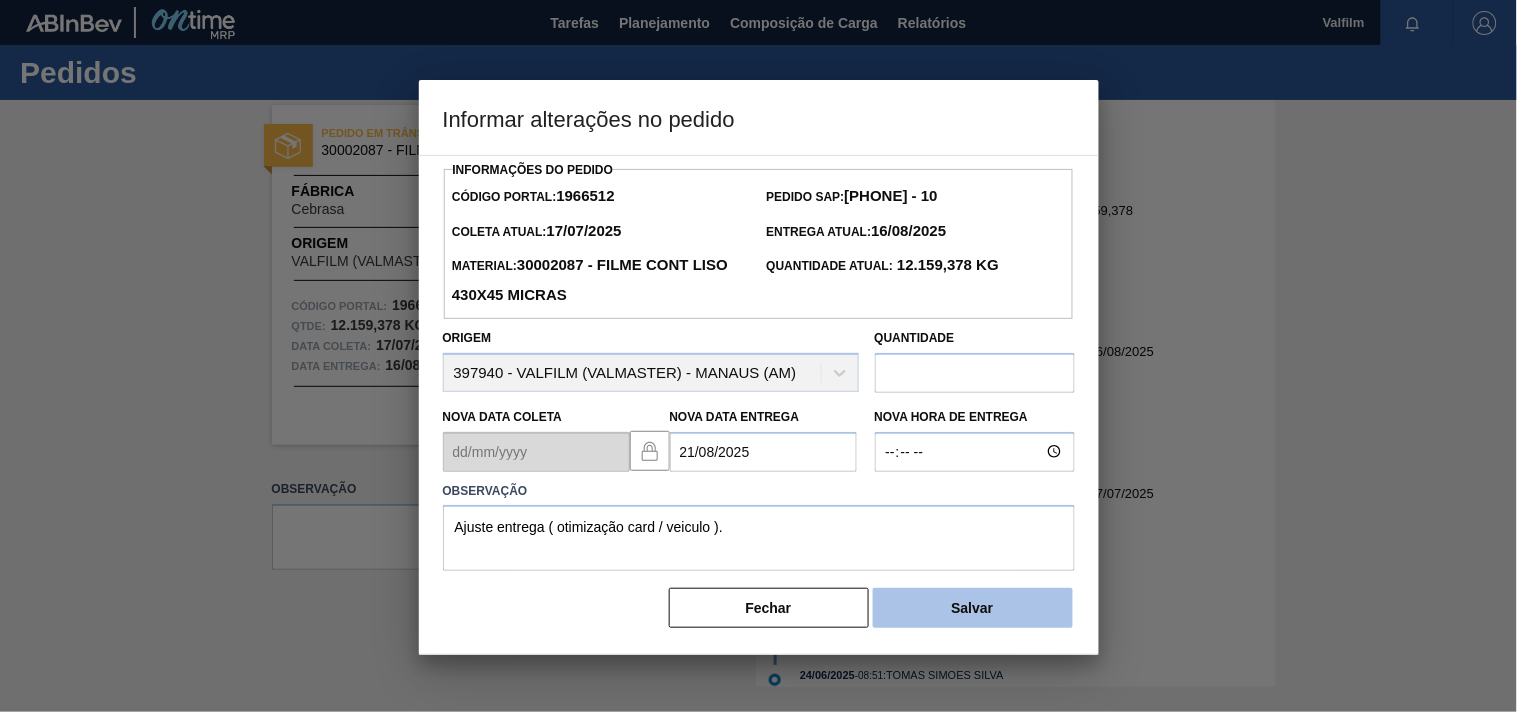 click on "Salvar" at bounding box center [973, 608] 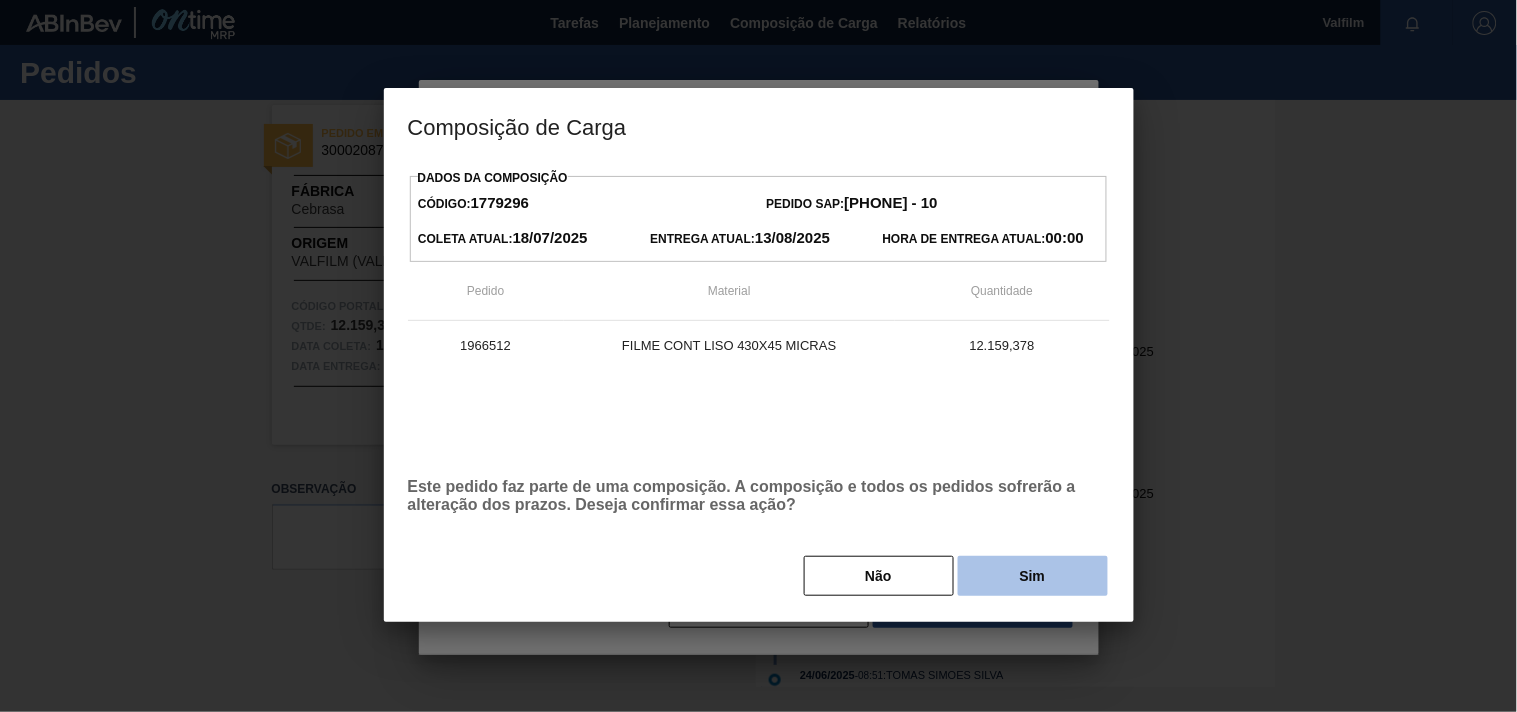 click on "Sim" at bounding box center [1033, 576] 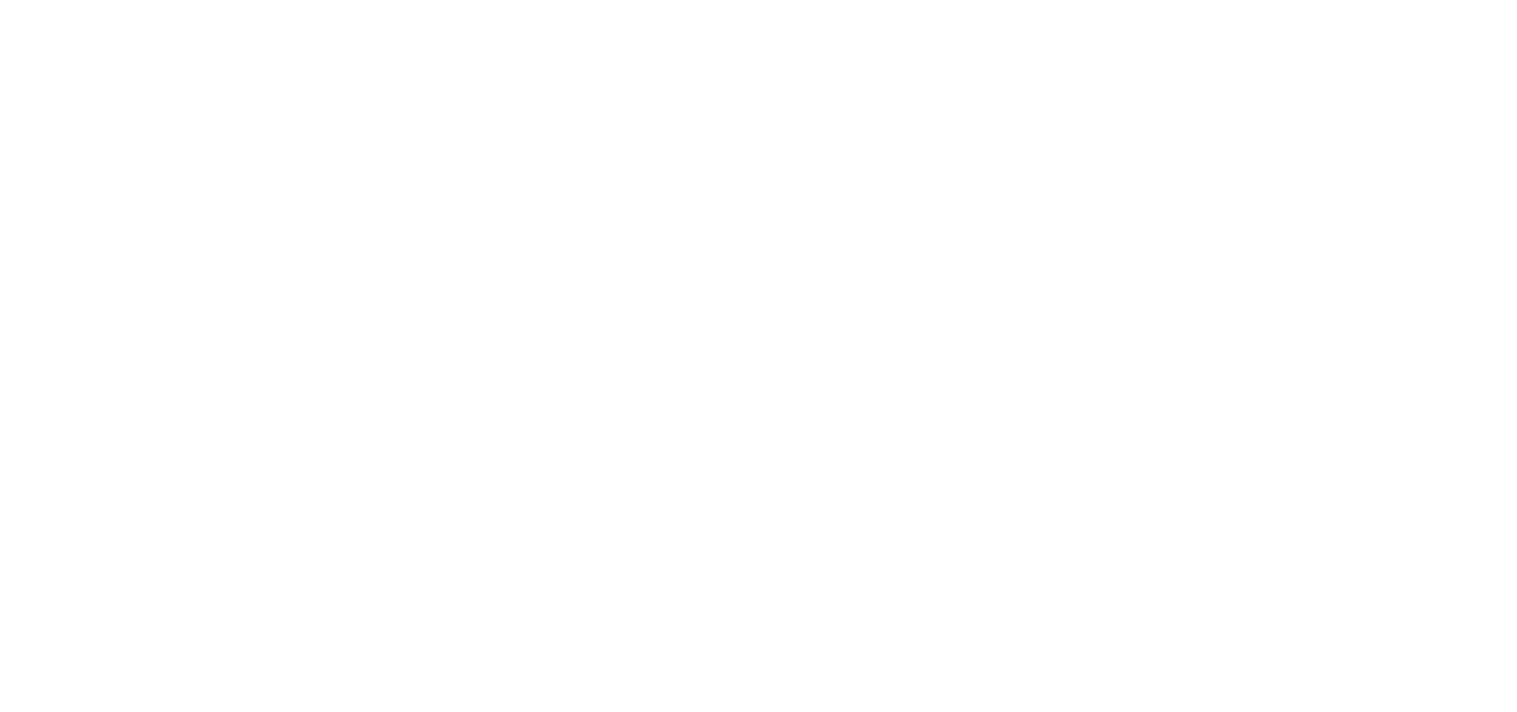 scroll, scrollTop: 0, scrollLeft: 0, axis: both 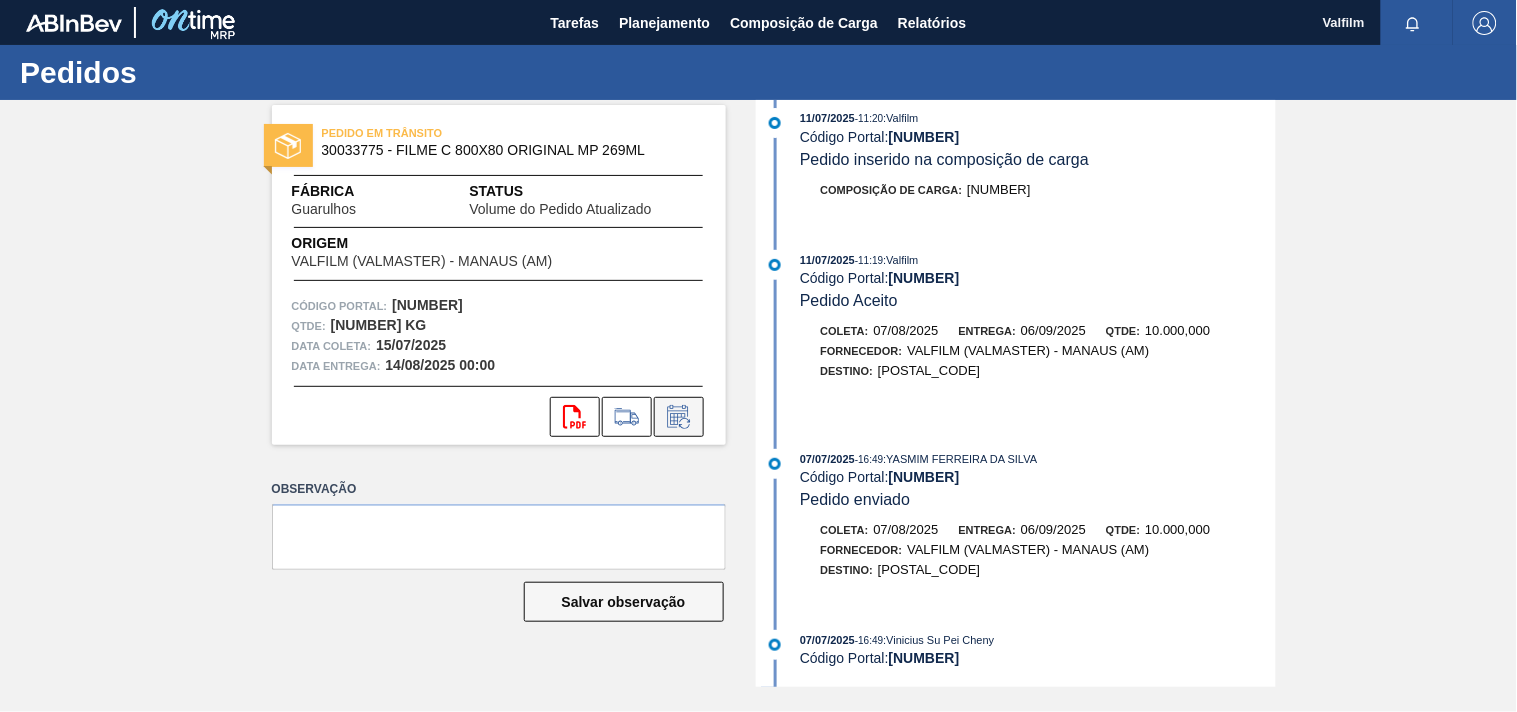 click 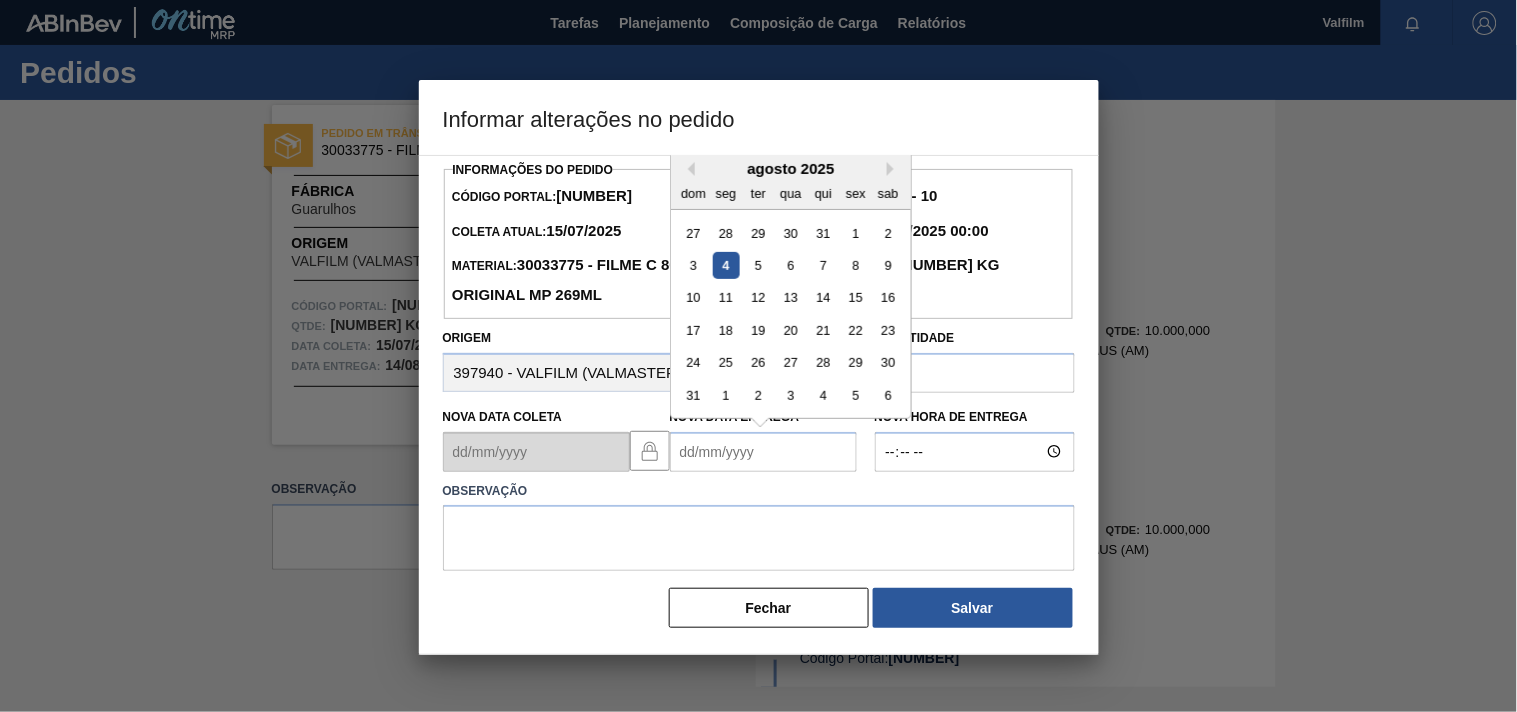 click on "Nova Data Entrega" at bounding box center (763, 452) 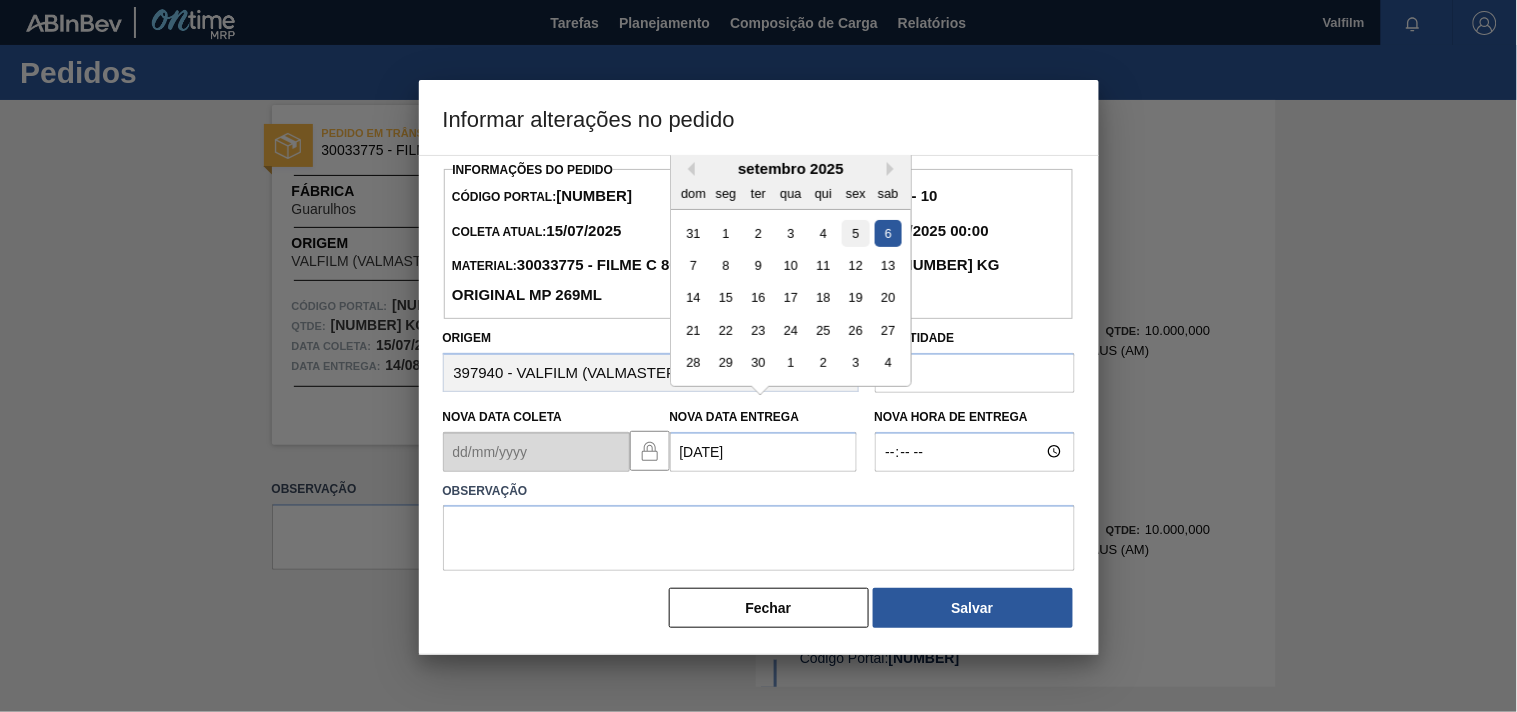 click on "5" at bounding box center [855, 232] 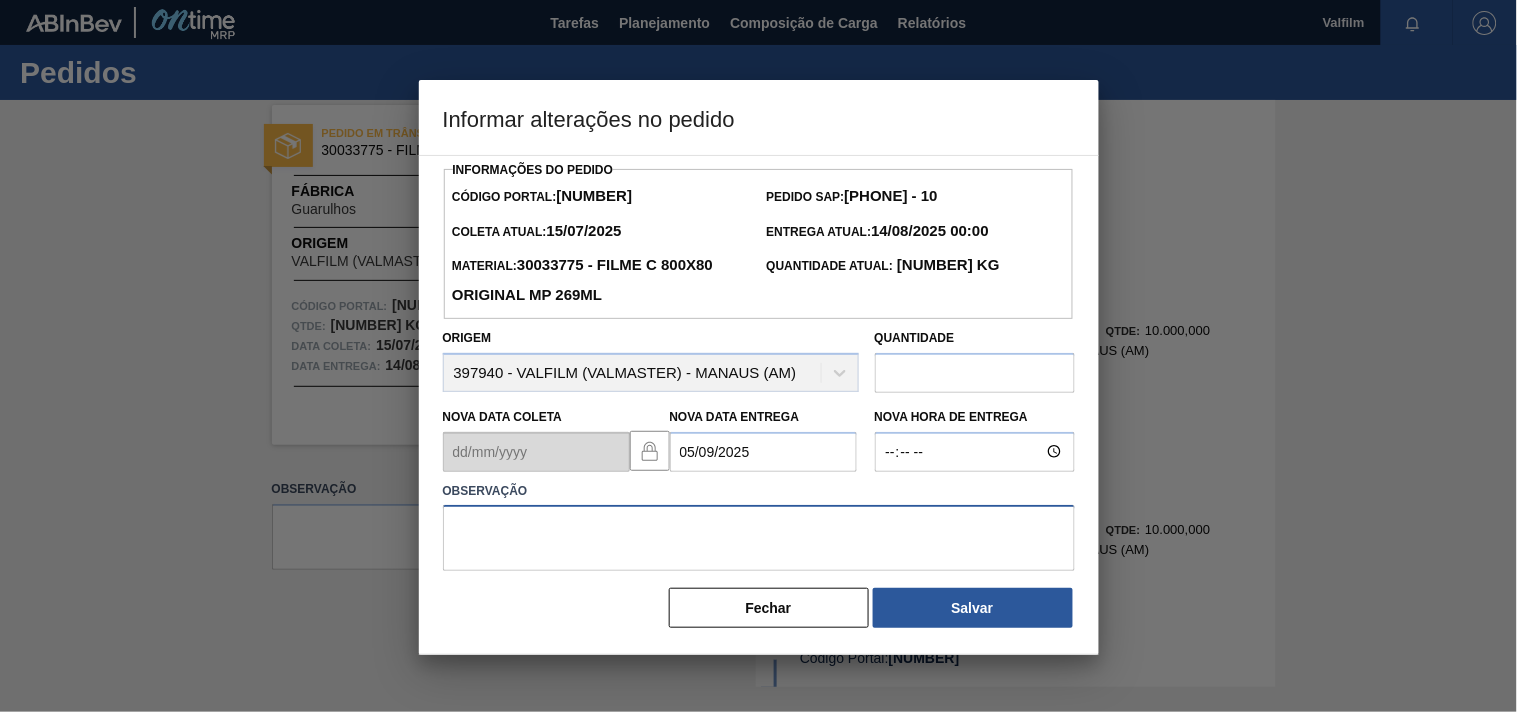 click at bounding box center [759, 538] 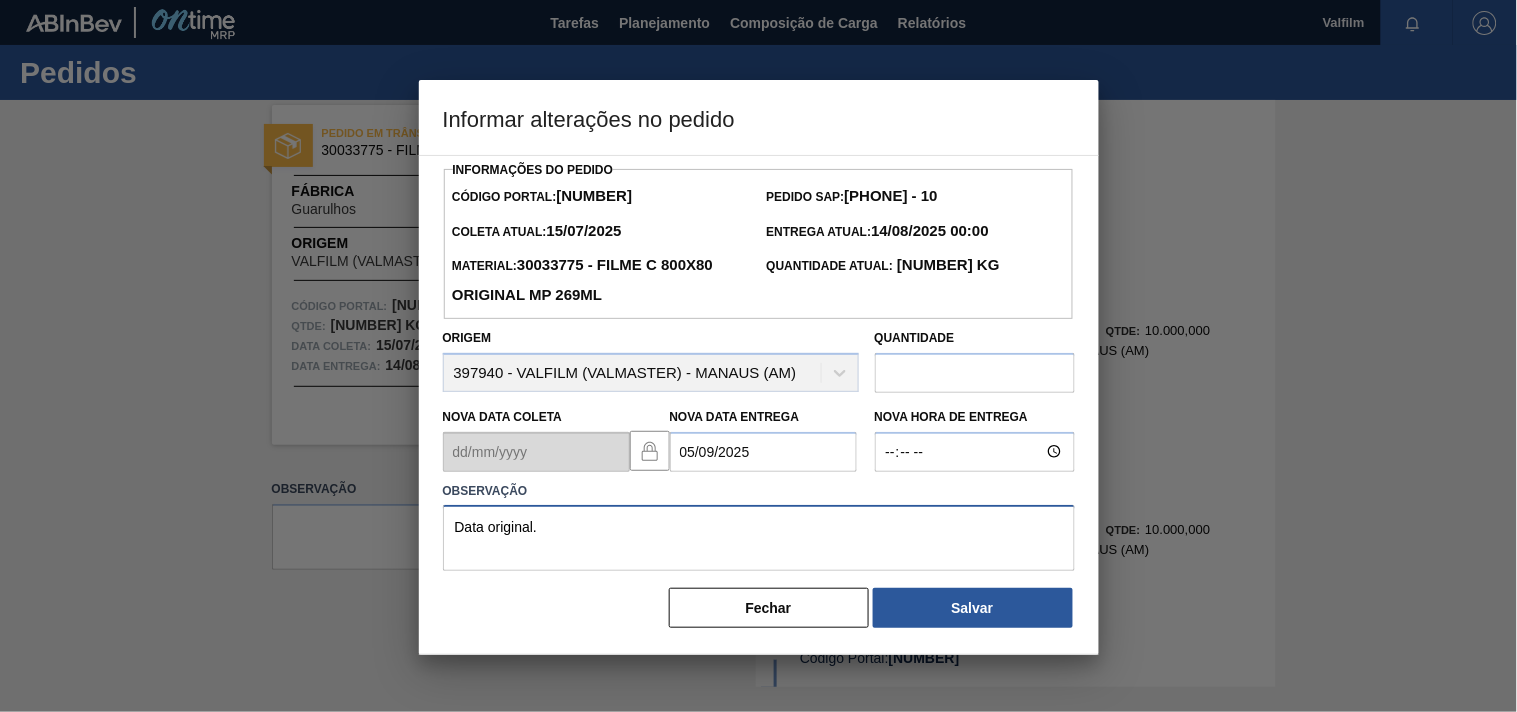 type on "Data original." 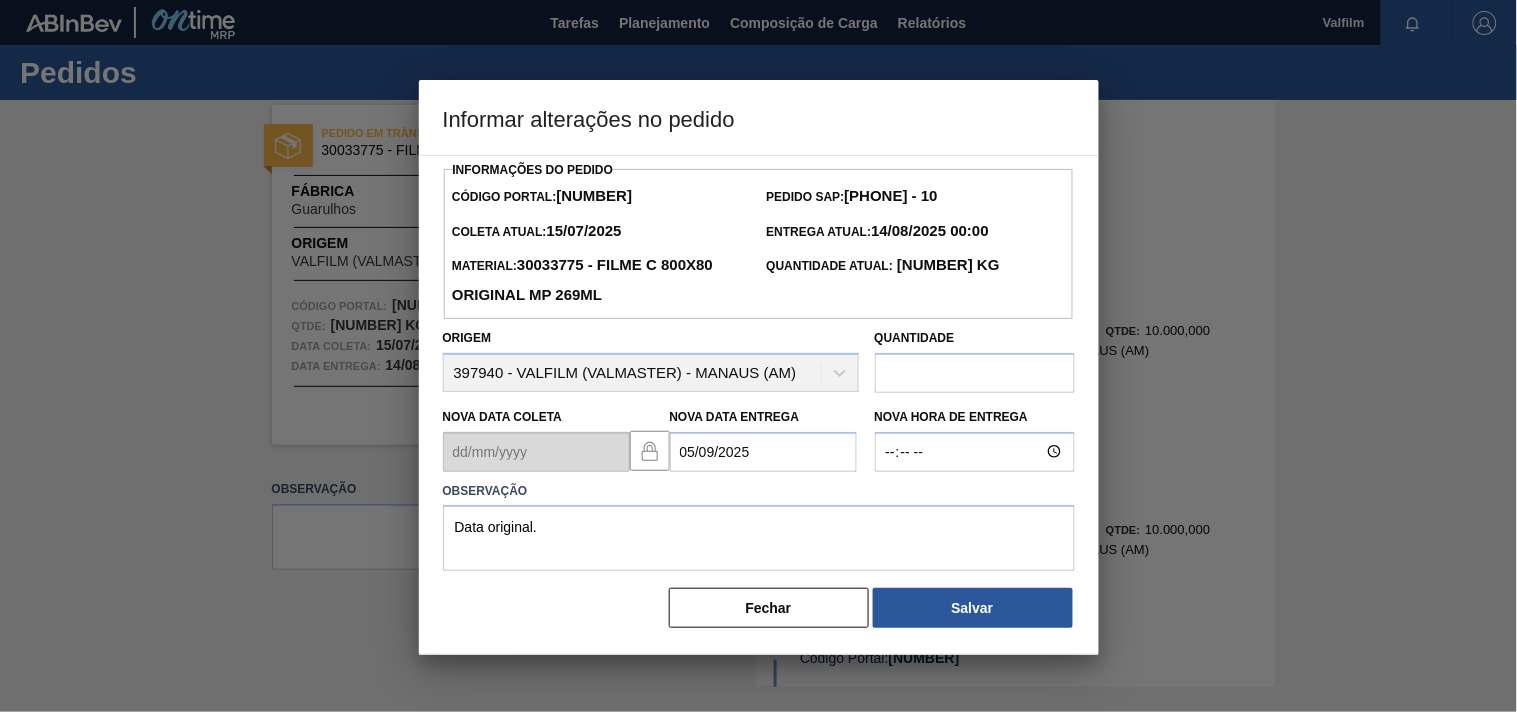 click on "Fechar Salvar" at bounding box center [759, 608] 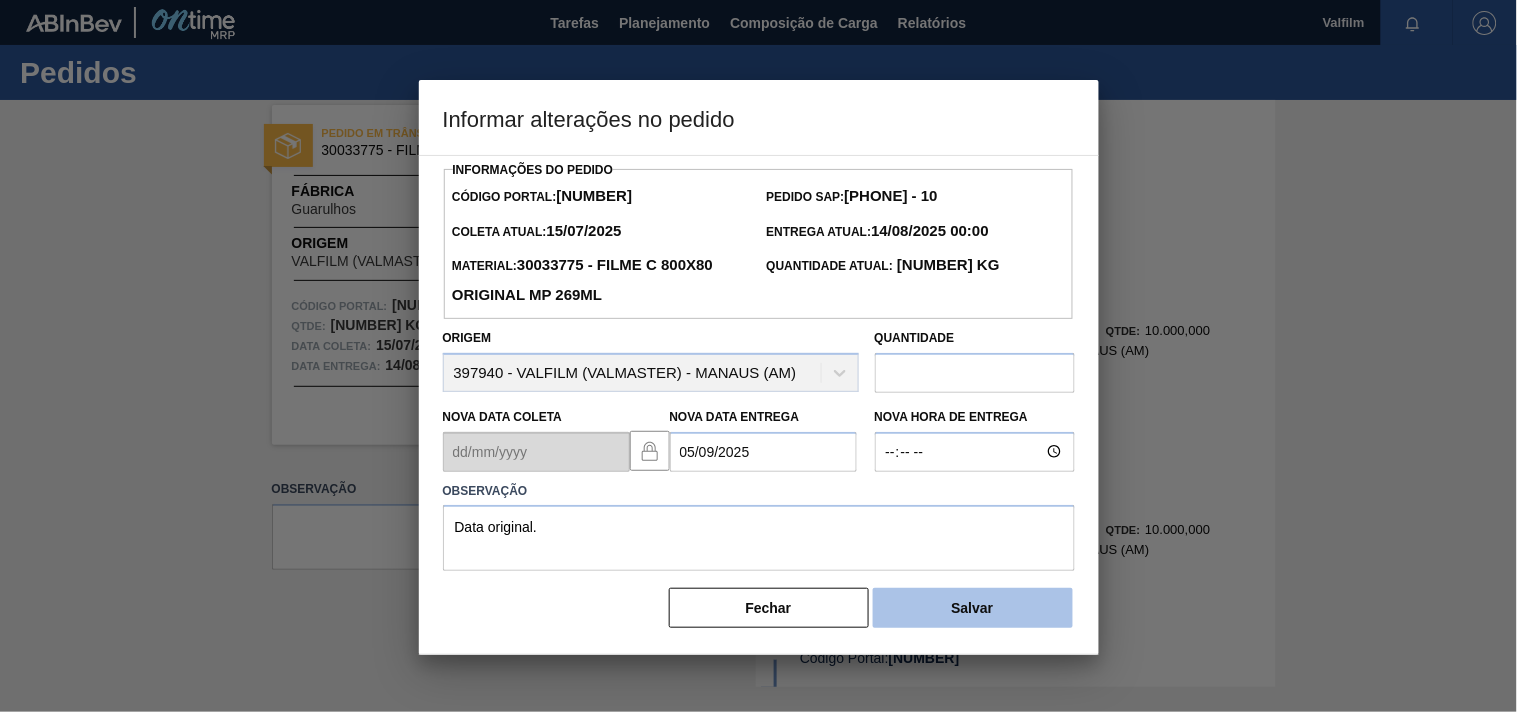 click on "Salvar" at bounding box center (973, 608) 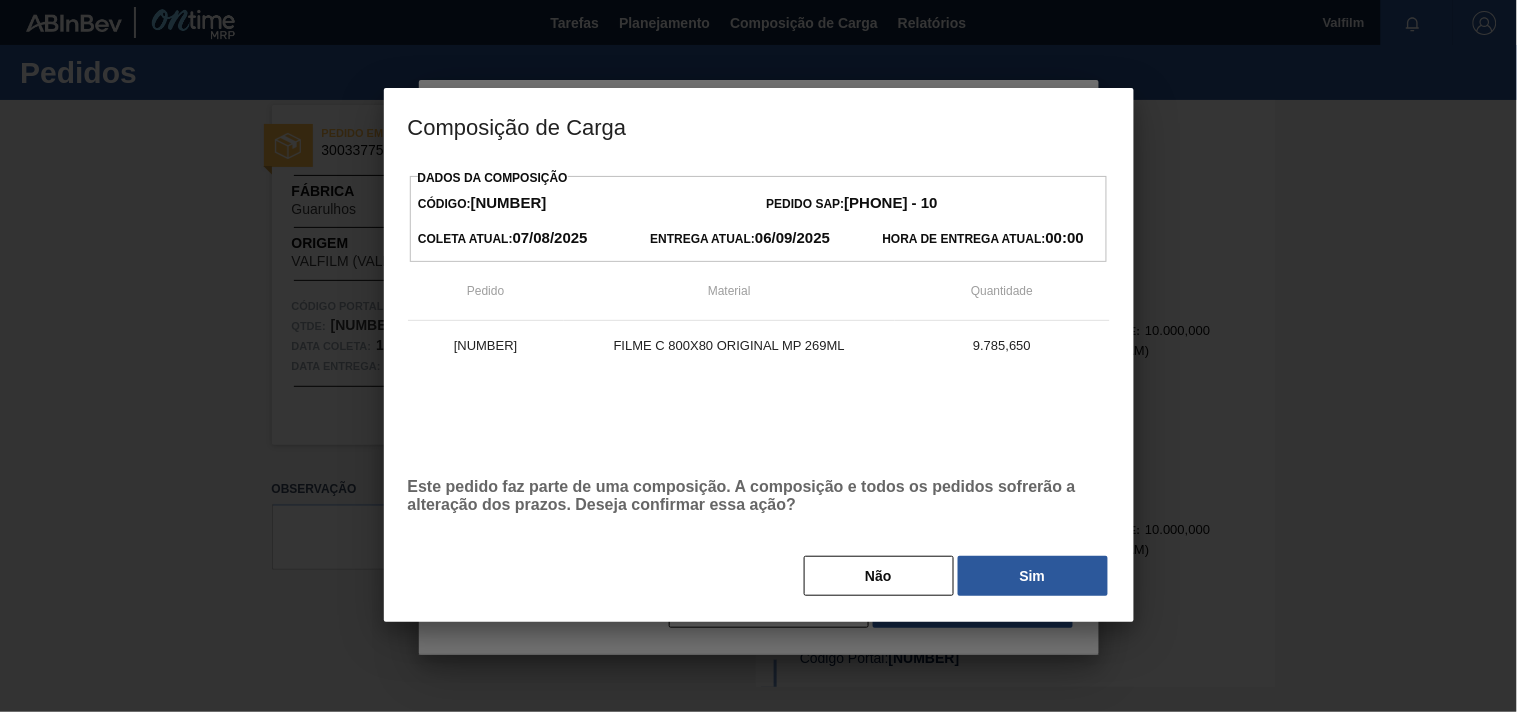 click on "Não Sim" at bounding box center (759, 576) 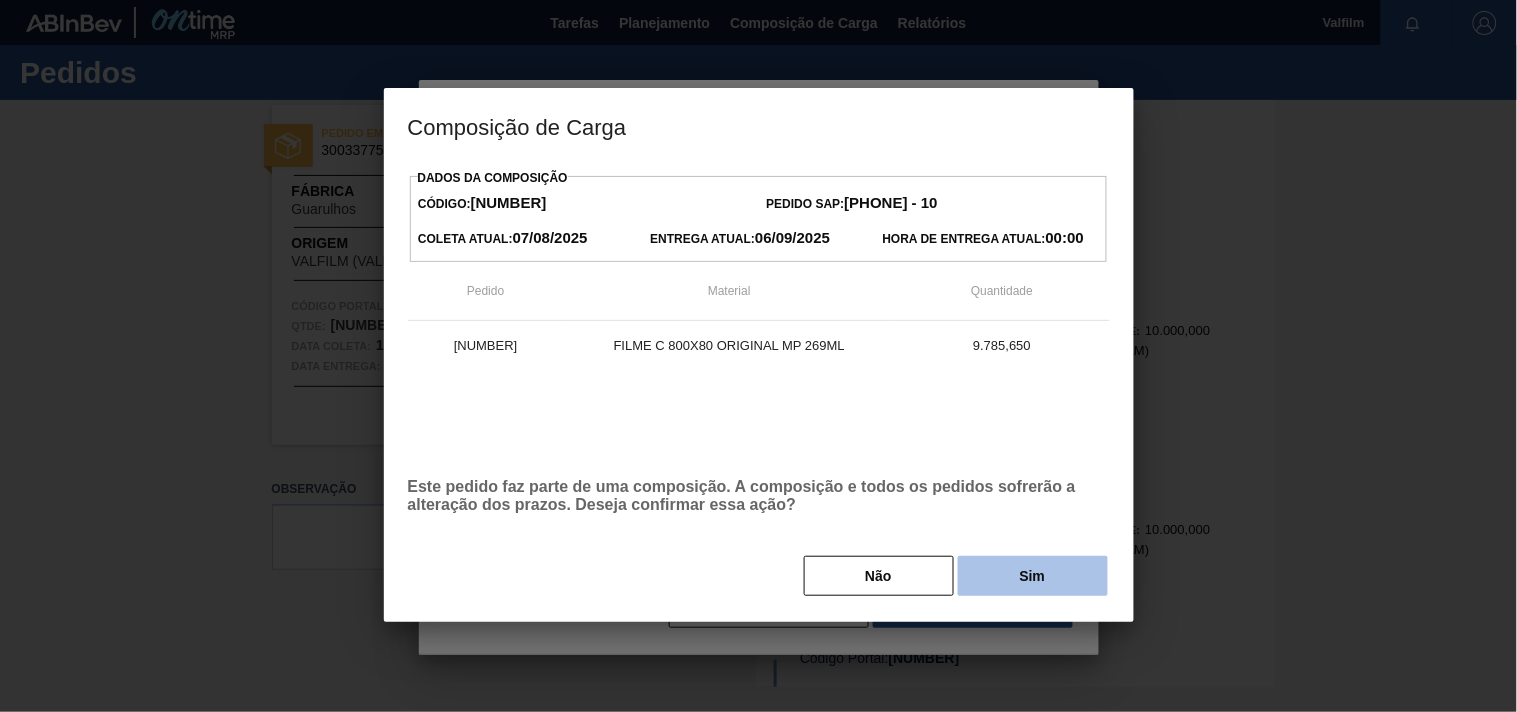 click on "Sim" at bounding box center [1033, 576] 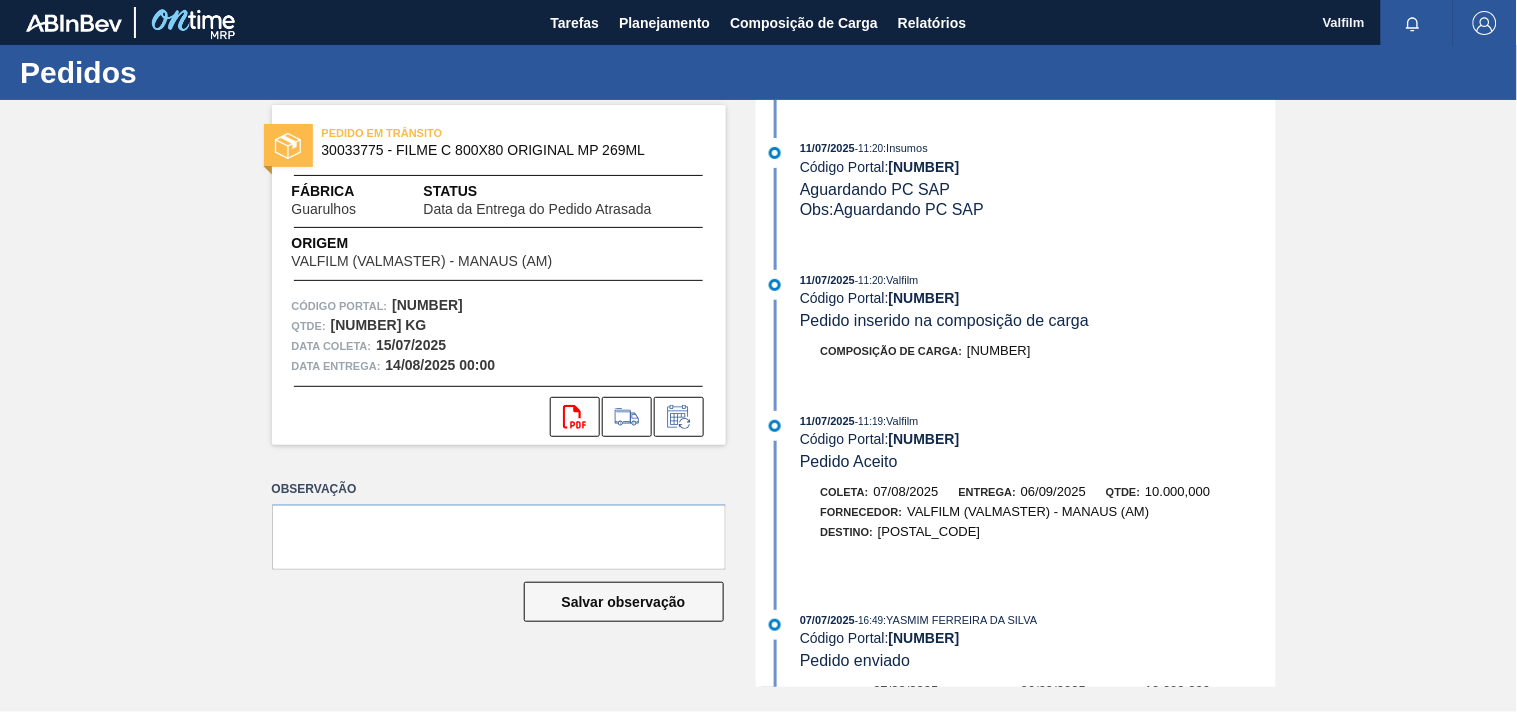 scroll, scrollTop: 1162, scrollLeft: 0, axis: vertical 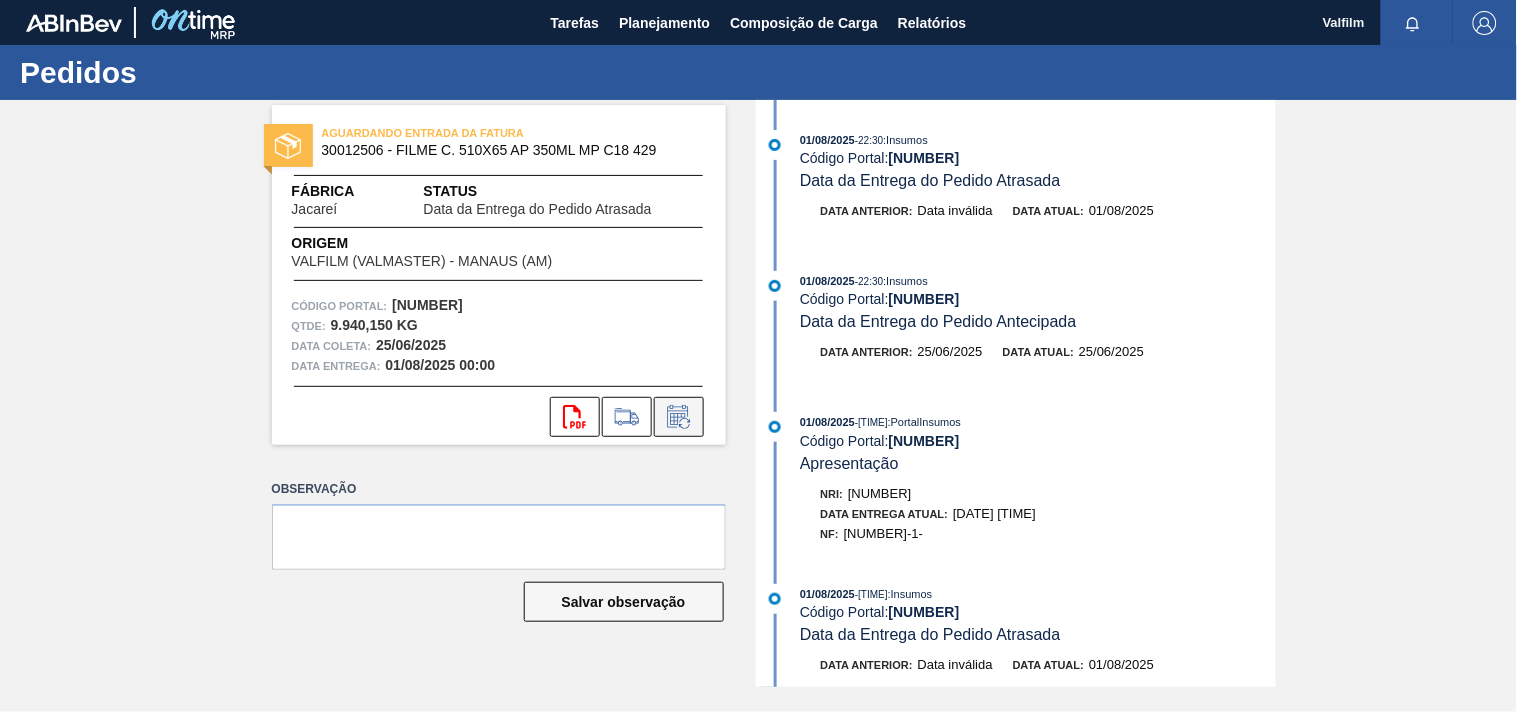 click 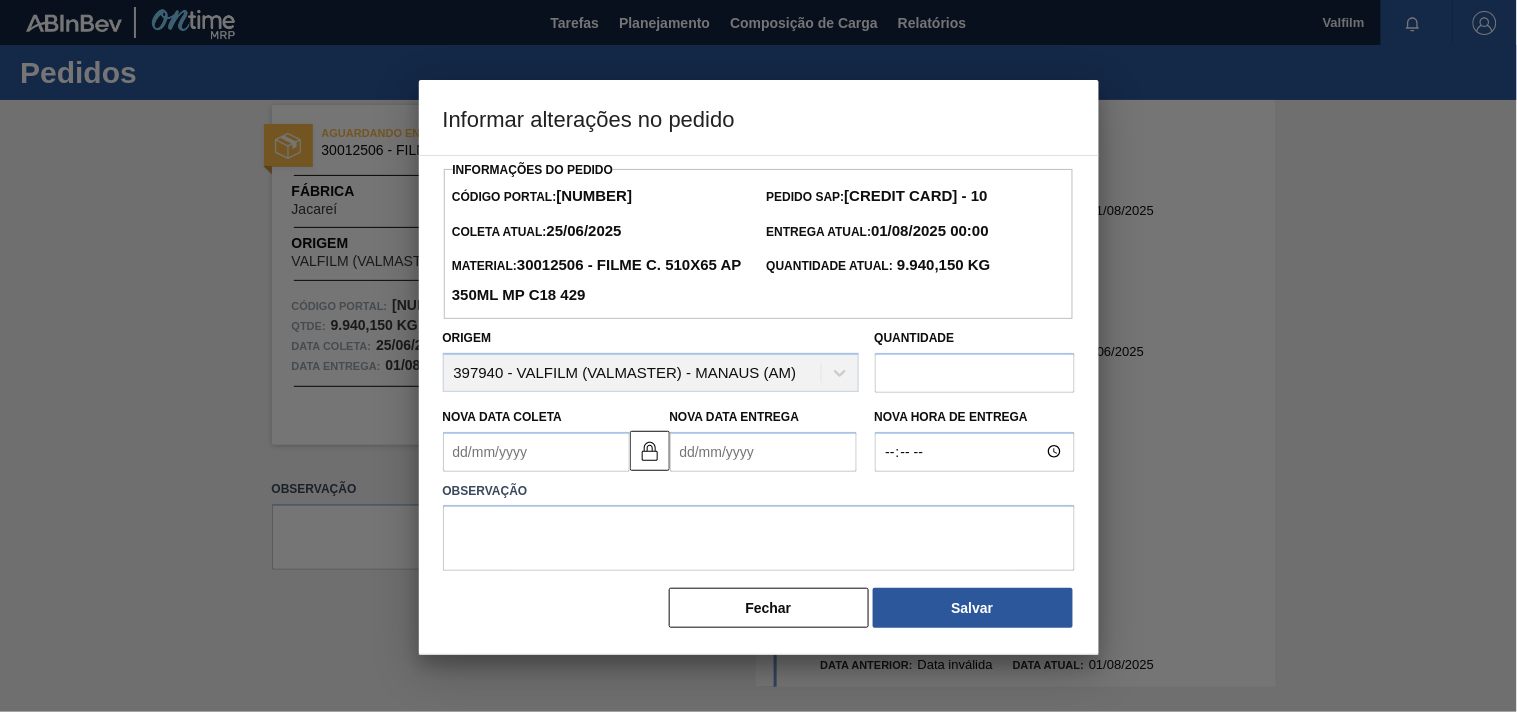 click on "Nova Data Entrega" at bounding box center [763, 452] 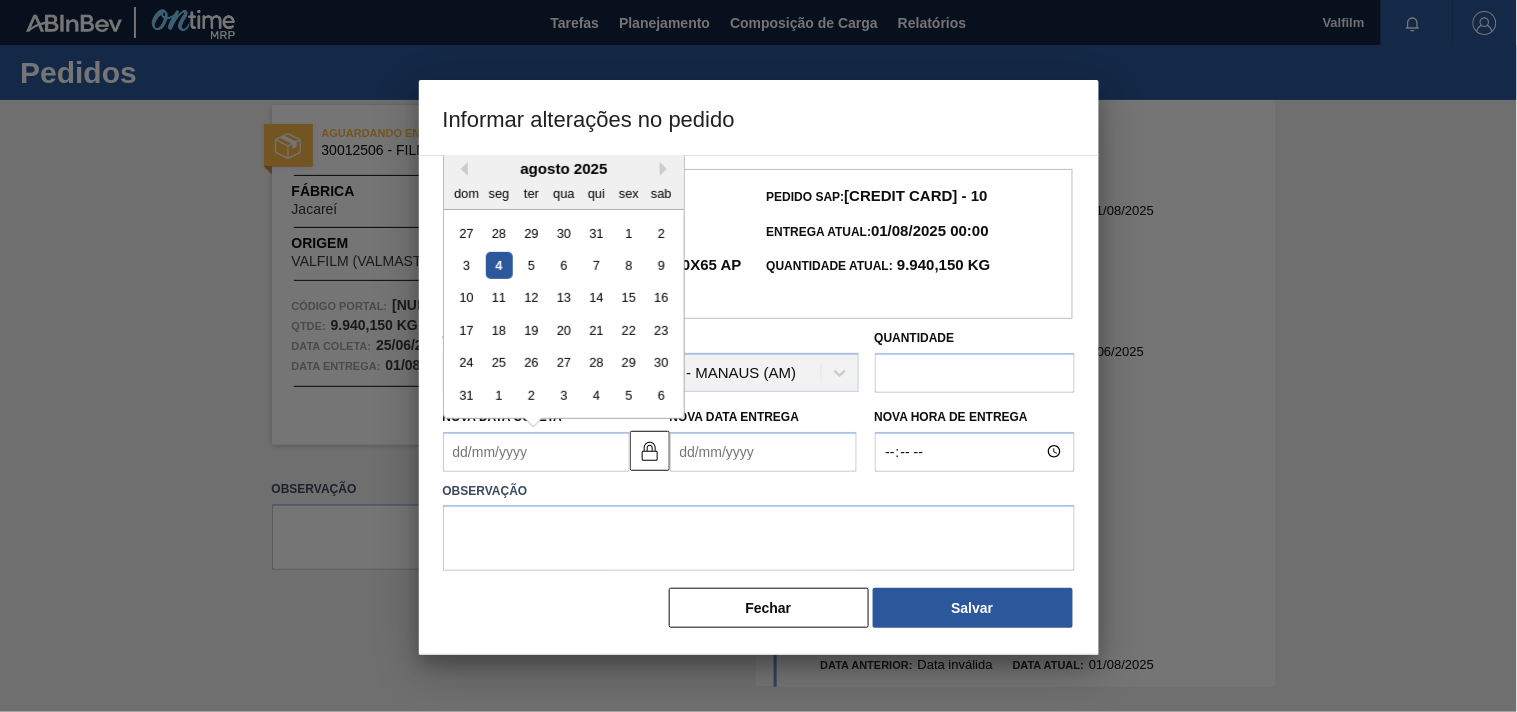 click on "Nova Data Coleta" at bounding box center [536, 452] 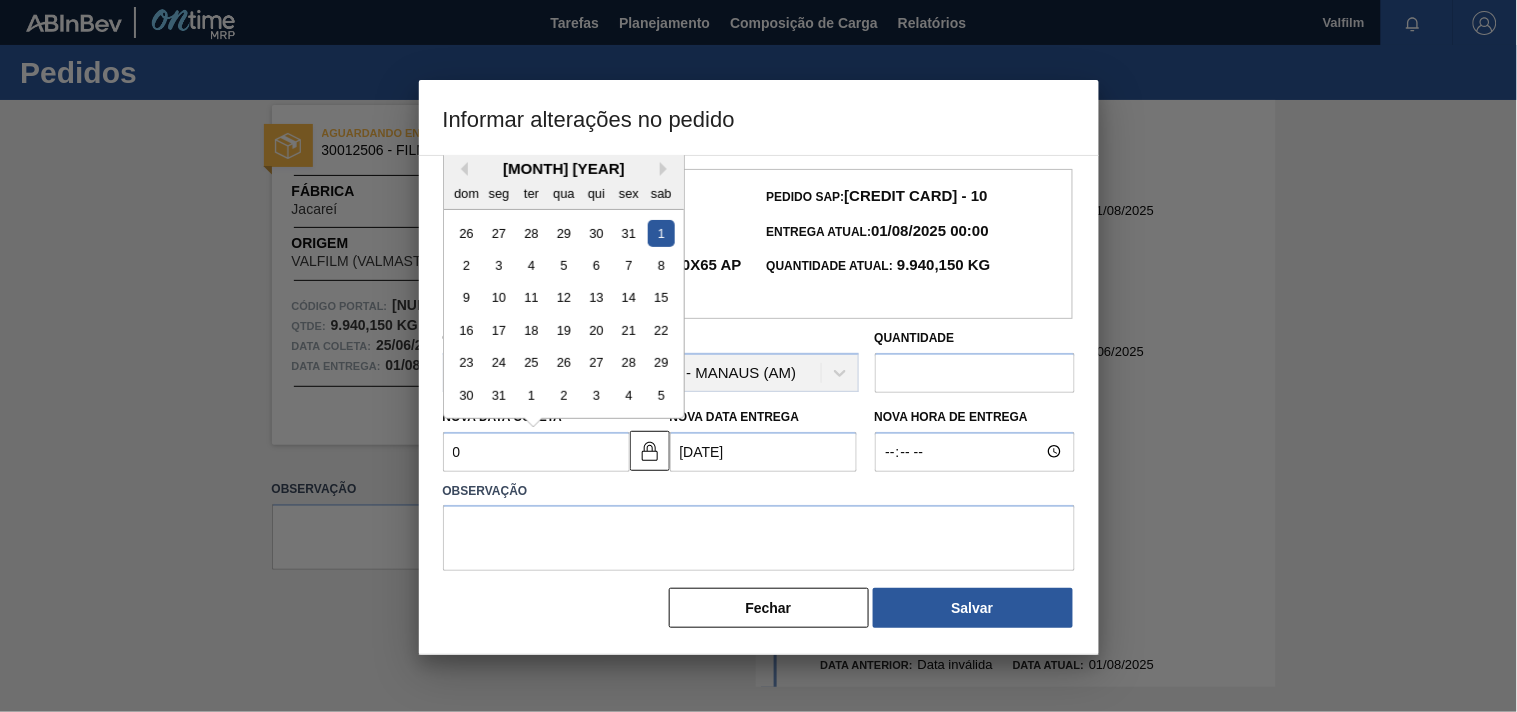 type on "04" 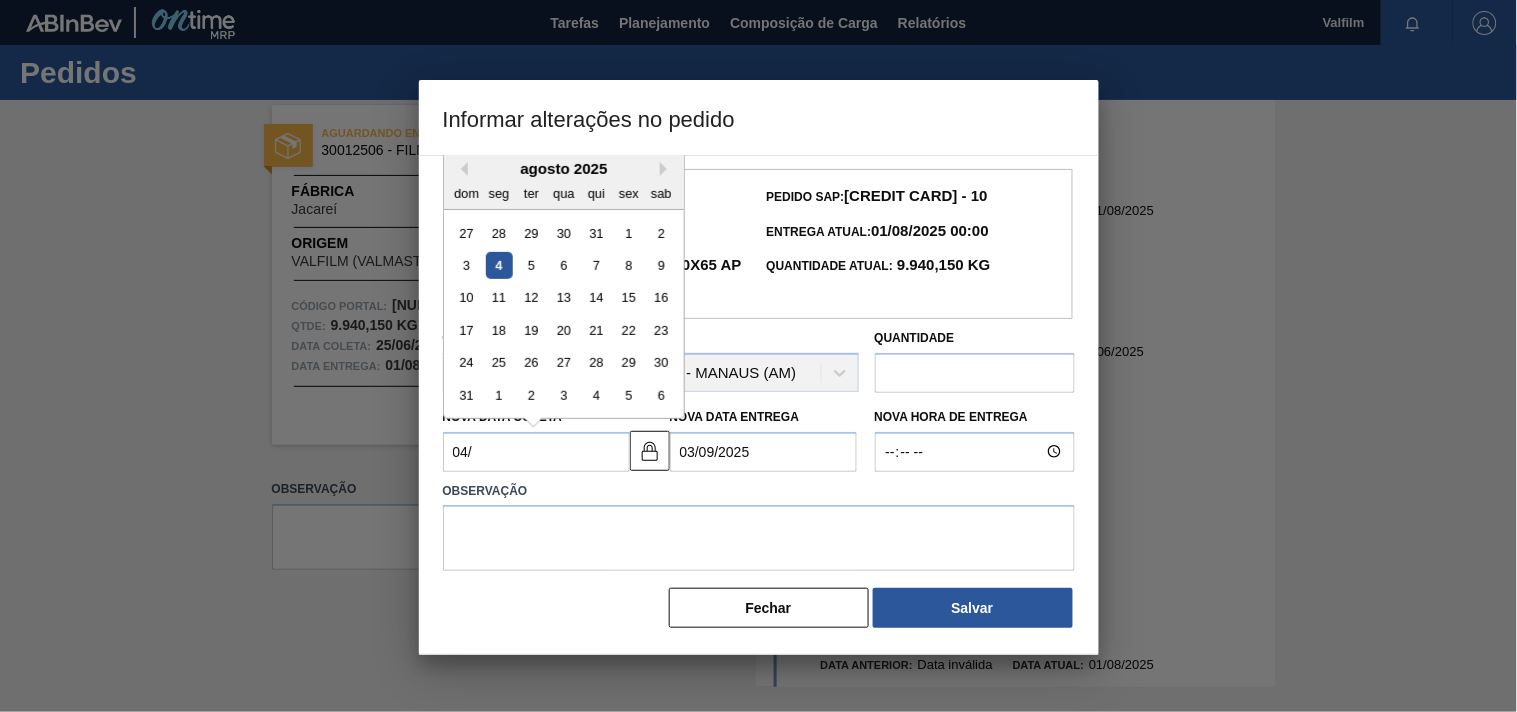 click on "4" at bounding box center [498, 265] 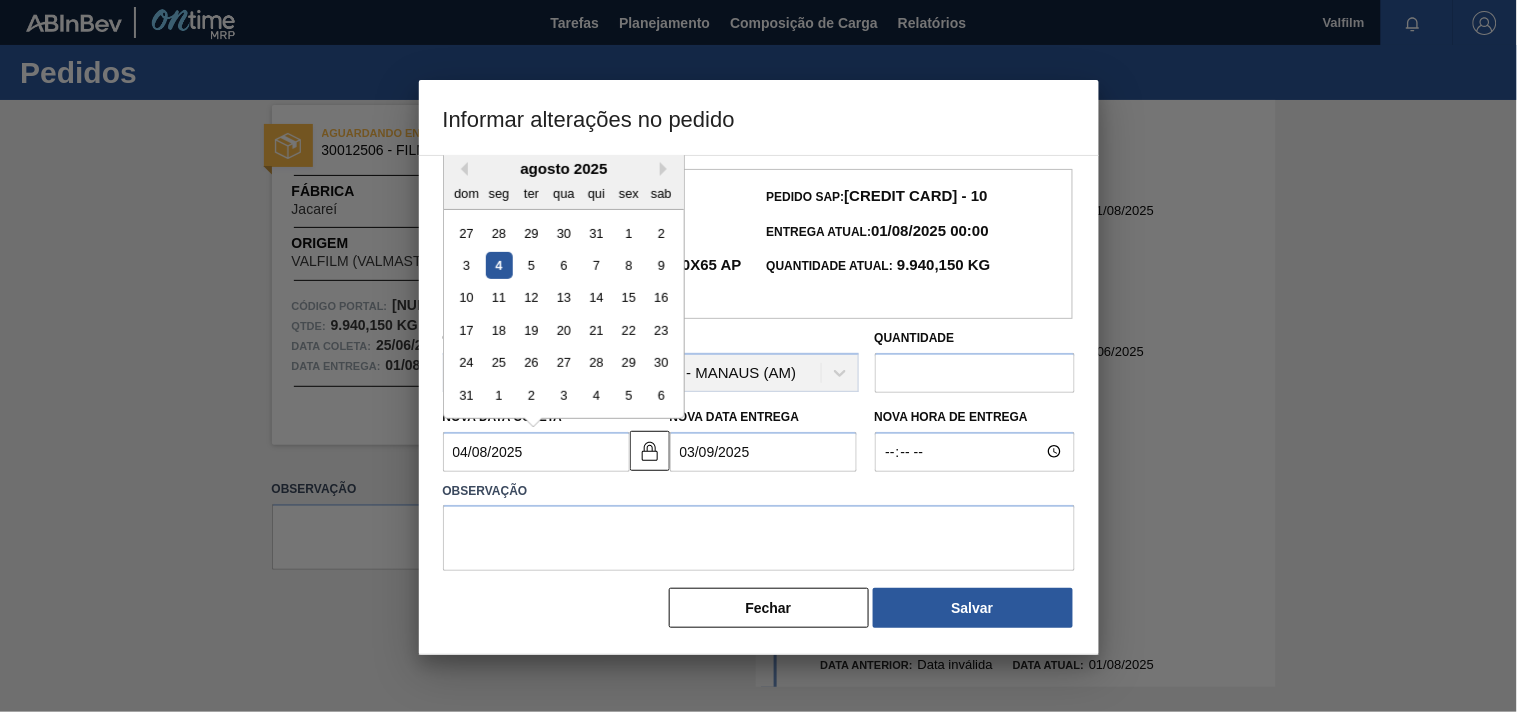 click on "04/08/2025" at bounding box center [536, 452] 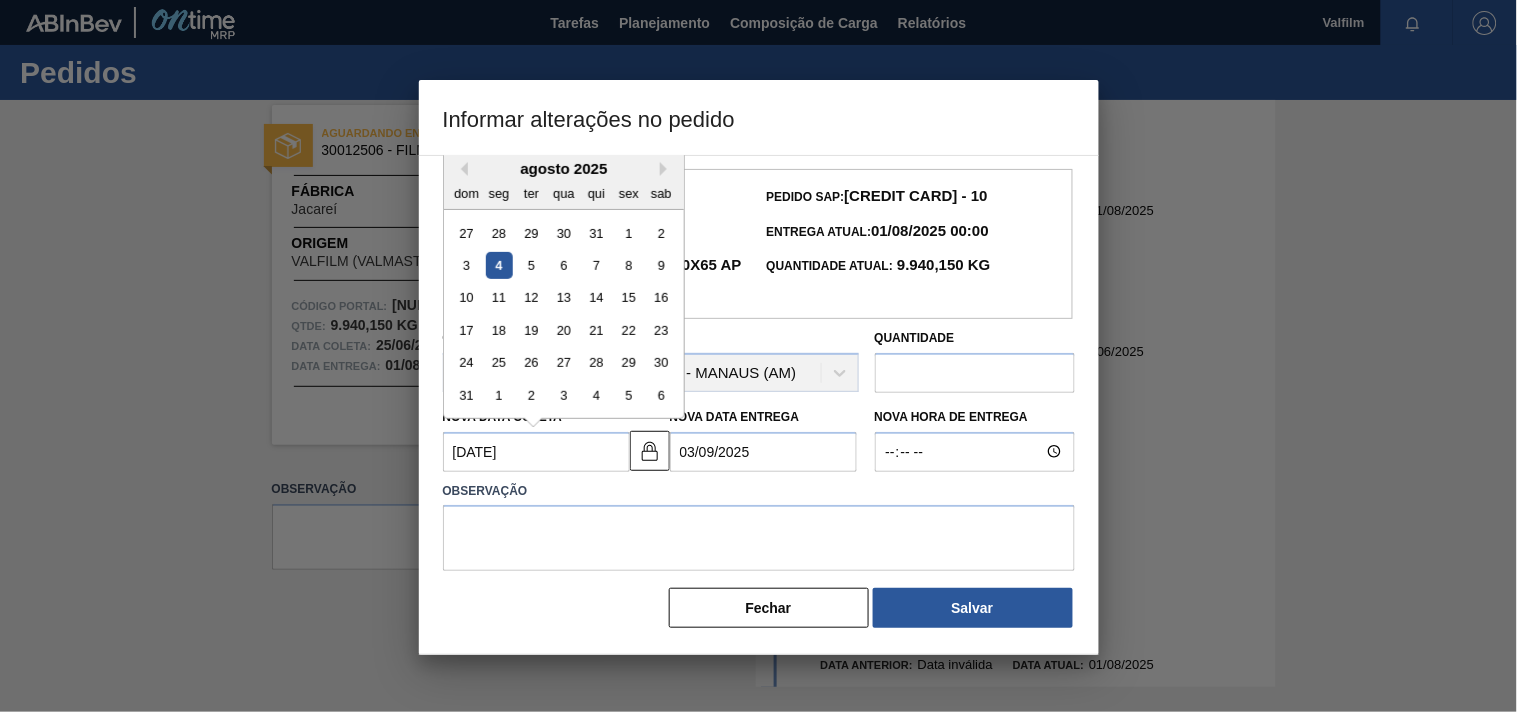 type on "04/007/2025" 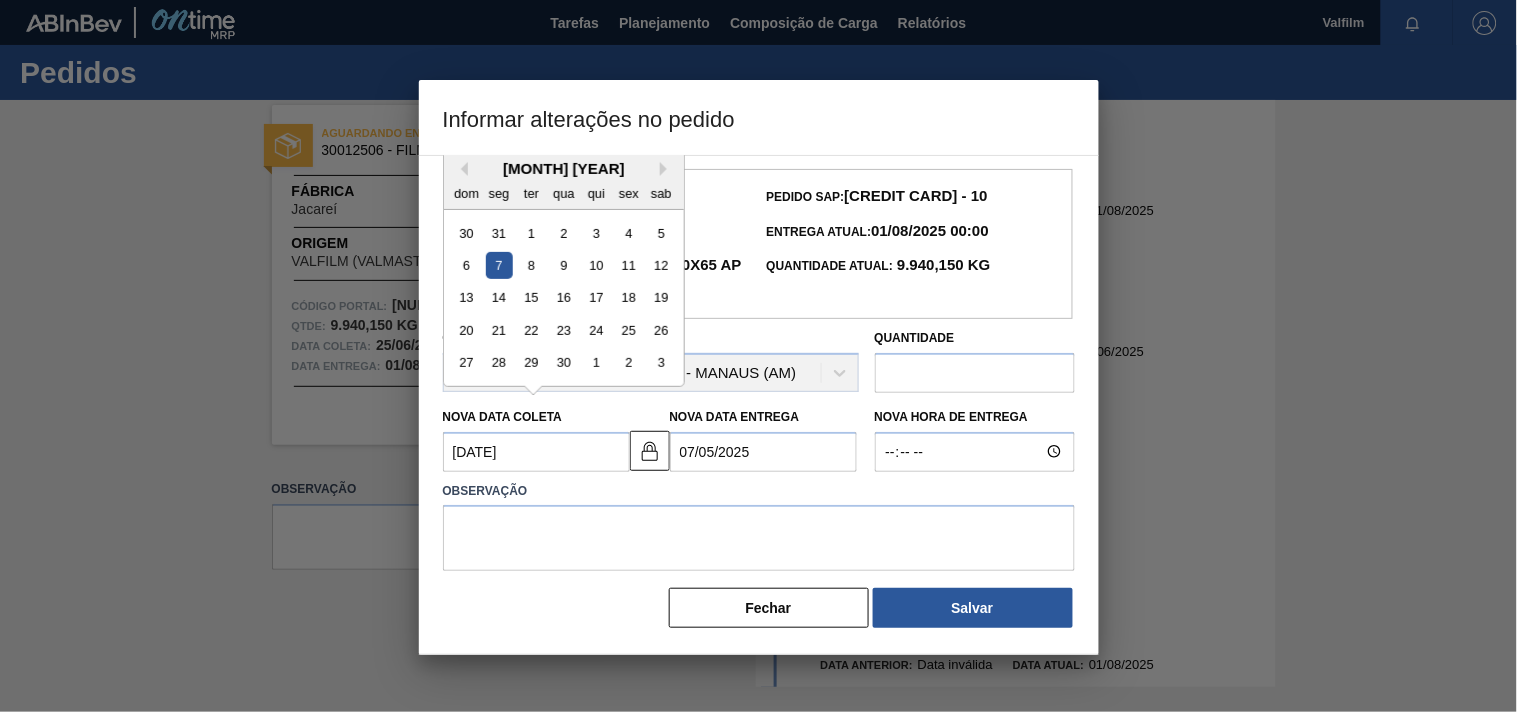 type on "04/07/2025" 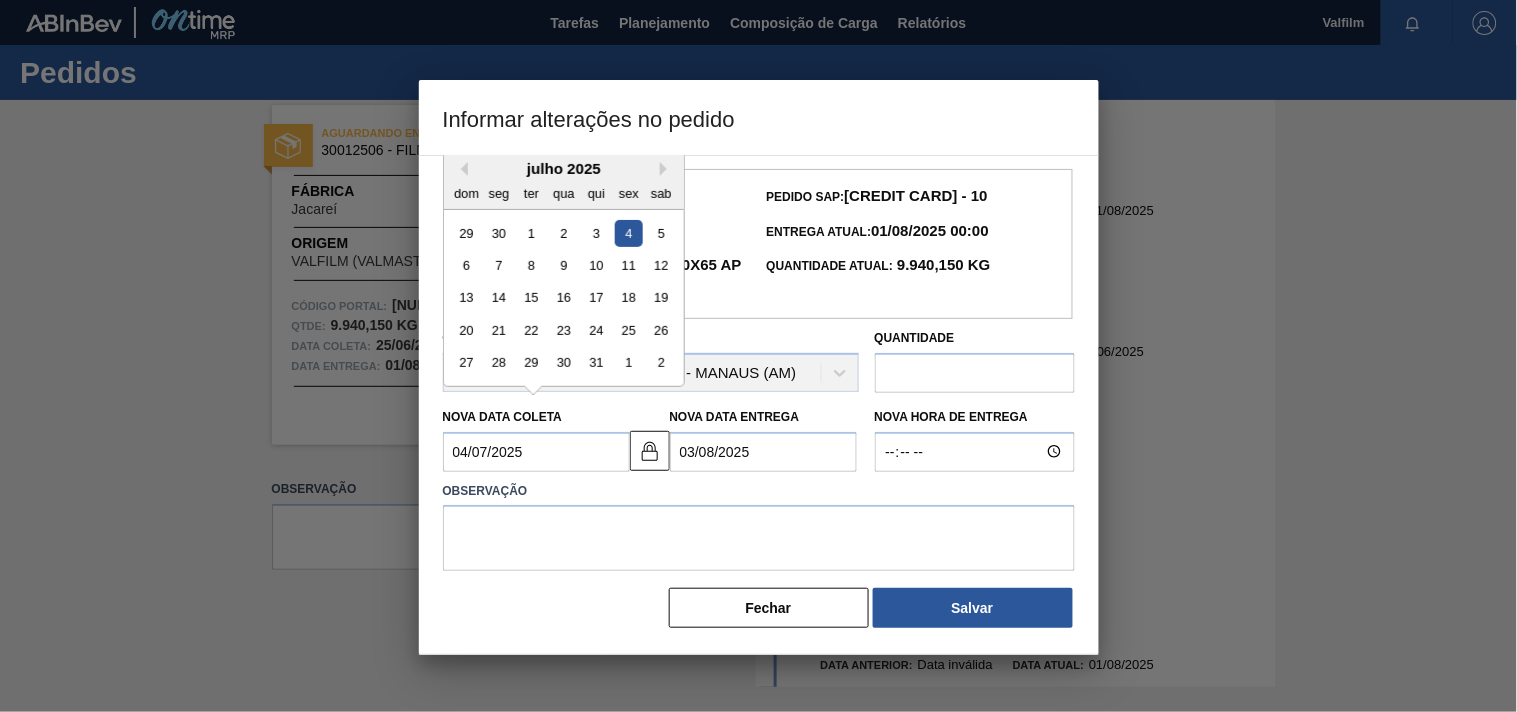 click on "03/08/2025" at bounding box center (763, 452) 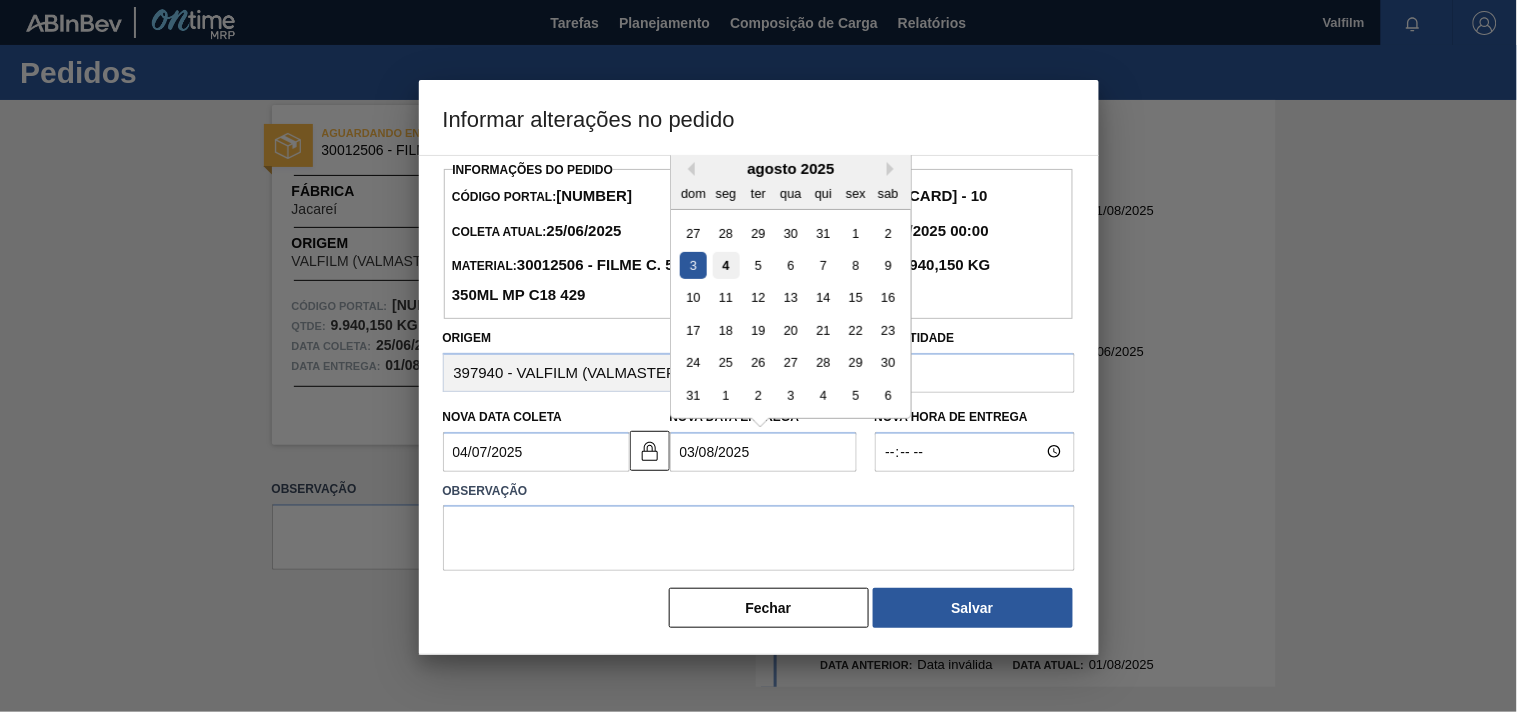 click on "4" at bounding box center (725, 265) 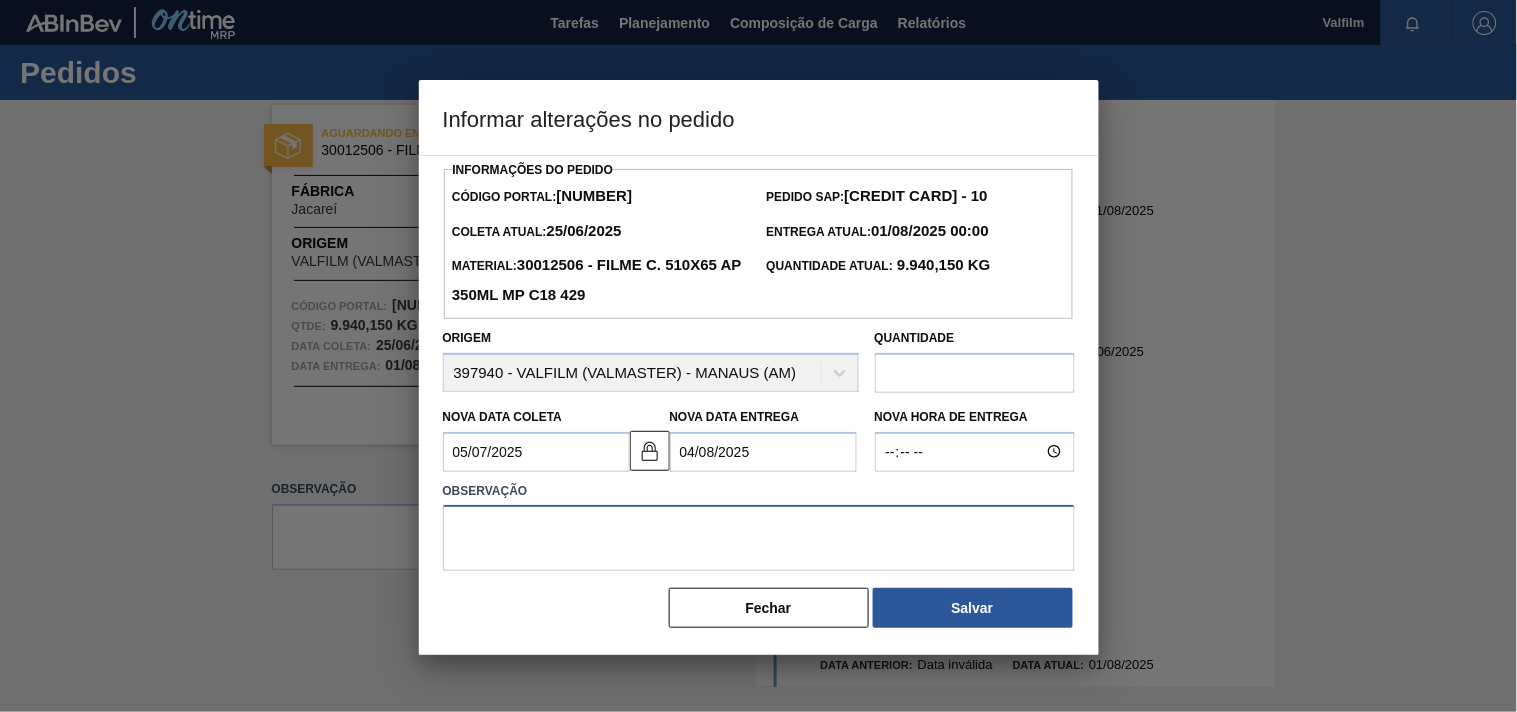 click at bounding box center (759, 538) 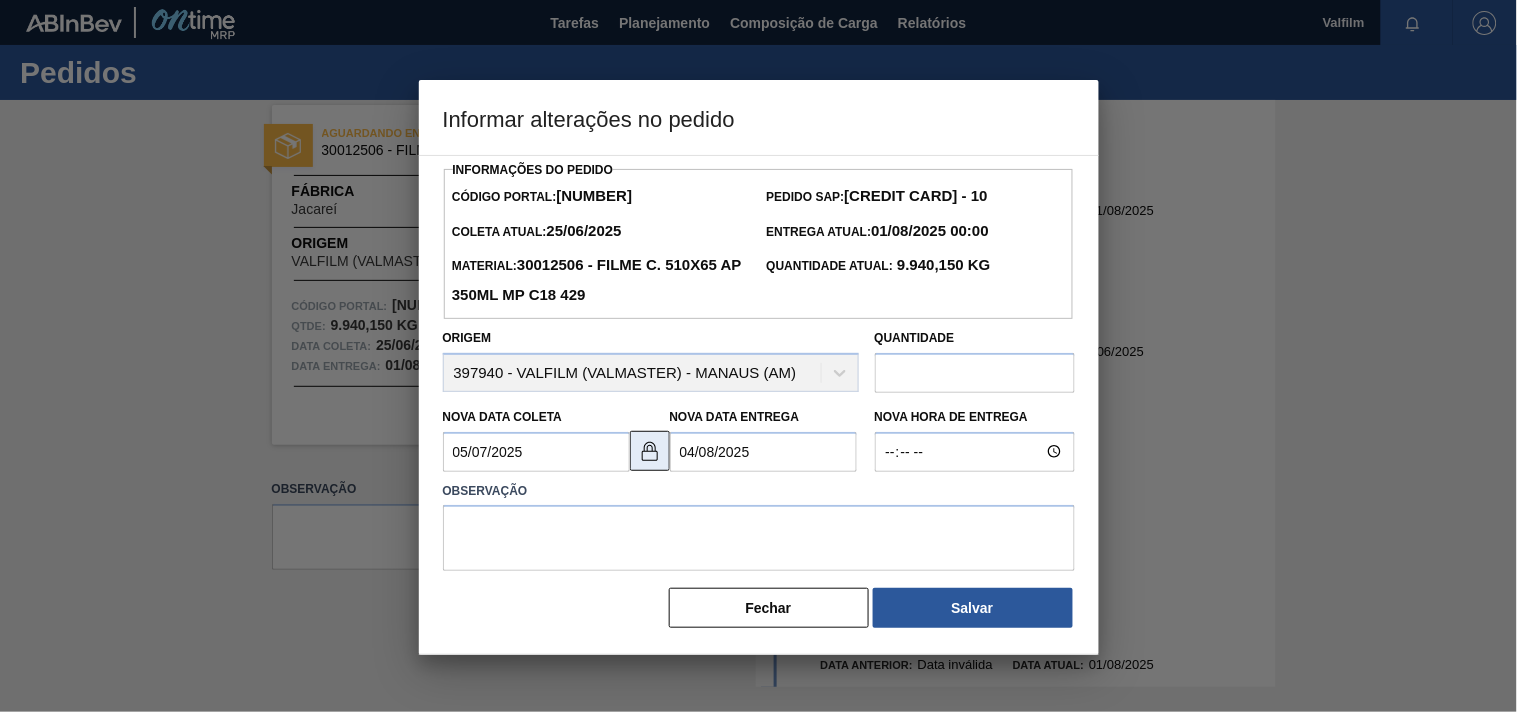 click at bounding box center [650, 451] 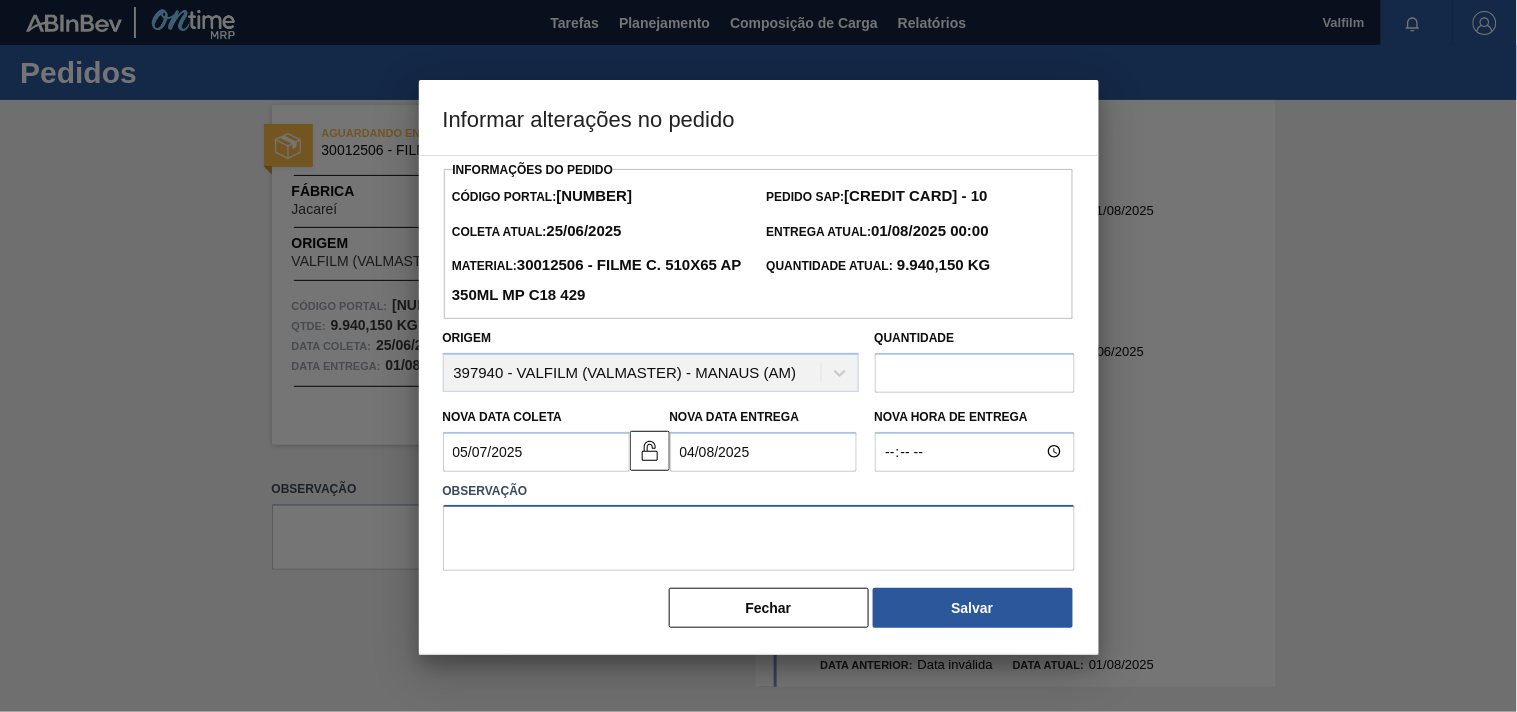 click at bounding box center [759, 538] 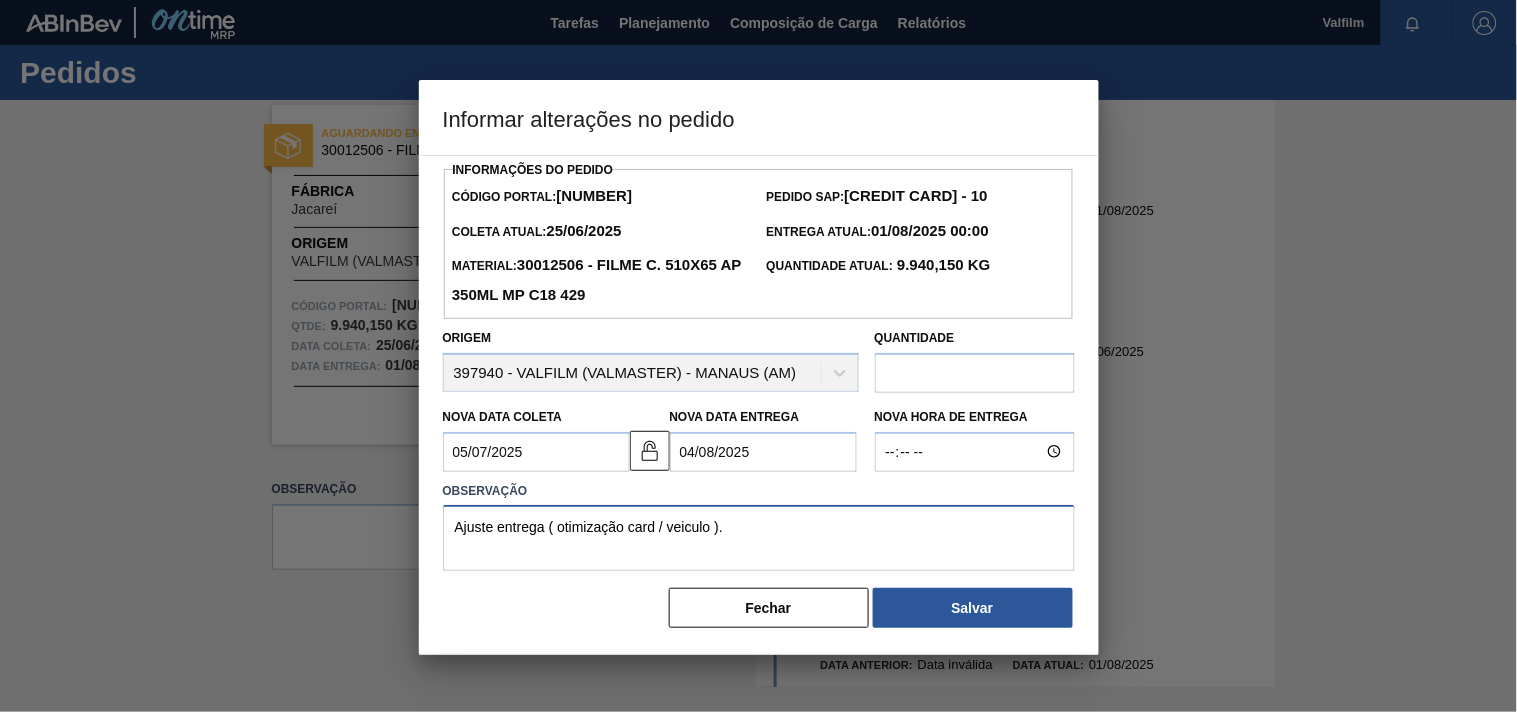 click on "Ajuste entrega ( otimização card / veiculo )." at bounding box center [759, 538] 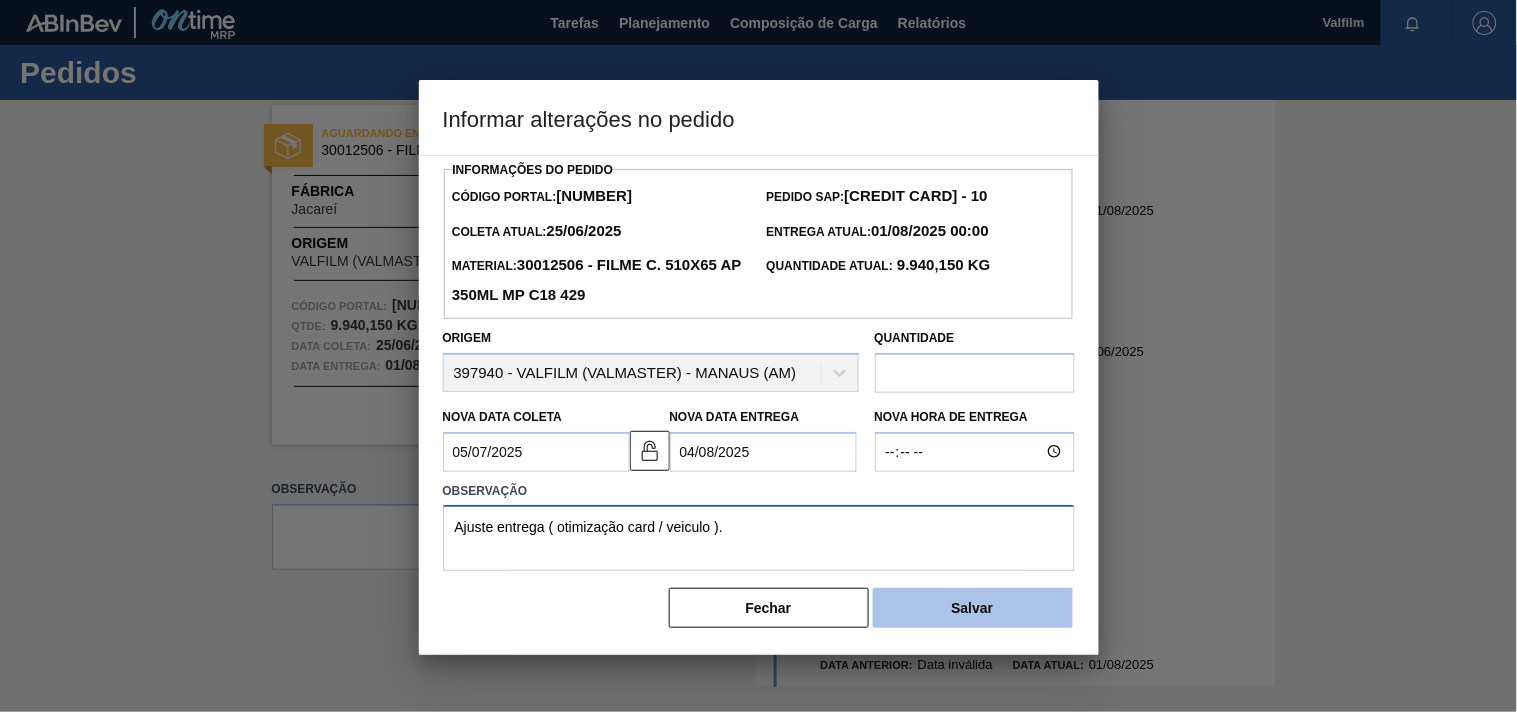 type on "Ajuste entrega ( otimização card / veiculo )." 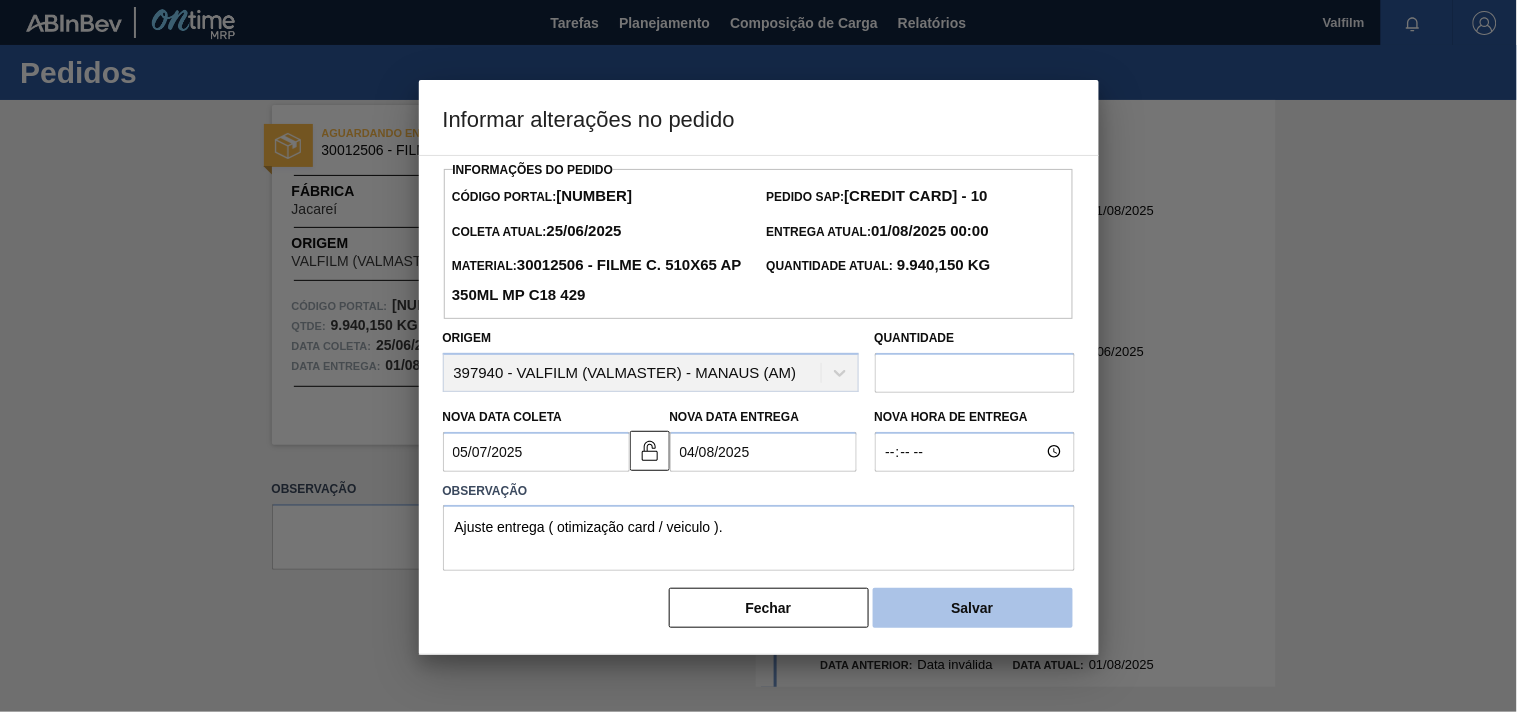 click on "Salvar" at bounding box center [973, 608] 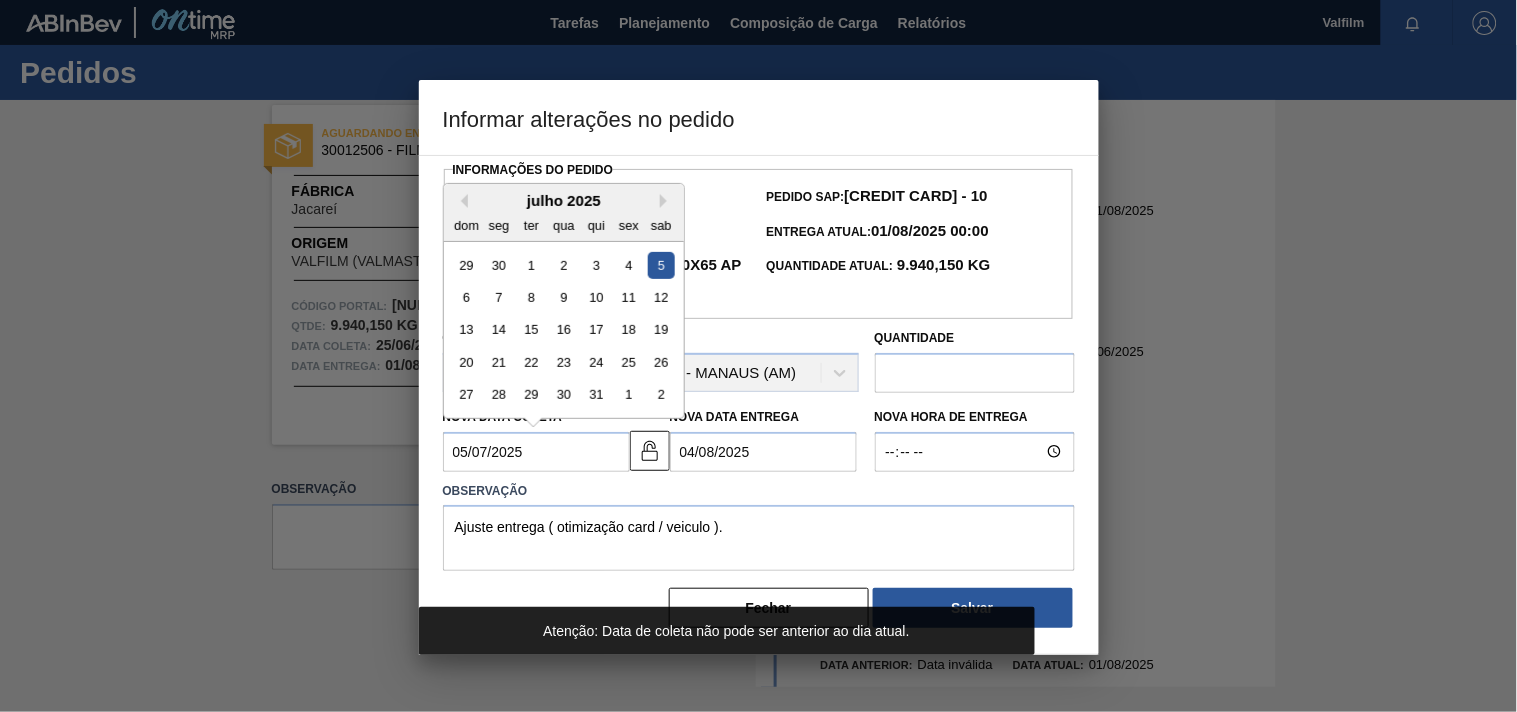 click on "05/07/2025" at bounding box center (536, 452) 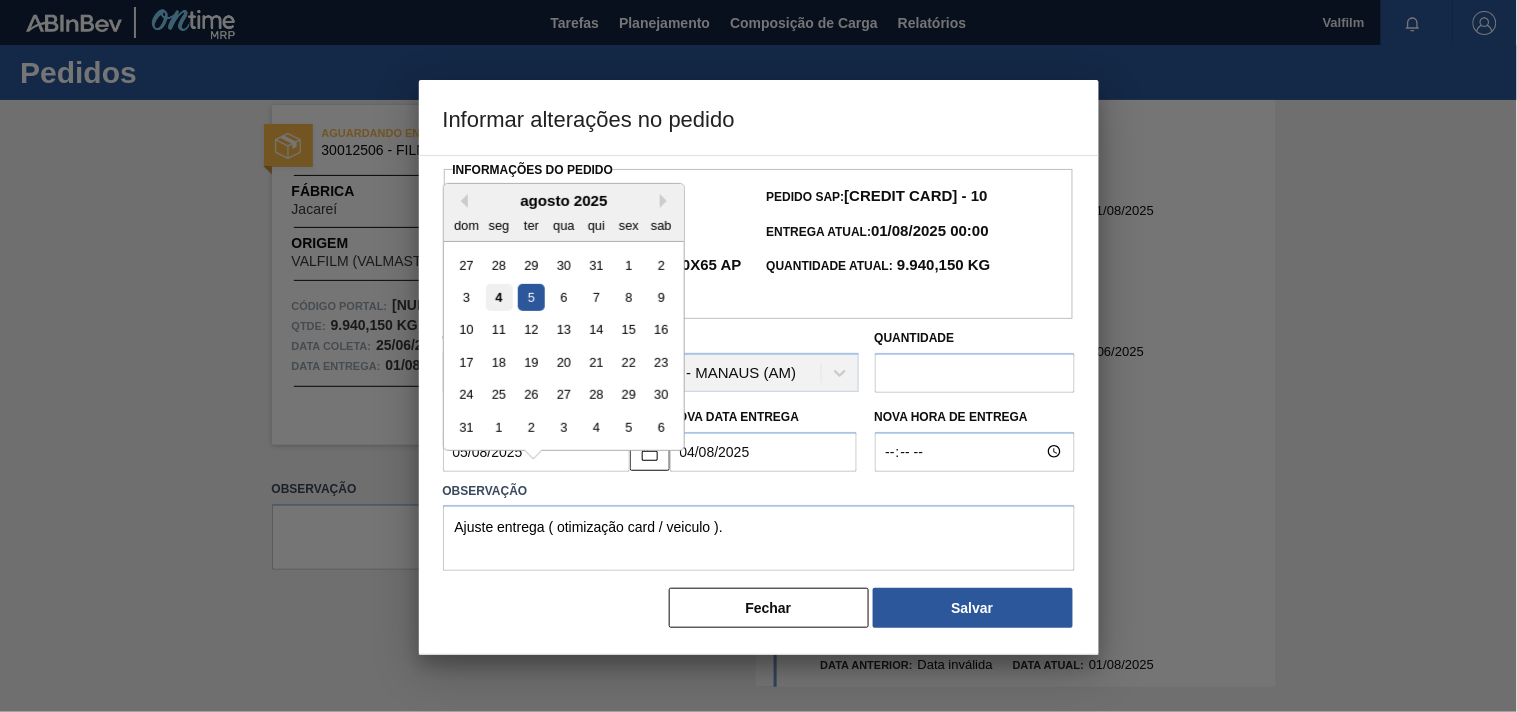 click on "4" at bounding box center (498, 297) 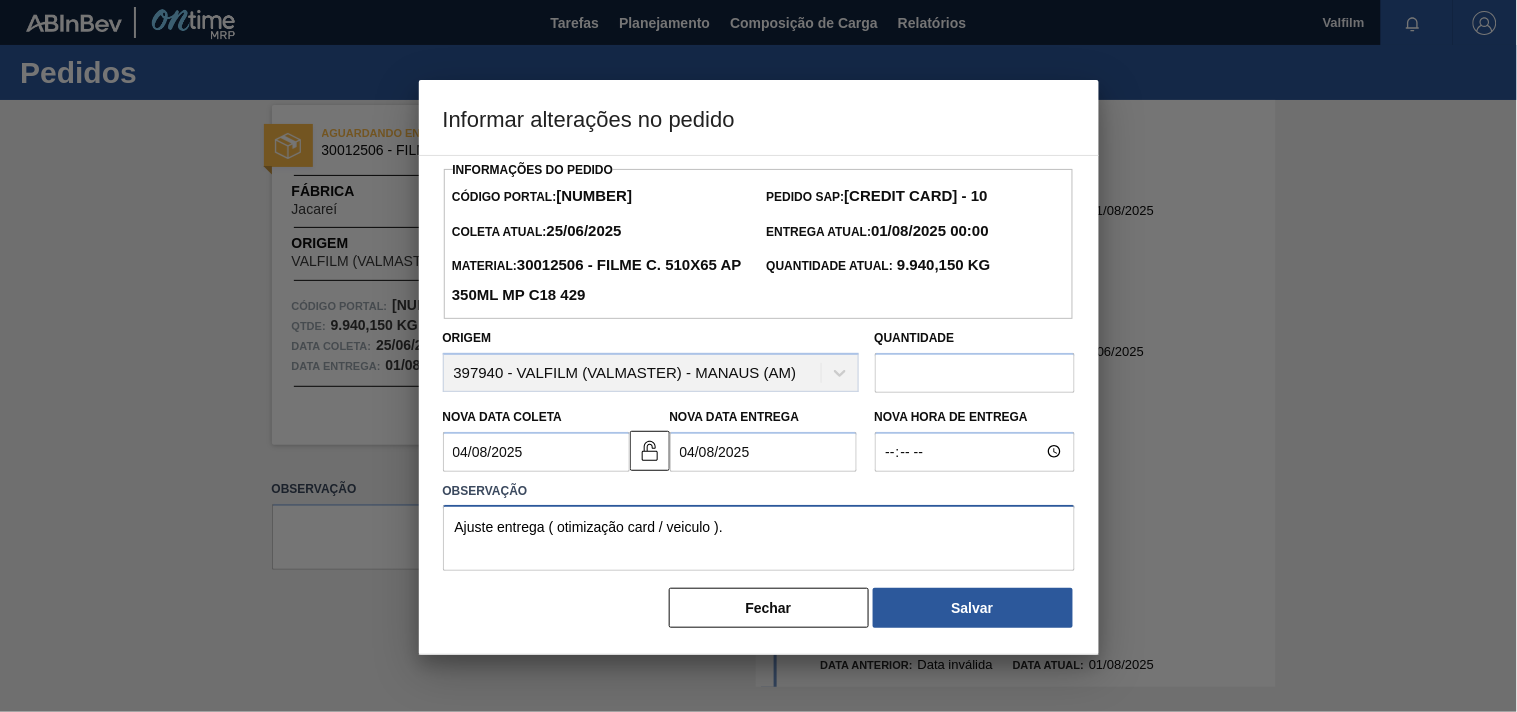 click on "Ajuste entrega ( otimização card / veiculo )." at bounding box center (759, 538) 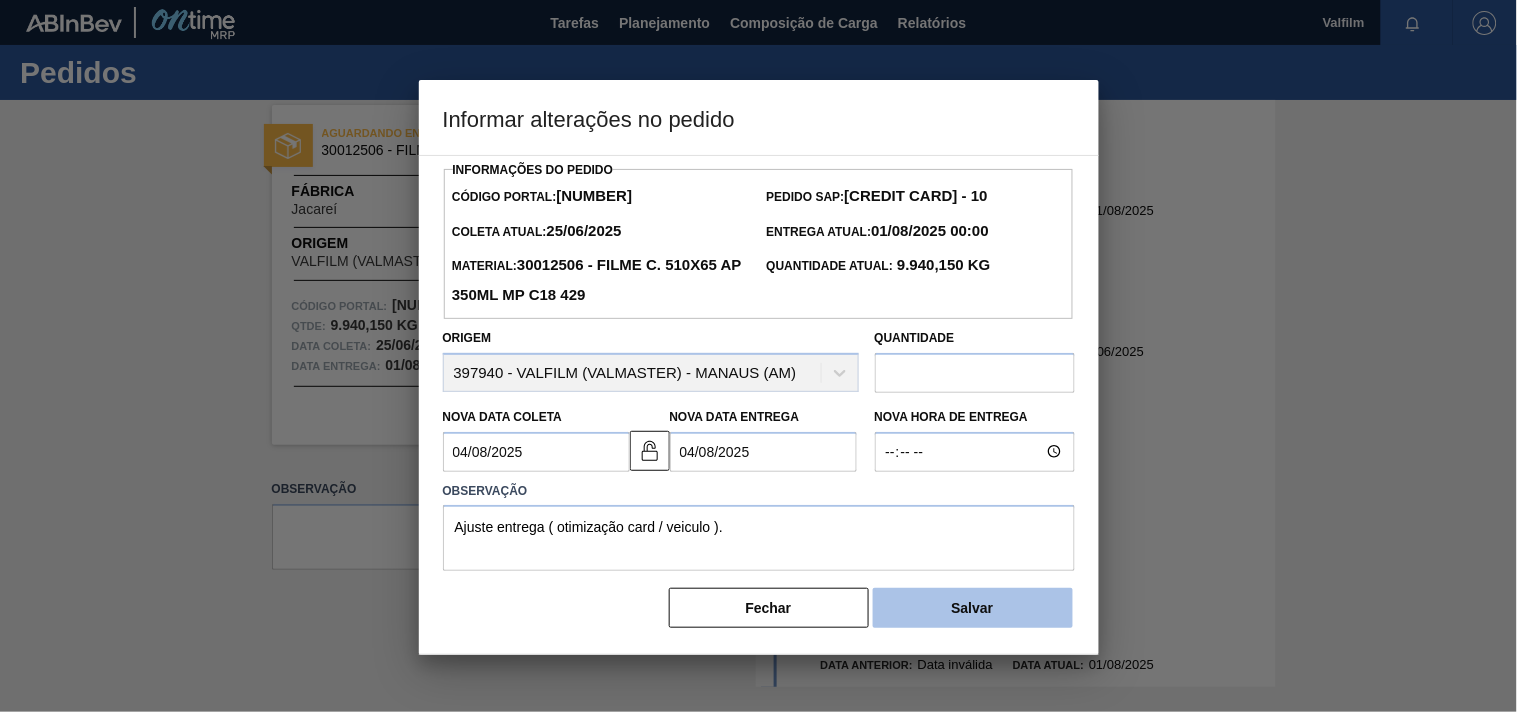 click on "Salvar" at bounding box center (973, 608) 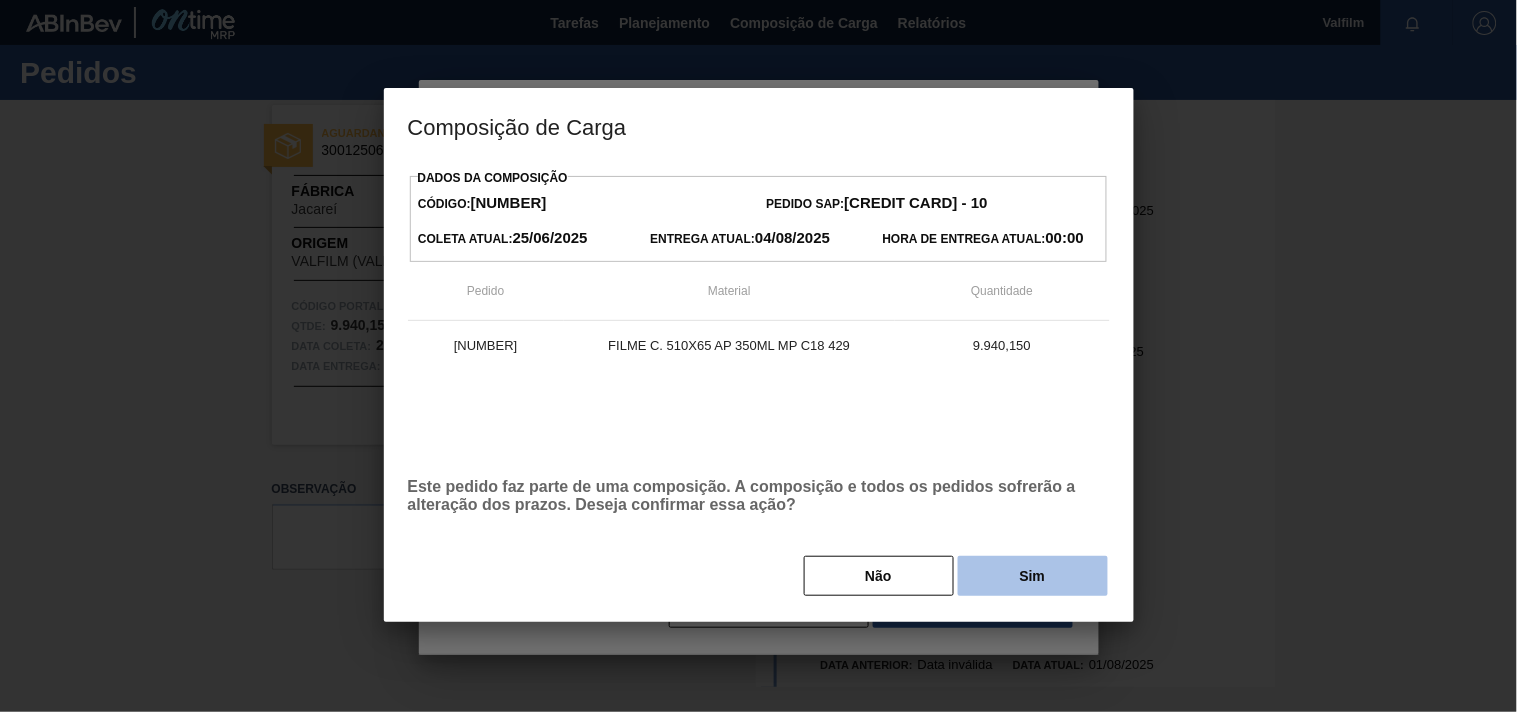 click on "Sim" at bounding box center (1033, 576) 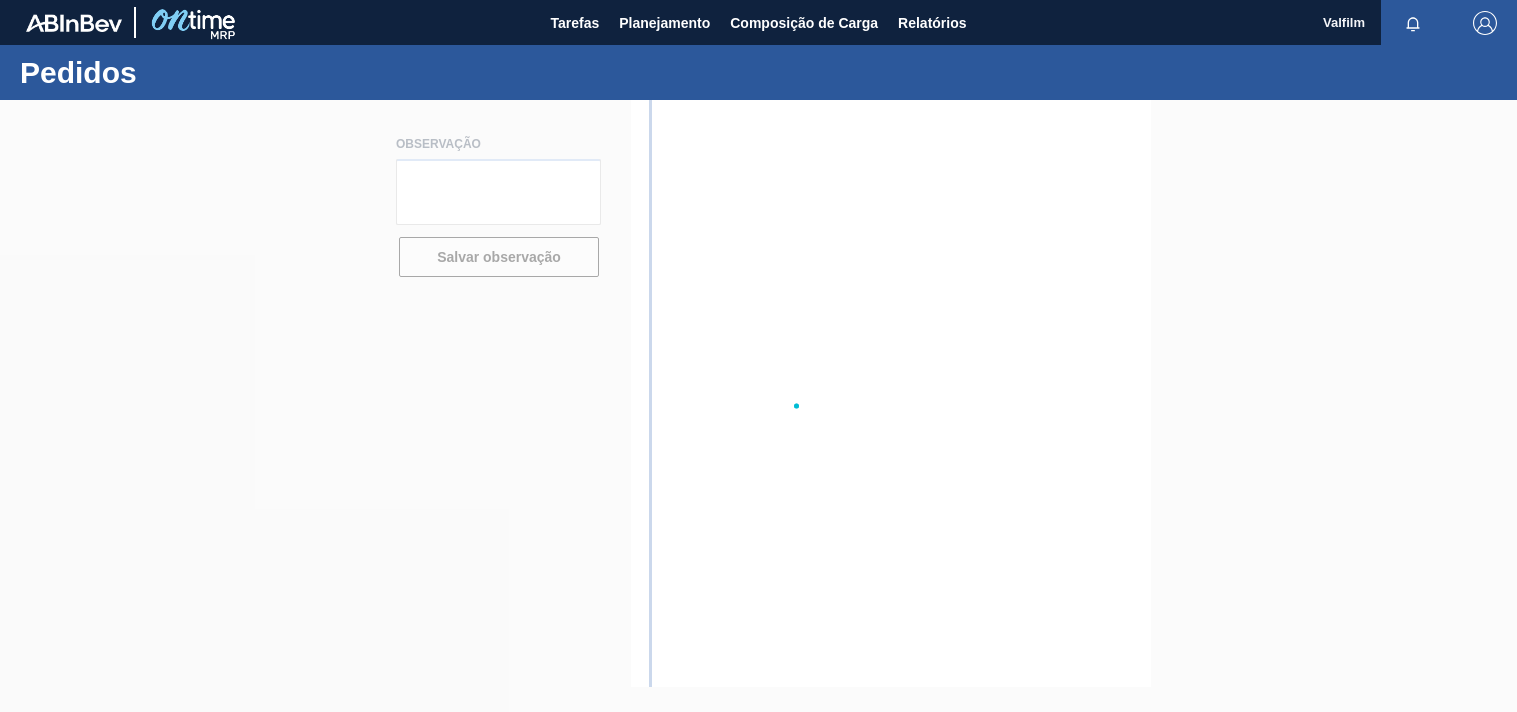 scroll, scrollTop: 0, scrollLeft: 0, axis: both 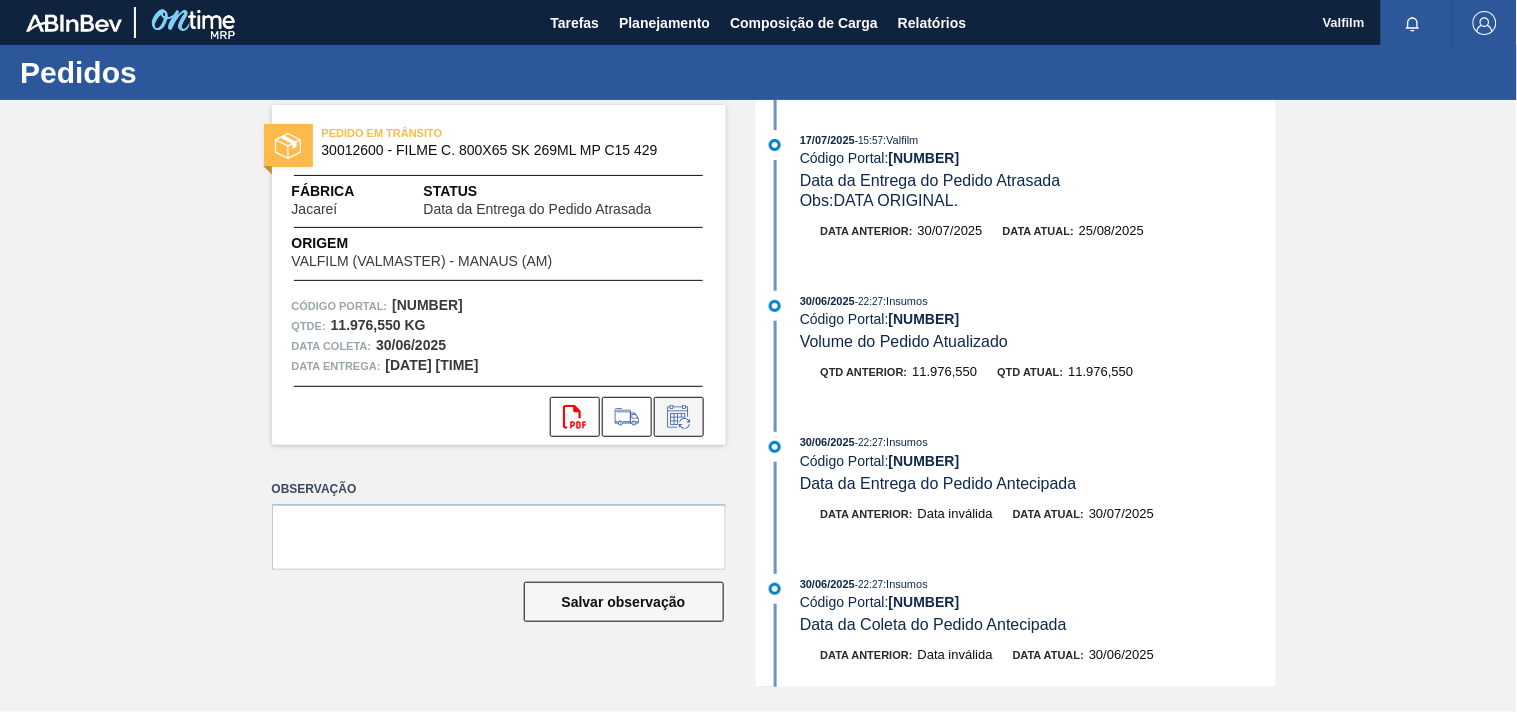 click at bounding box center (679, 417) 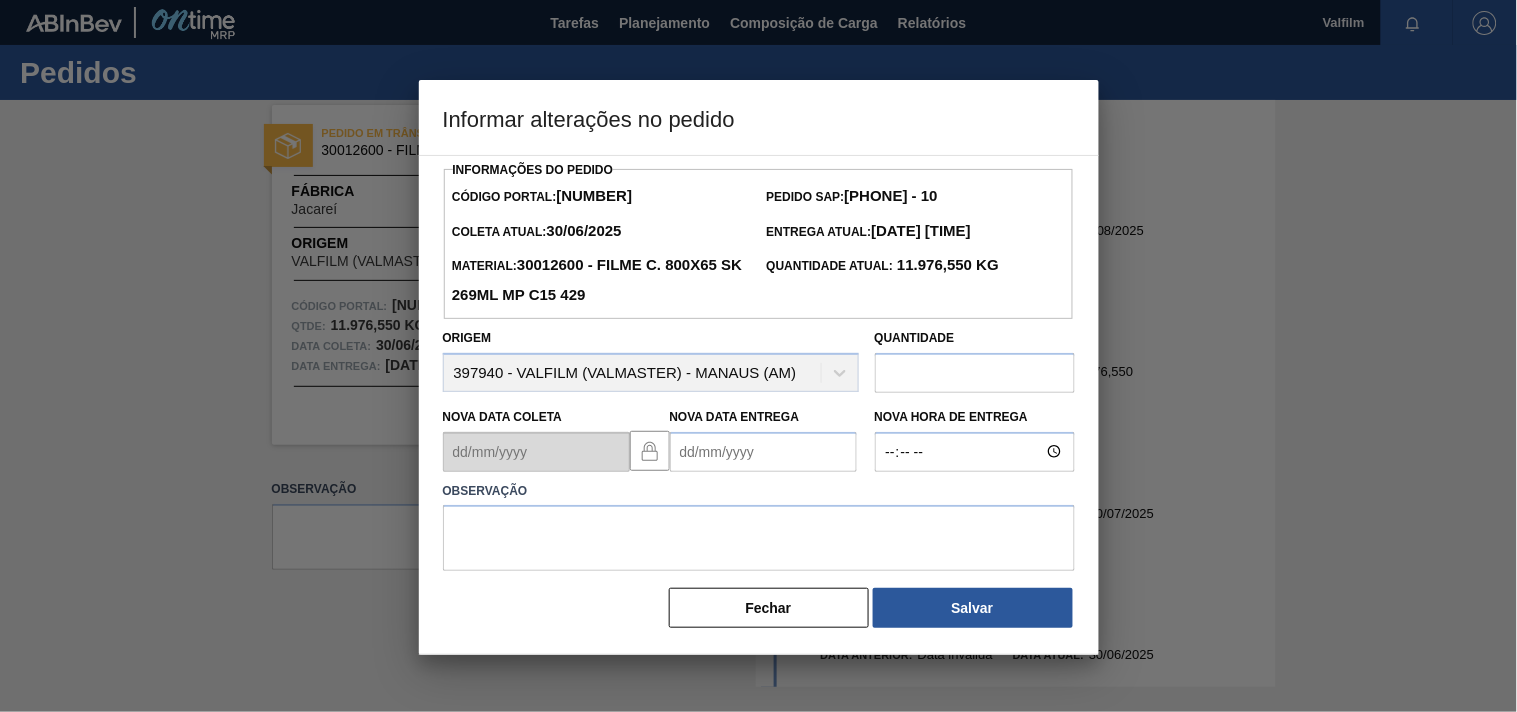 click on "Nova Data Entrega" at bounding box center [763, 452] 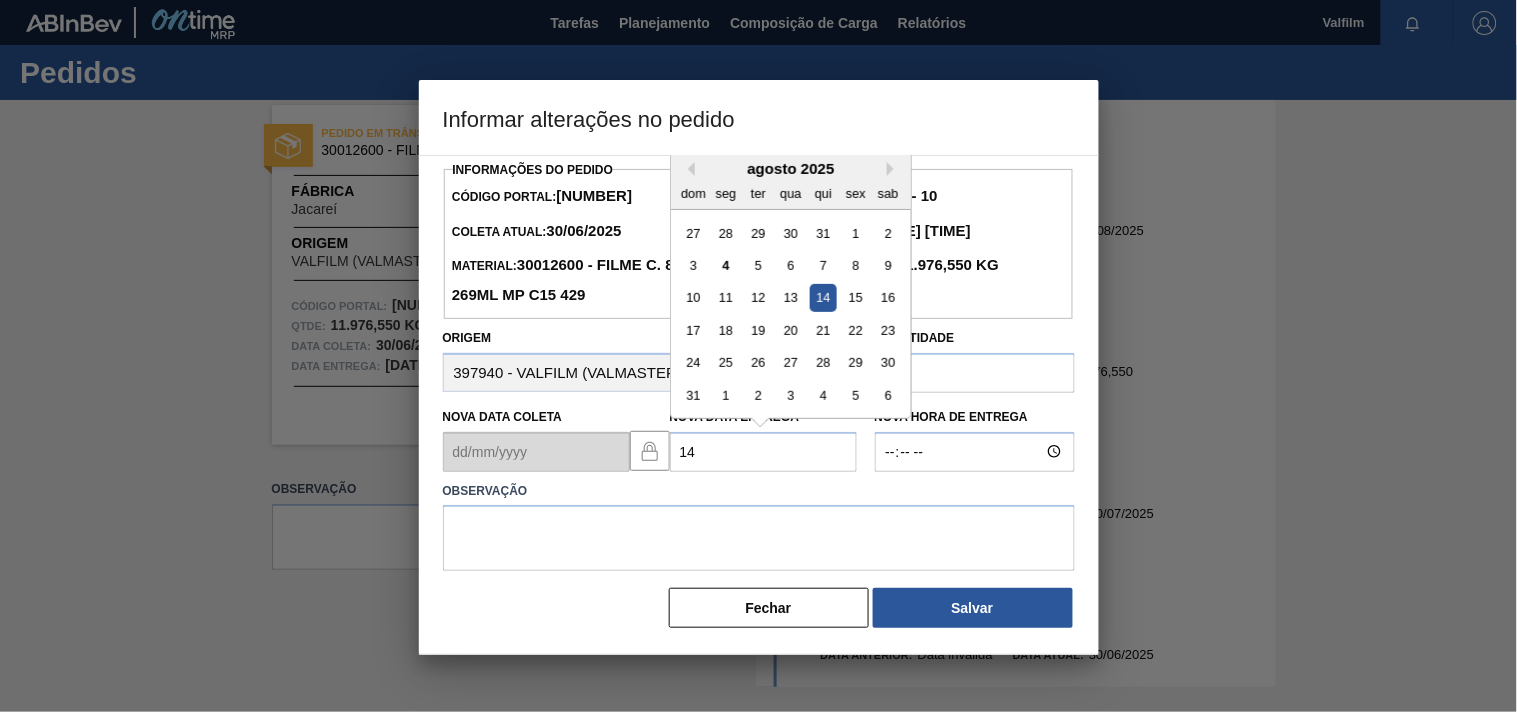 click on "agosto 2025" at bounding box center (791, 168) 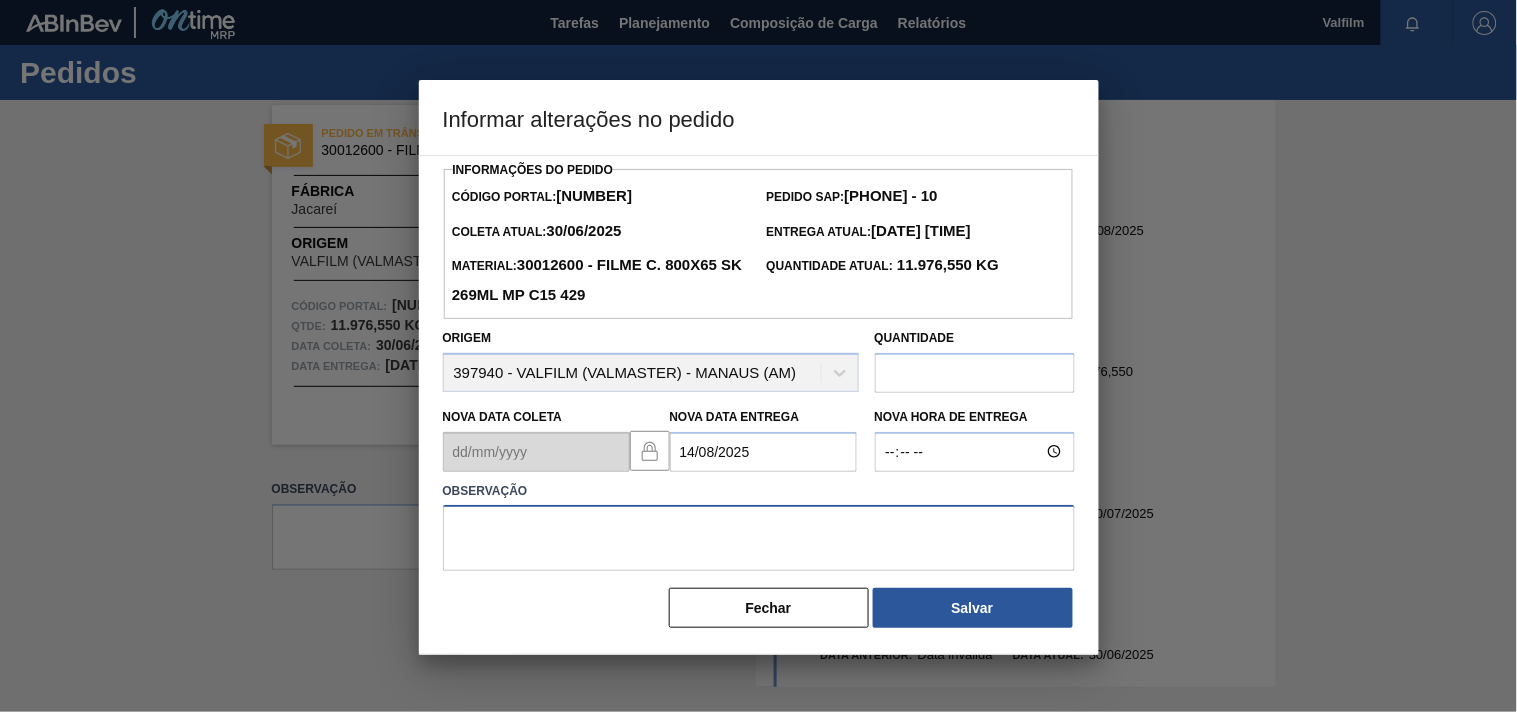 click at bounding box center (759, 538) 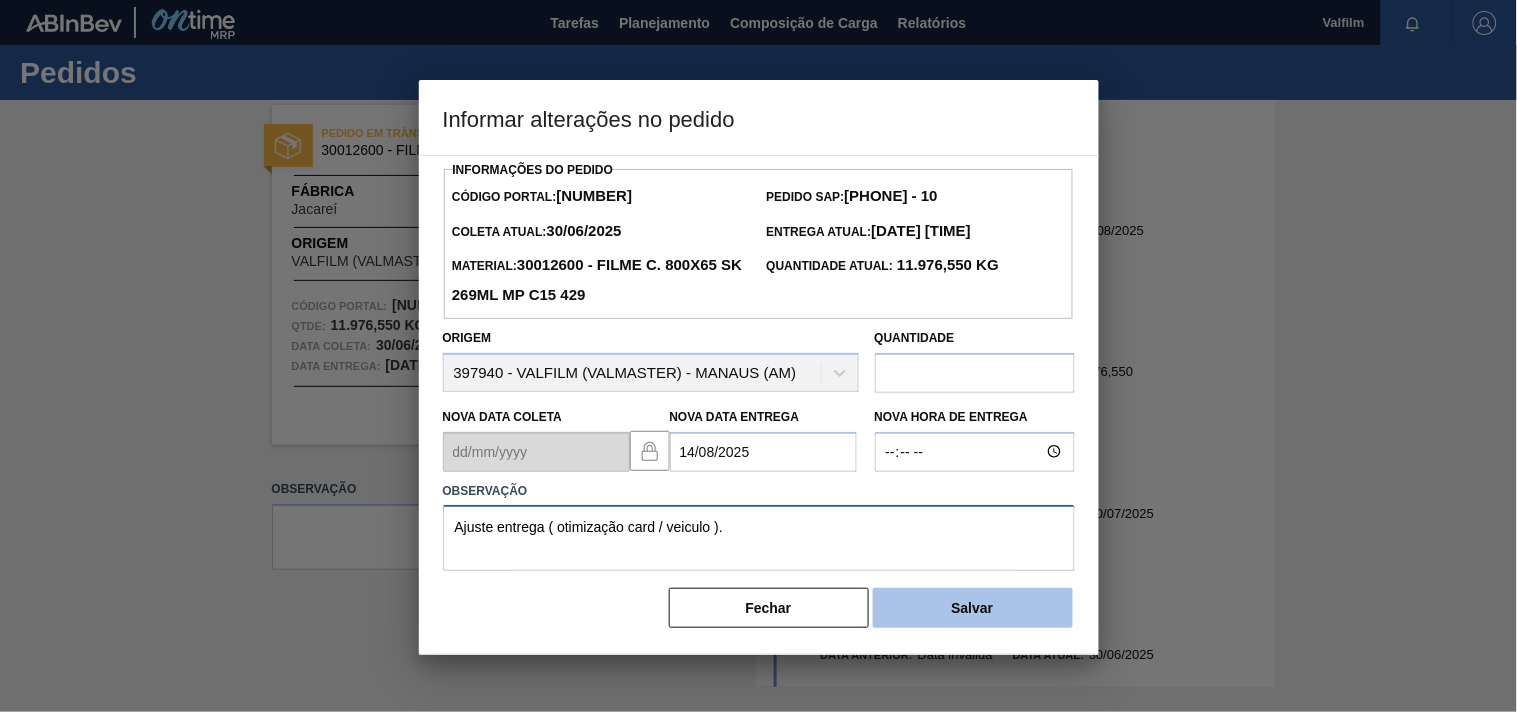 type on "Ajuste entrega ( otimização card / veiculo )." 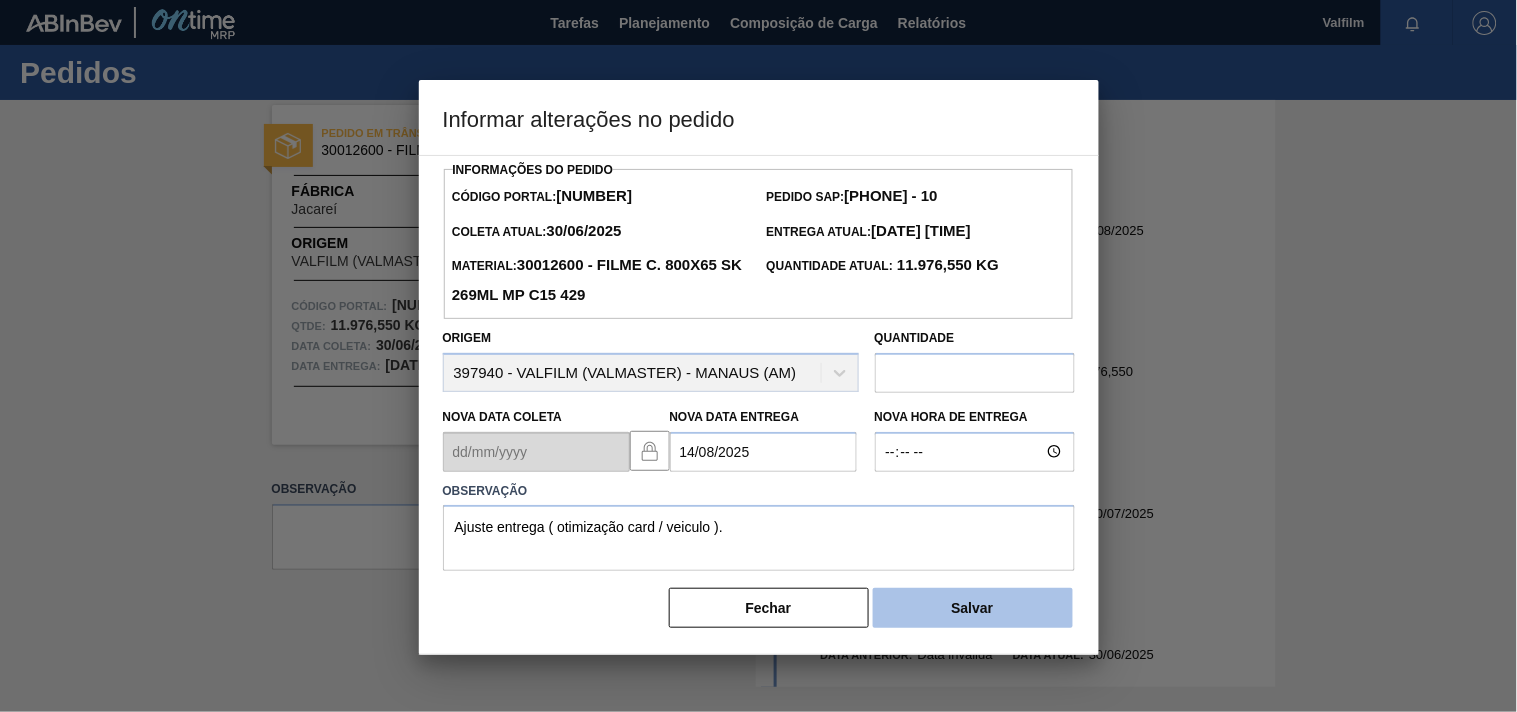 click on "Salvar" at bounding box center [973, 608] 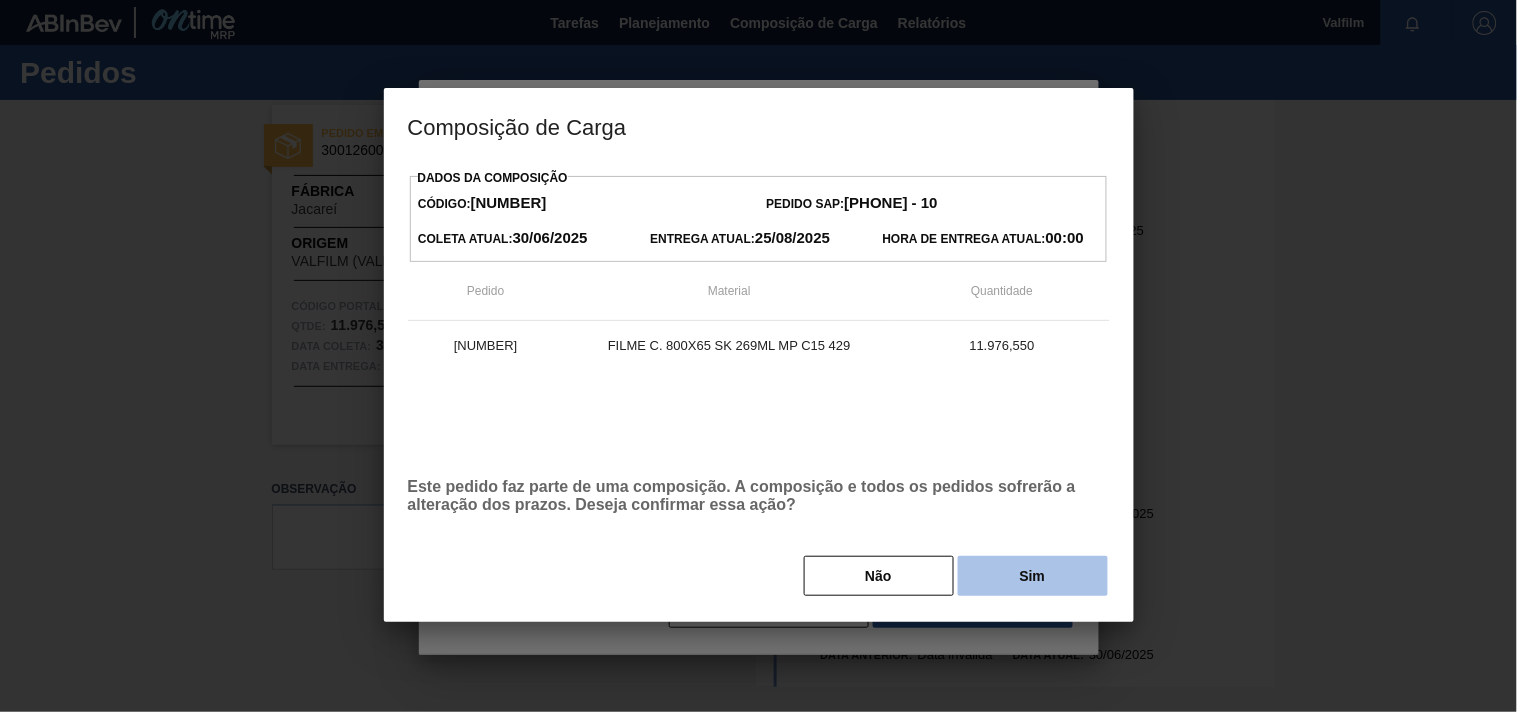 click on "Sim" at bounding box center (1033, 576) 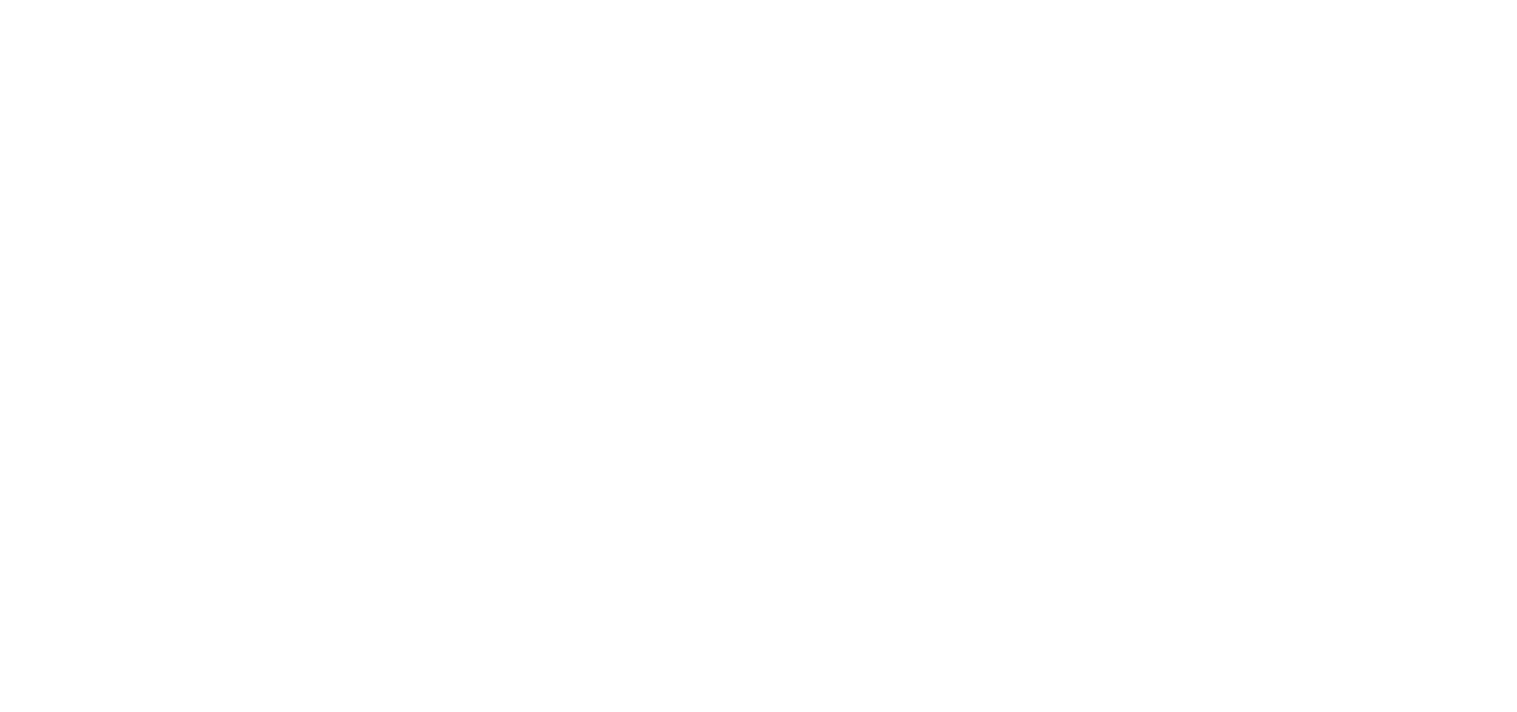 scroll, scrollTop: 0, scrollLeft: 0, axis: both 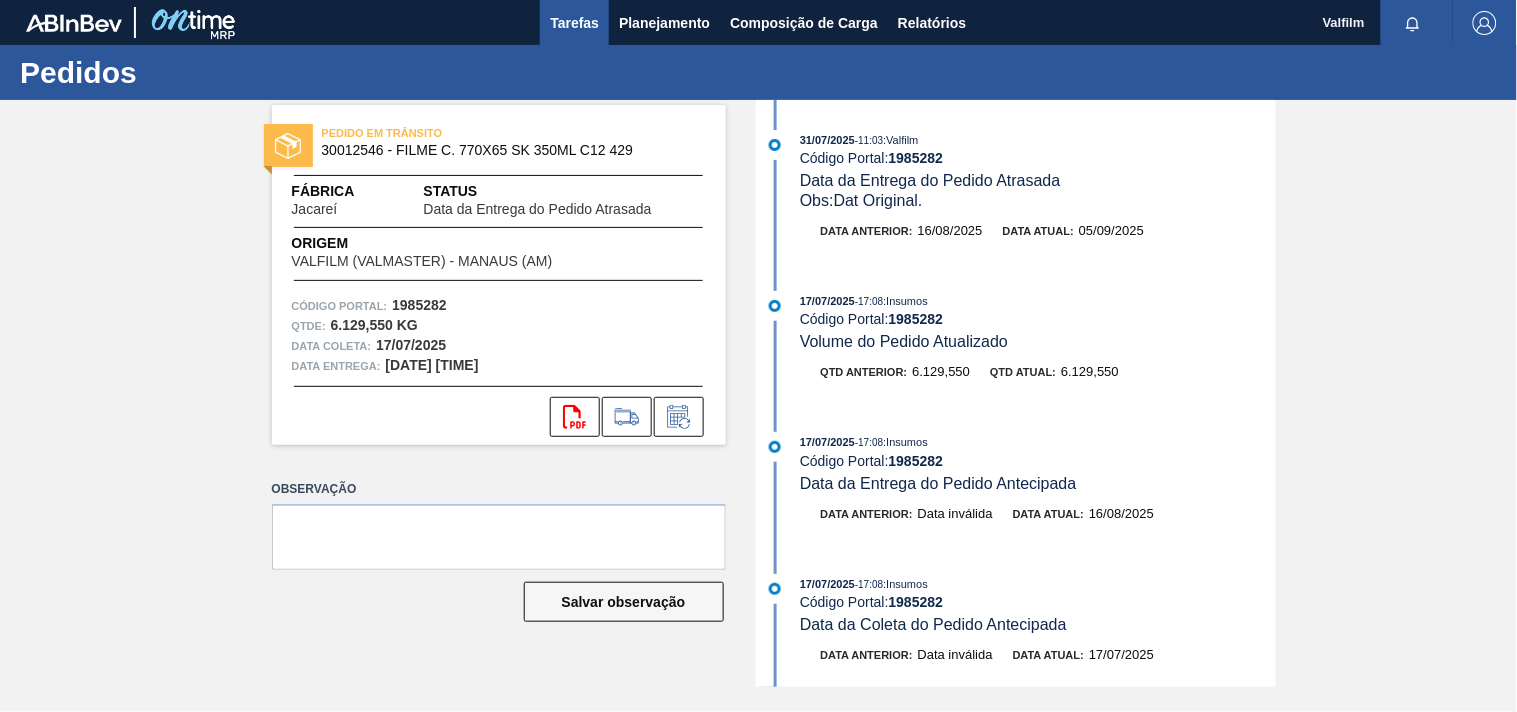 click on "Tarefas" at bounding box center [574, 22] 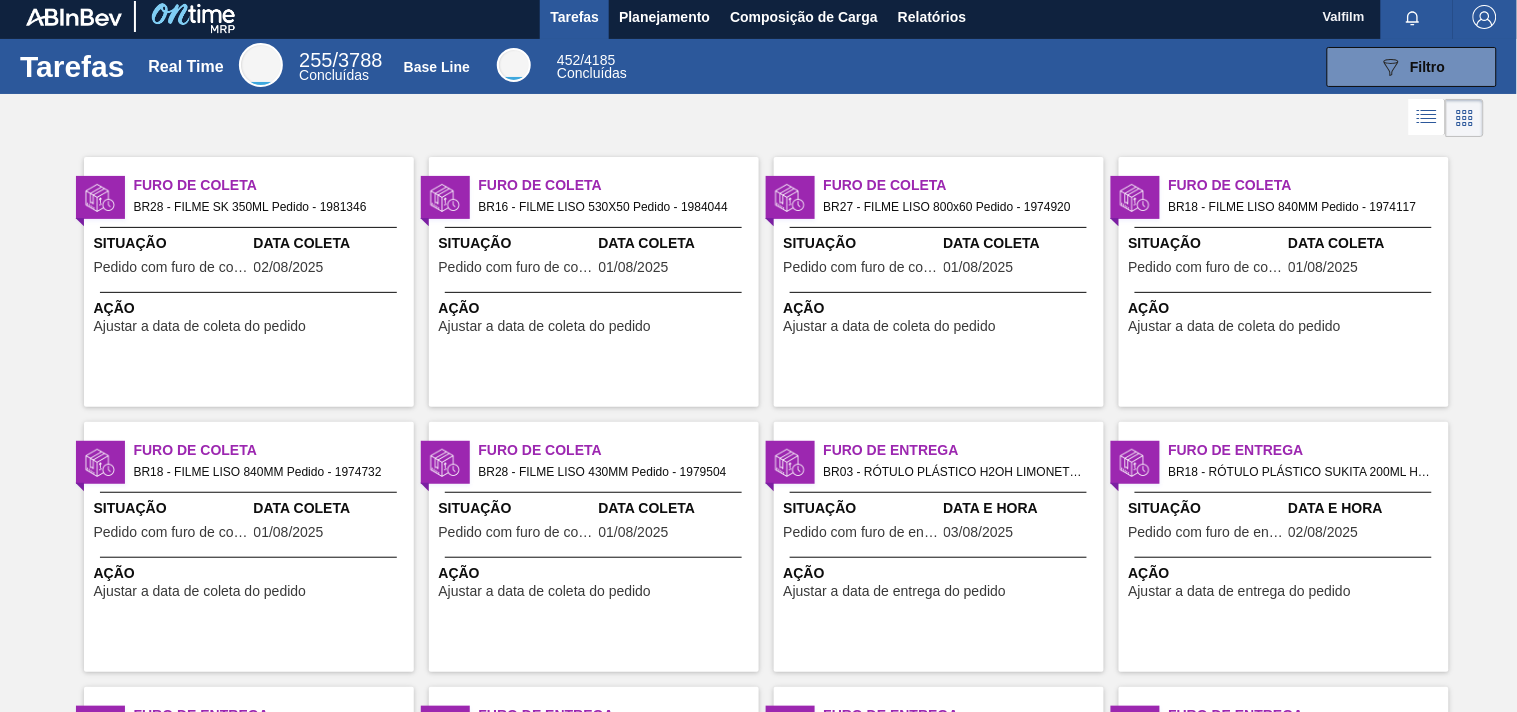 scroll, scrollTop: 0, scrollLeft: 0, axis: both 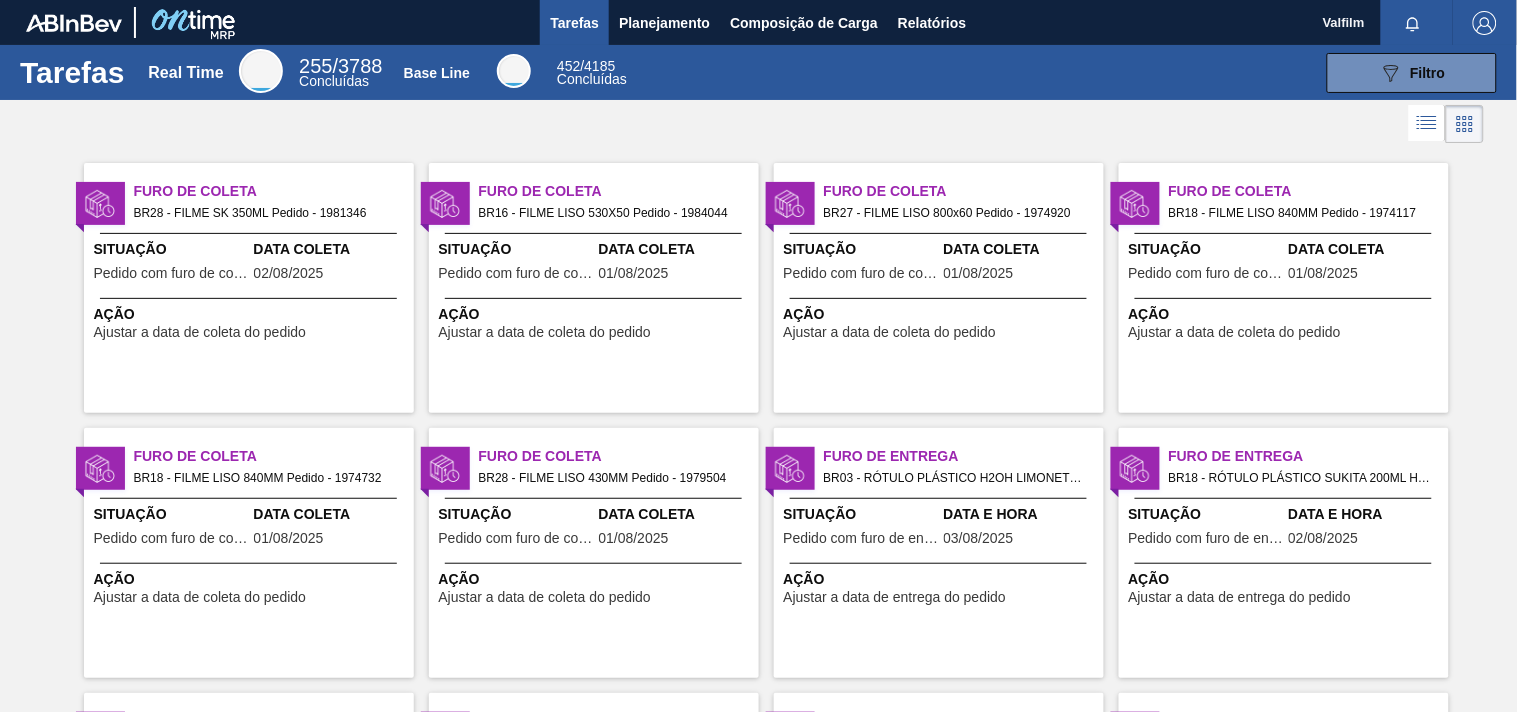 click on "Data Coleta 02/08/2025" at bounding box center [331, 263] 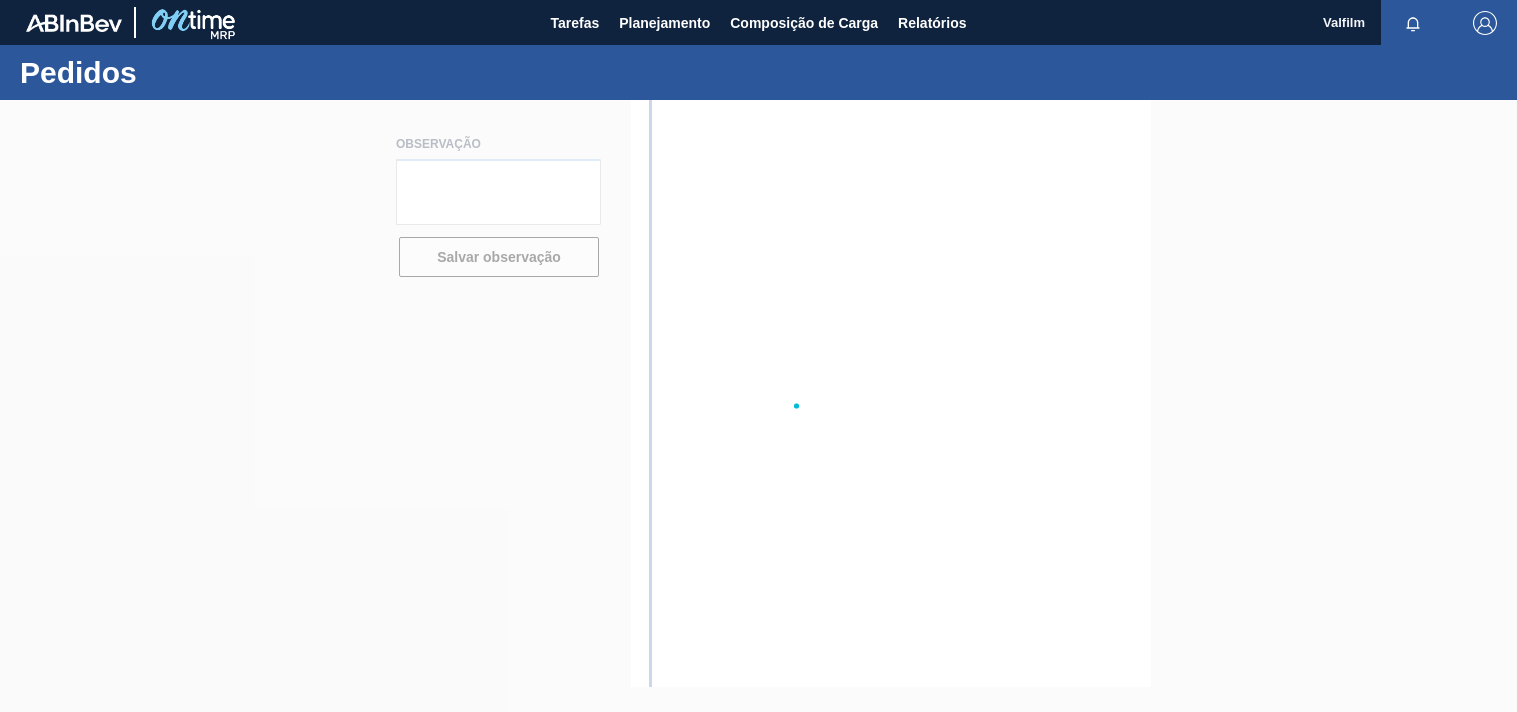 scroll, scrollTop: 0, scrollLeft: 0, axis: both 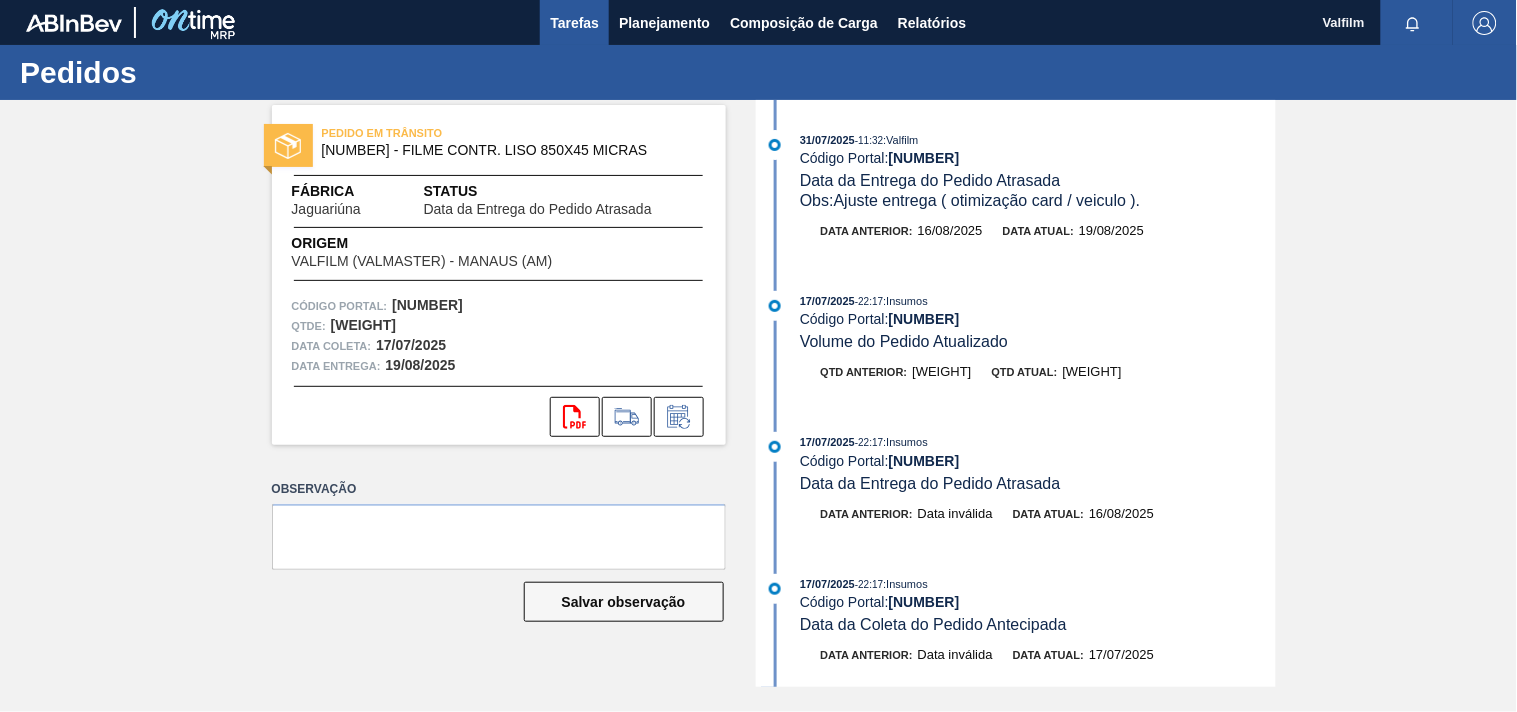 click on "Tarefas" at bounding box center [574, 23] 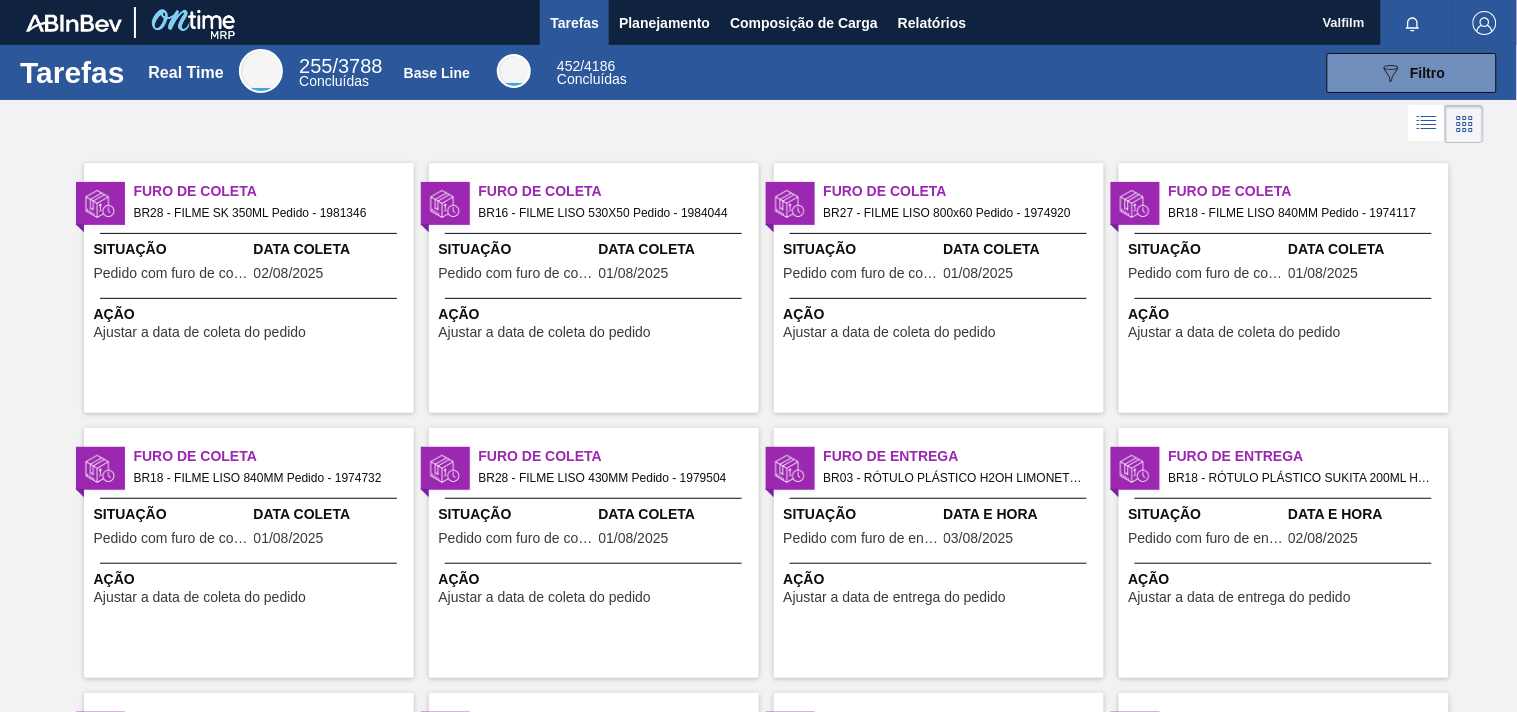 click on "Situação Pedido com furo de entrega" at bounding box center (861, 528) 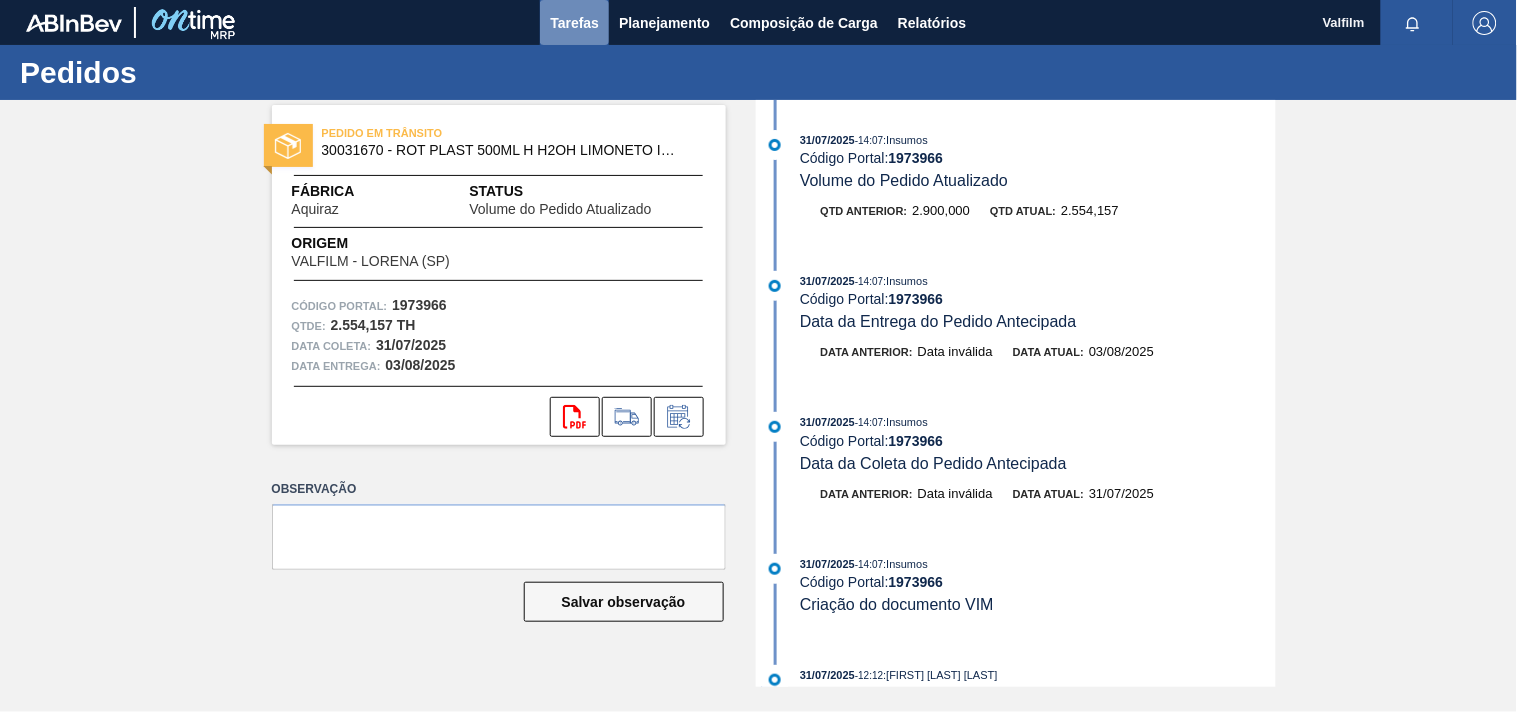 click on "Tarefas" at bounding box center (574, 22) 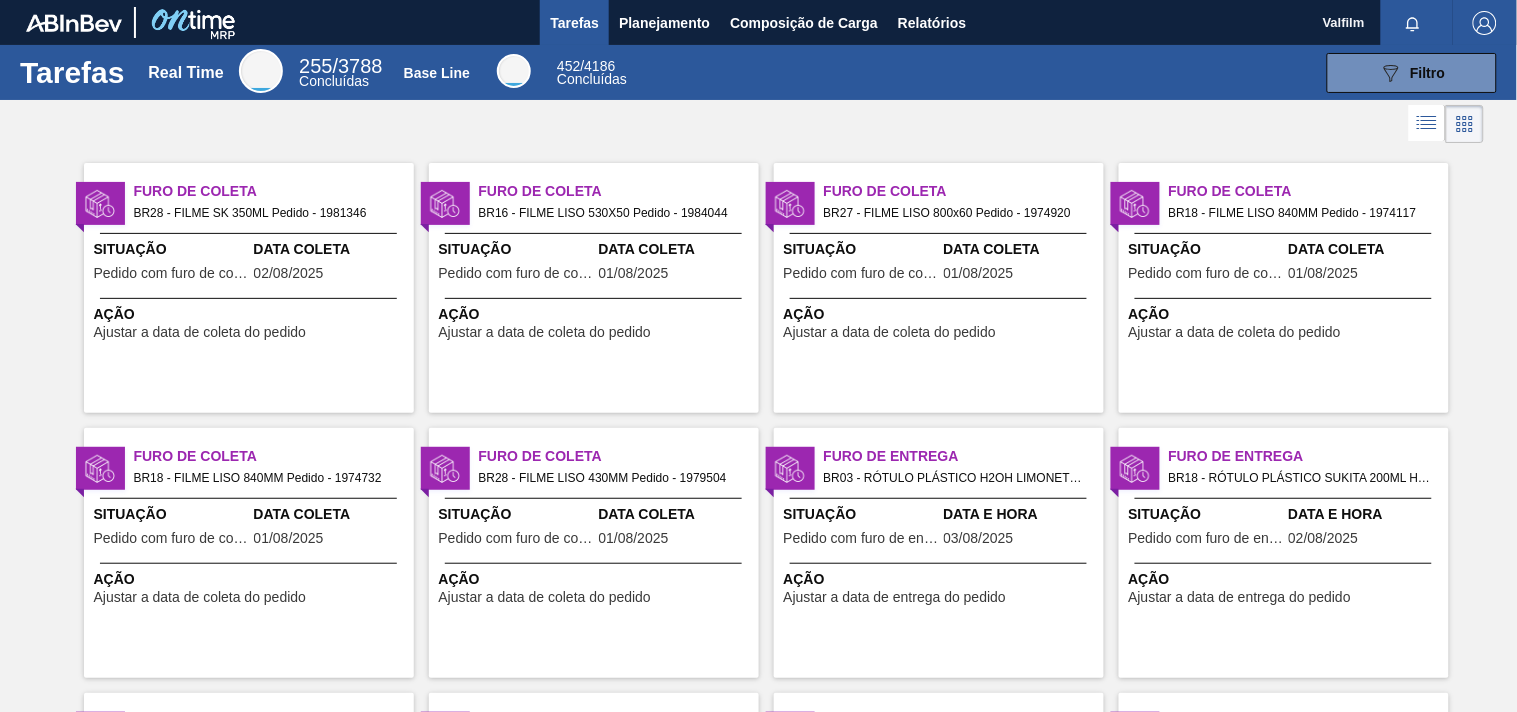 click on "BR18 - RÓTULO PLÁSTICO SUKITA 200ML H Pedido - 1980715" at bounding box center [1301, 478] 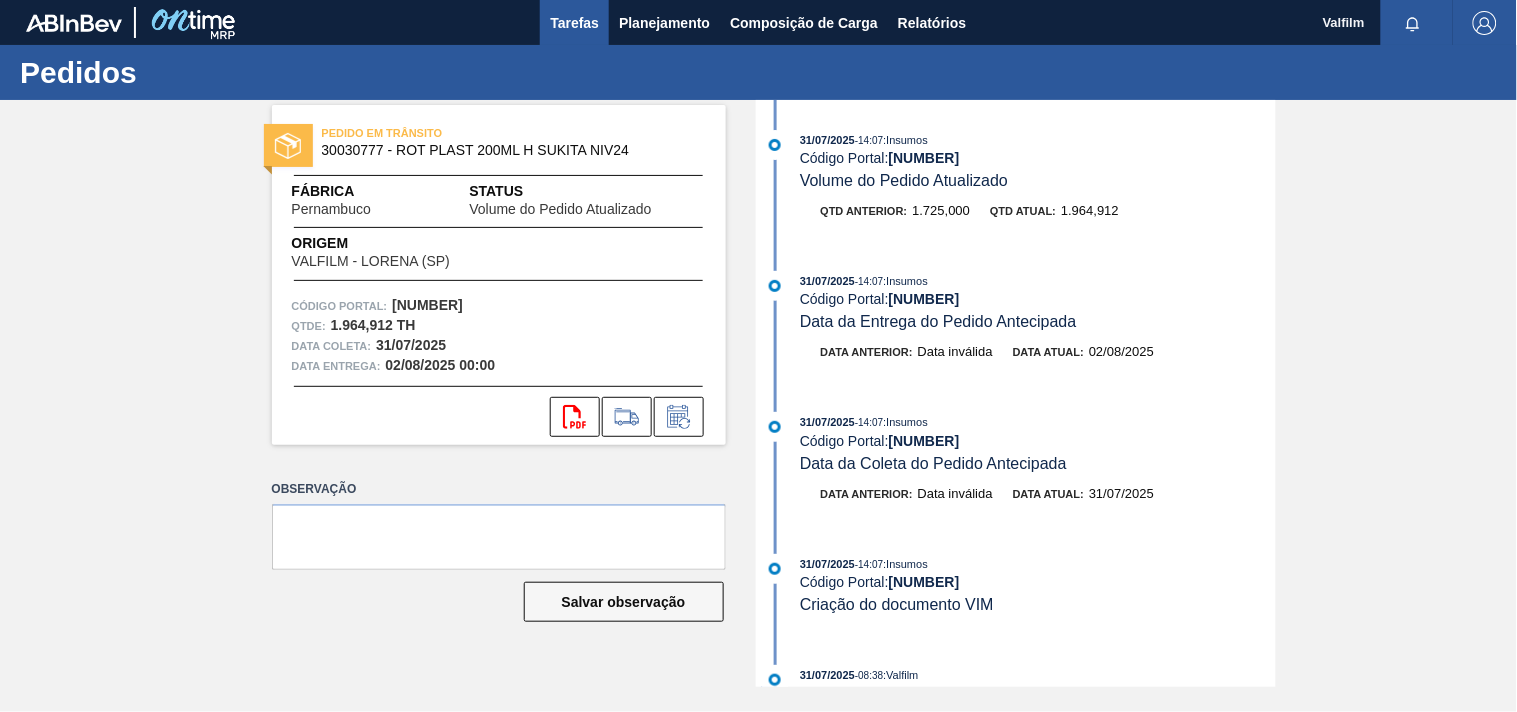 click on "Tarefas" at bounding box center (574, 22) 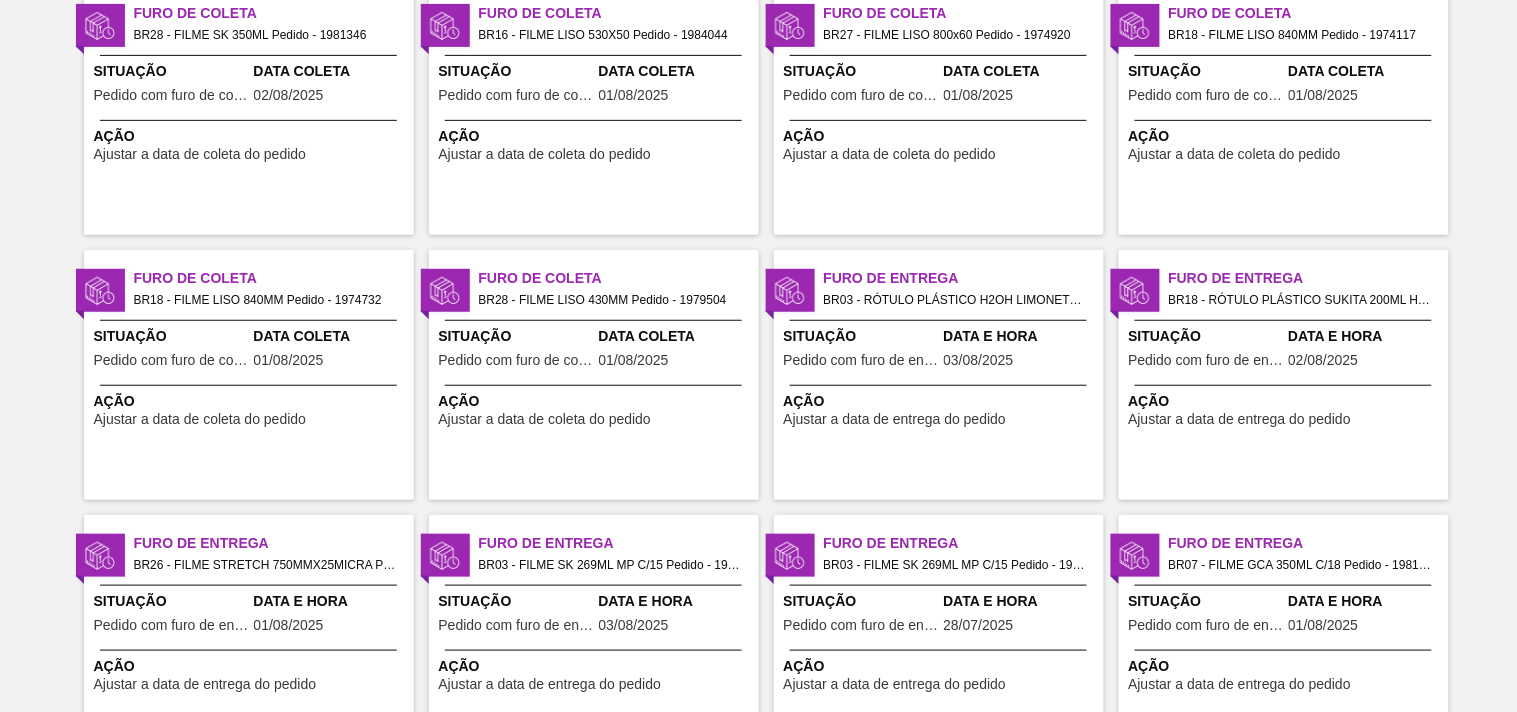 scroll, scrollTop: 222, scrollLeft: 0, axis: vertical 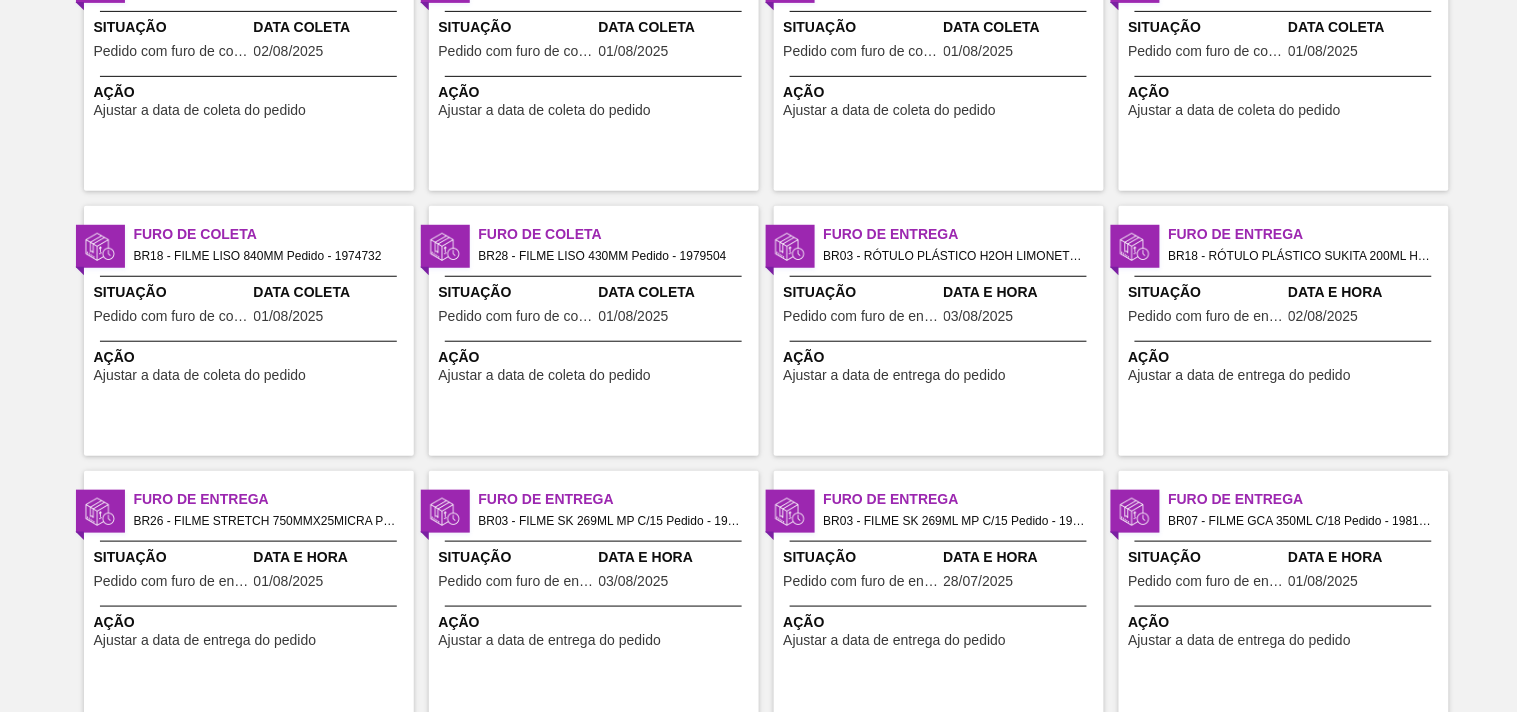 click on "Situação" at bounding box center [171, 557] 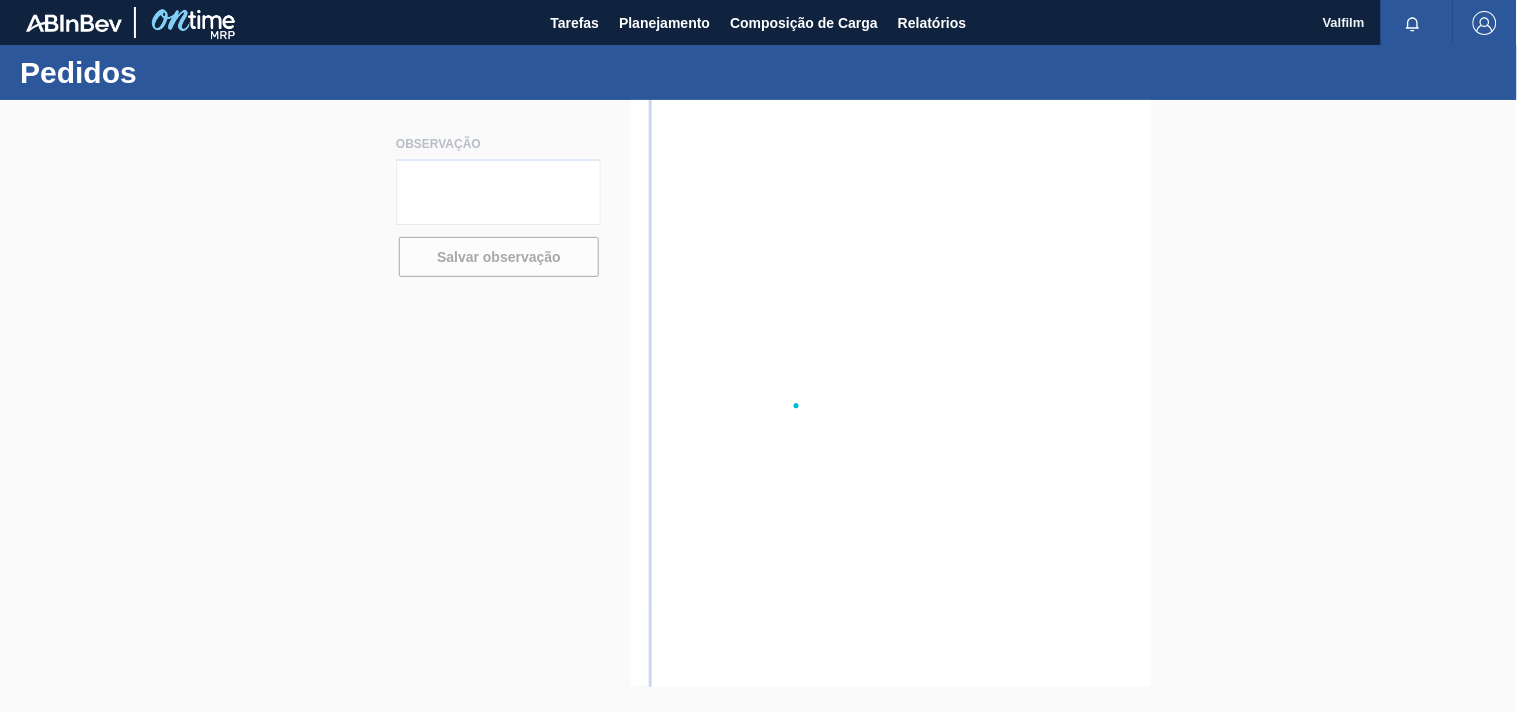 scroll, scrollTop: 0, scrollLeft: 0, axis: both 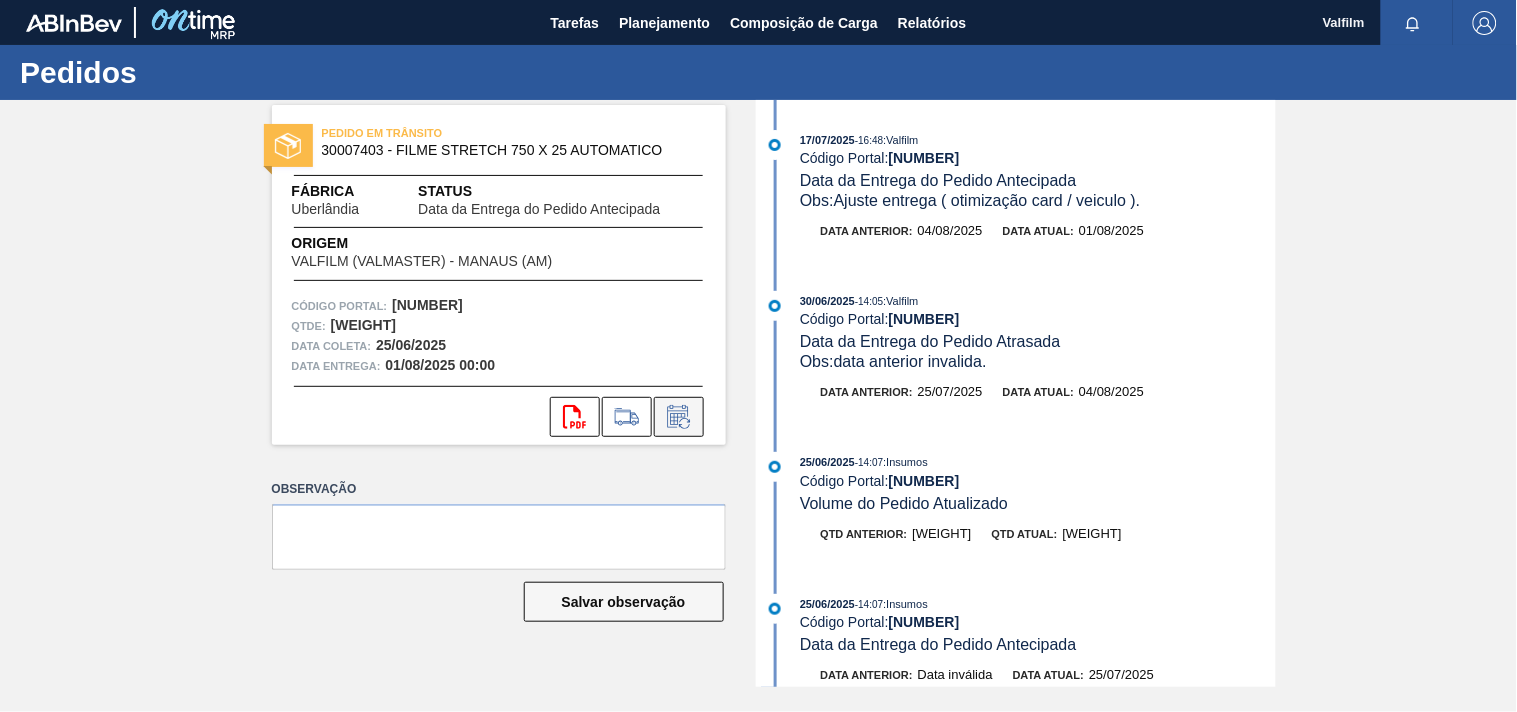 click 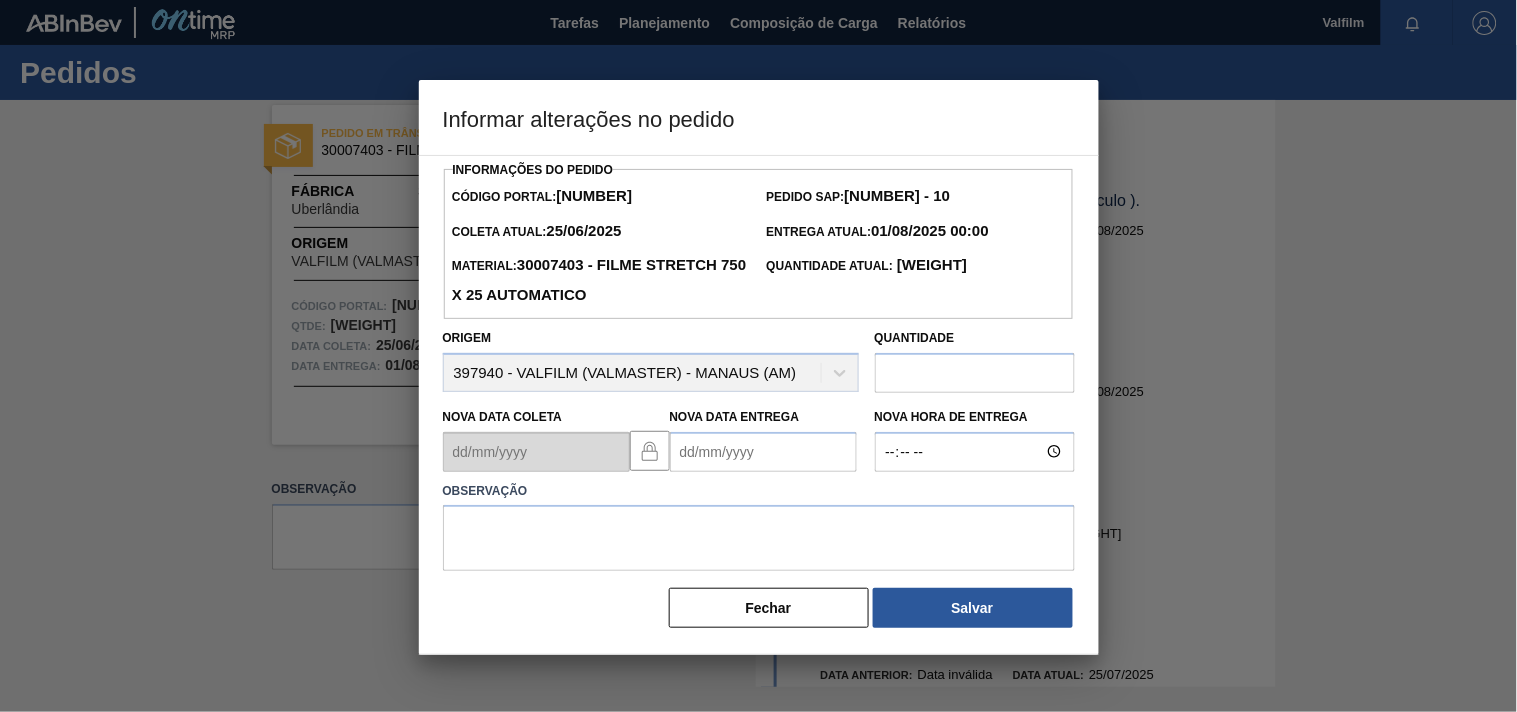 click on "Nova Data Entrega" at bounding box center (763, 452) 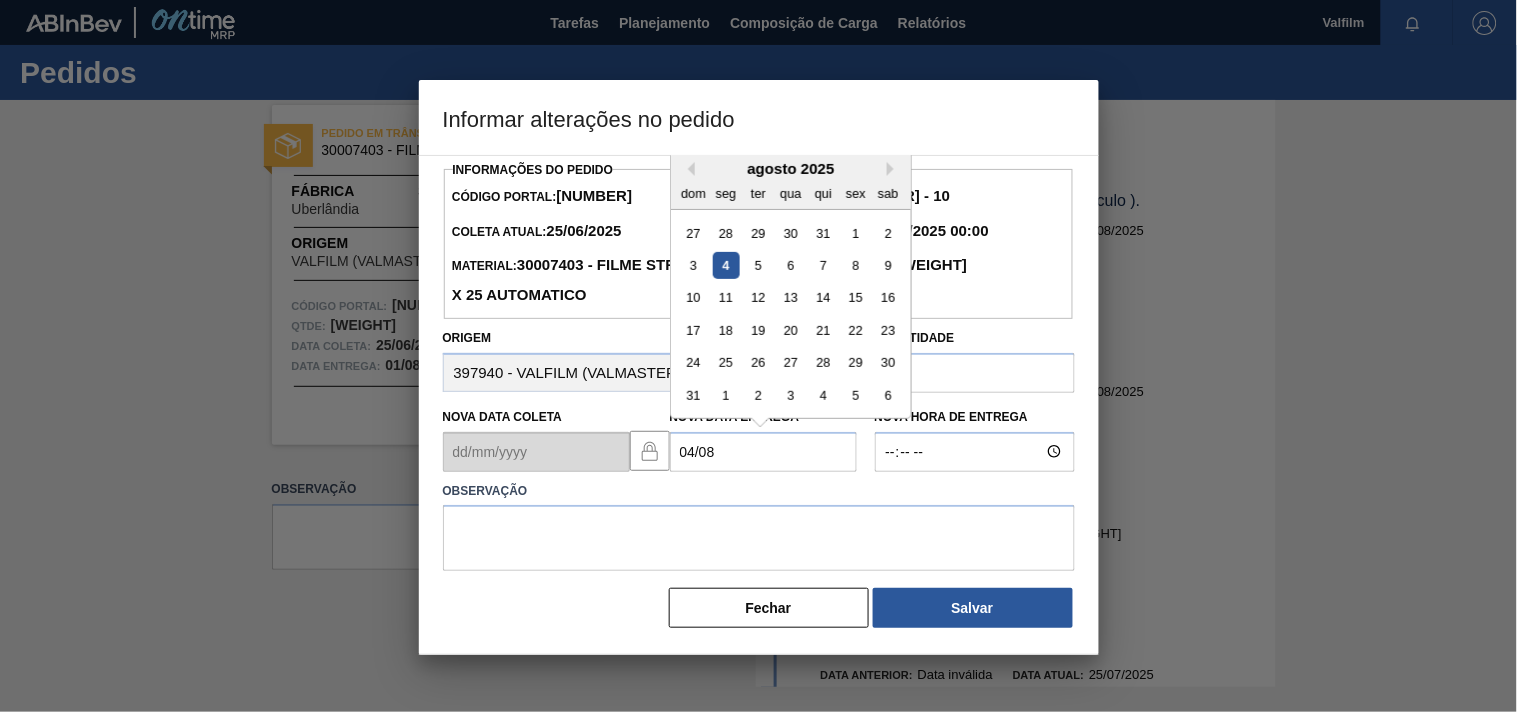 click on "4" at bounding box center (725, 265) 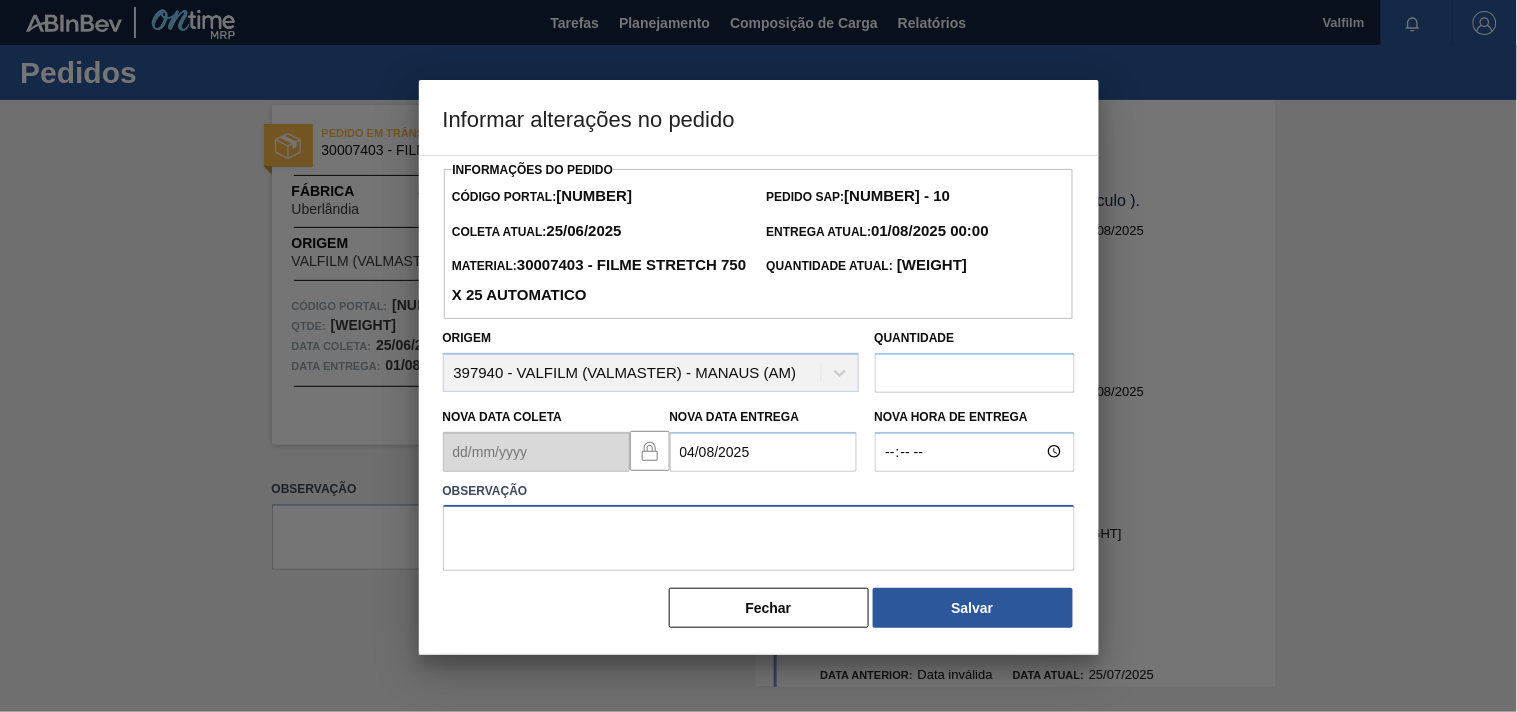click at bounding box center [759, 538] 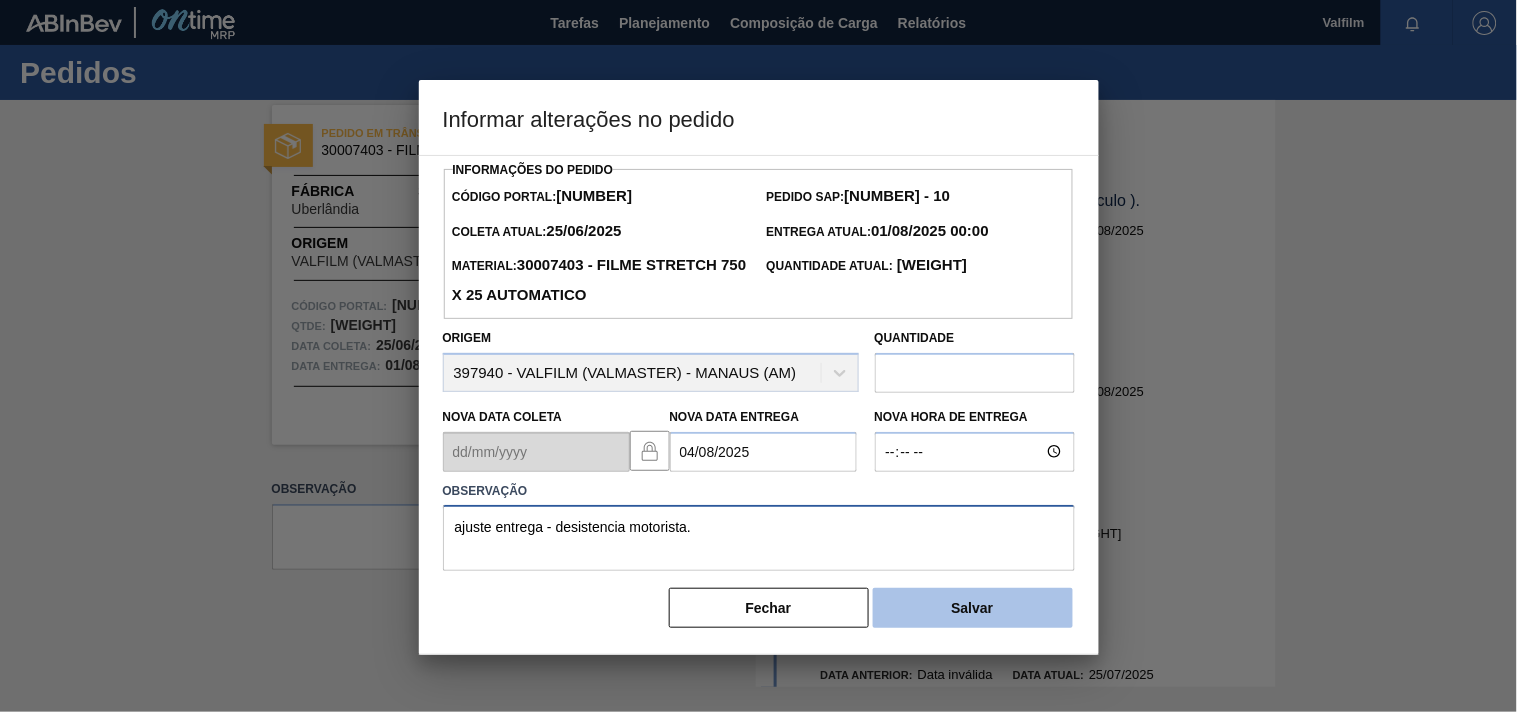 type on "ajuste entrega - desistencia motorista." 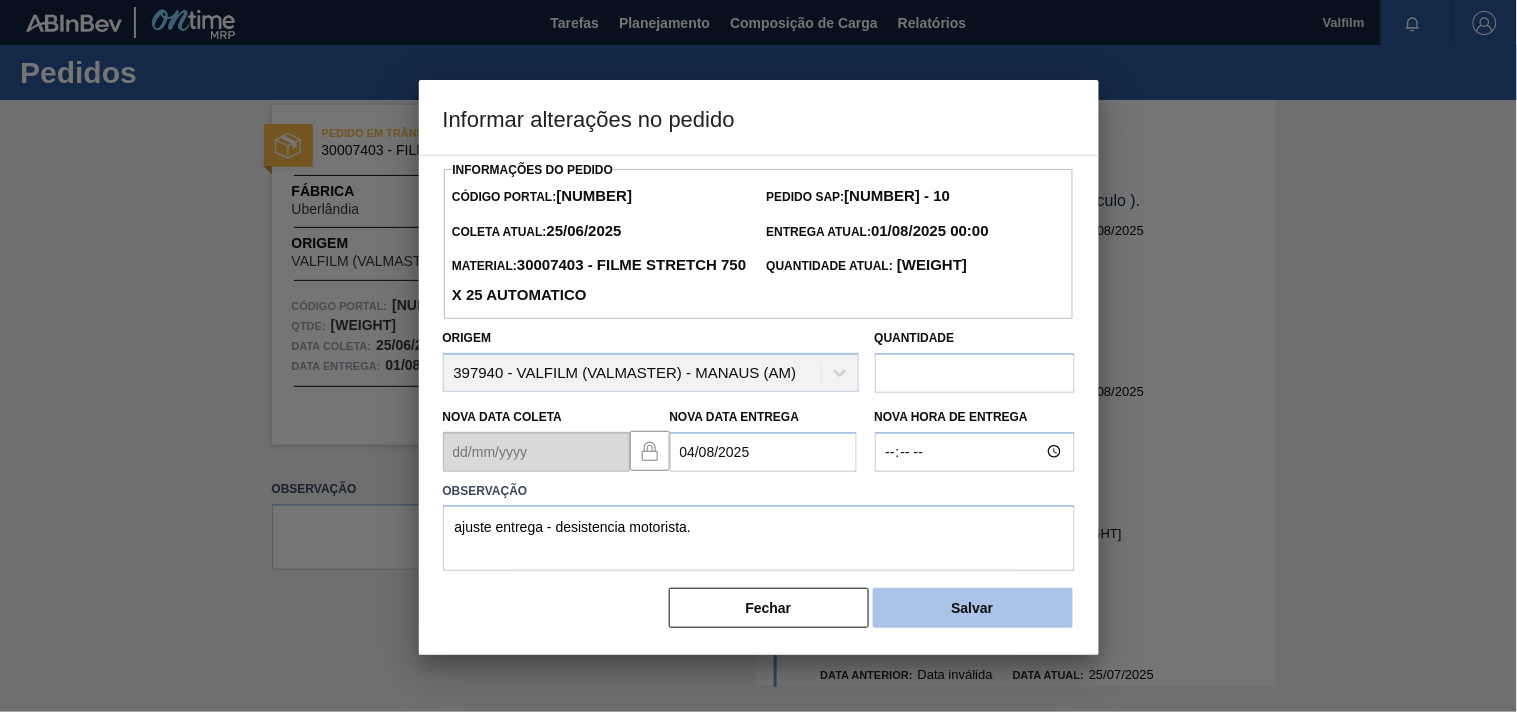 click on "Salvar" at bounding box center [973, 608] 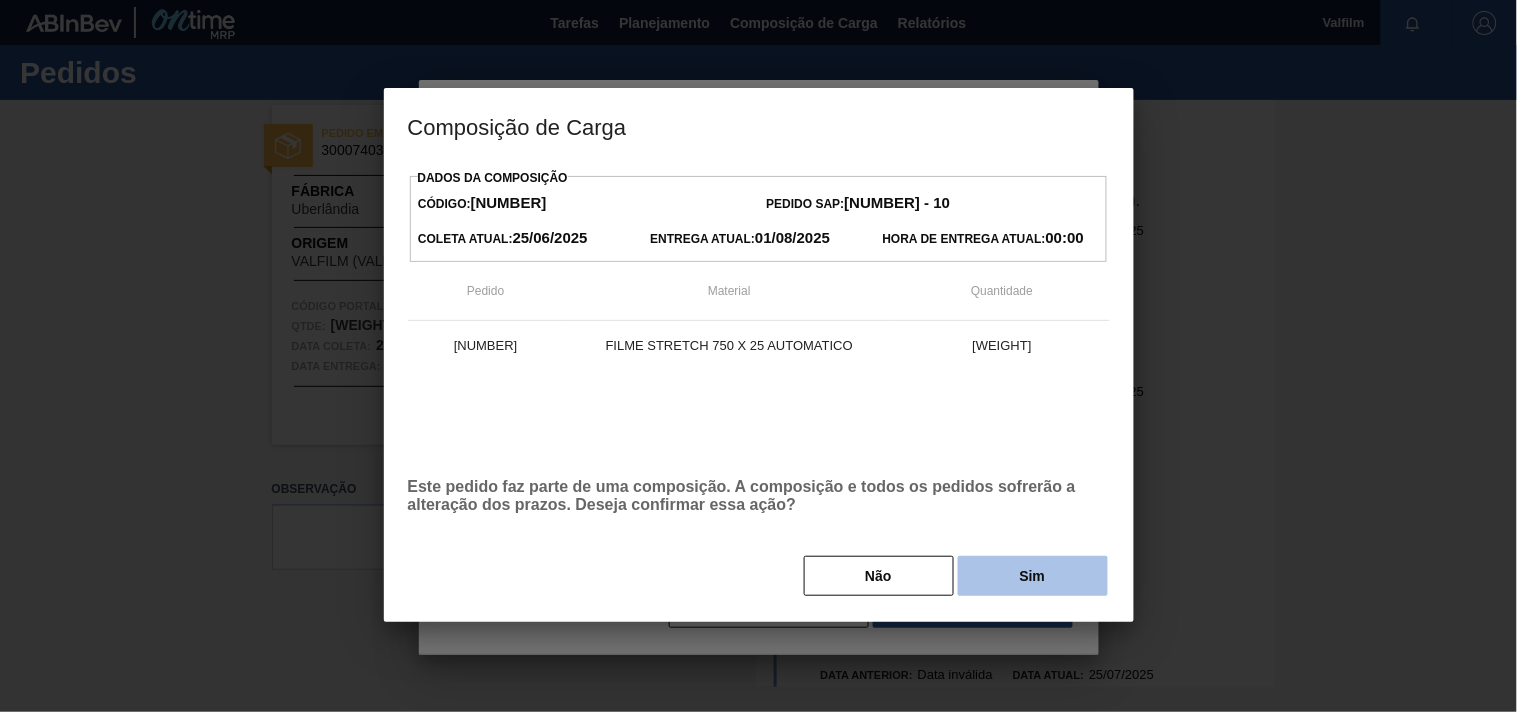 click on "Sim" at bounding box center [1033, 576] 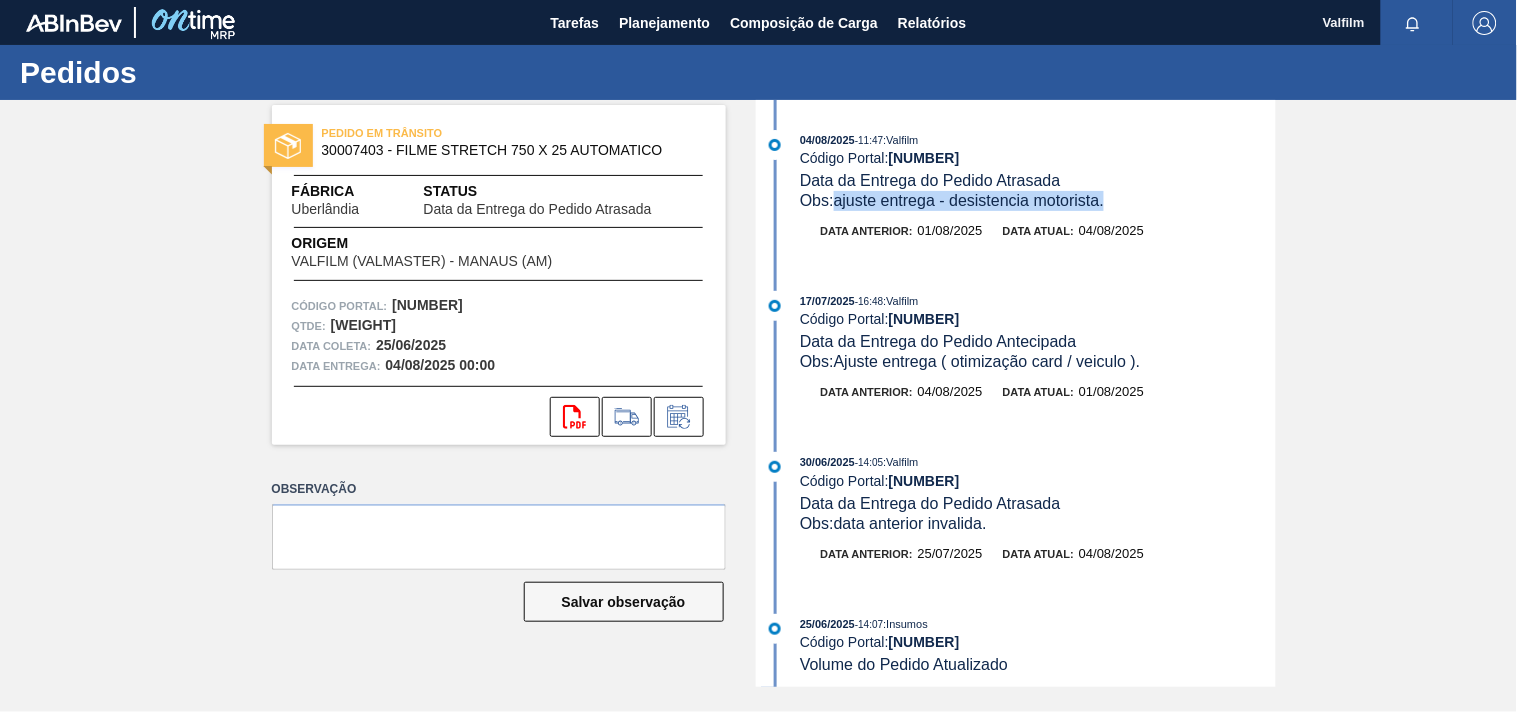 drag, startPoint x: 837, startPoint y: 202, endPoint x: 1124, endPoint y: 203, distance: 287.00174 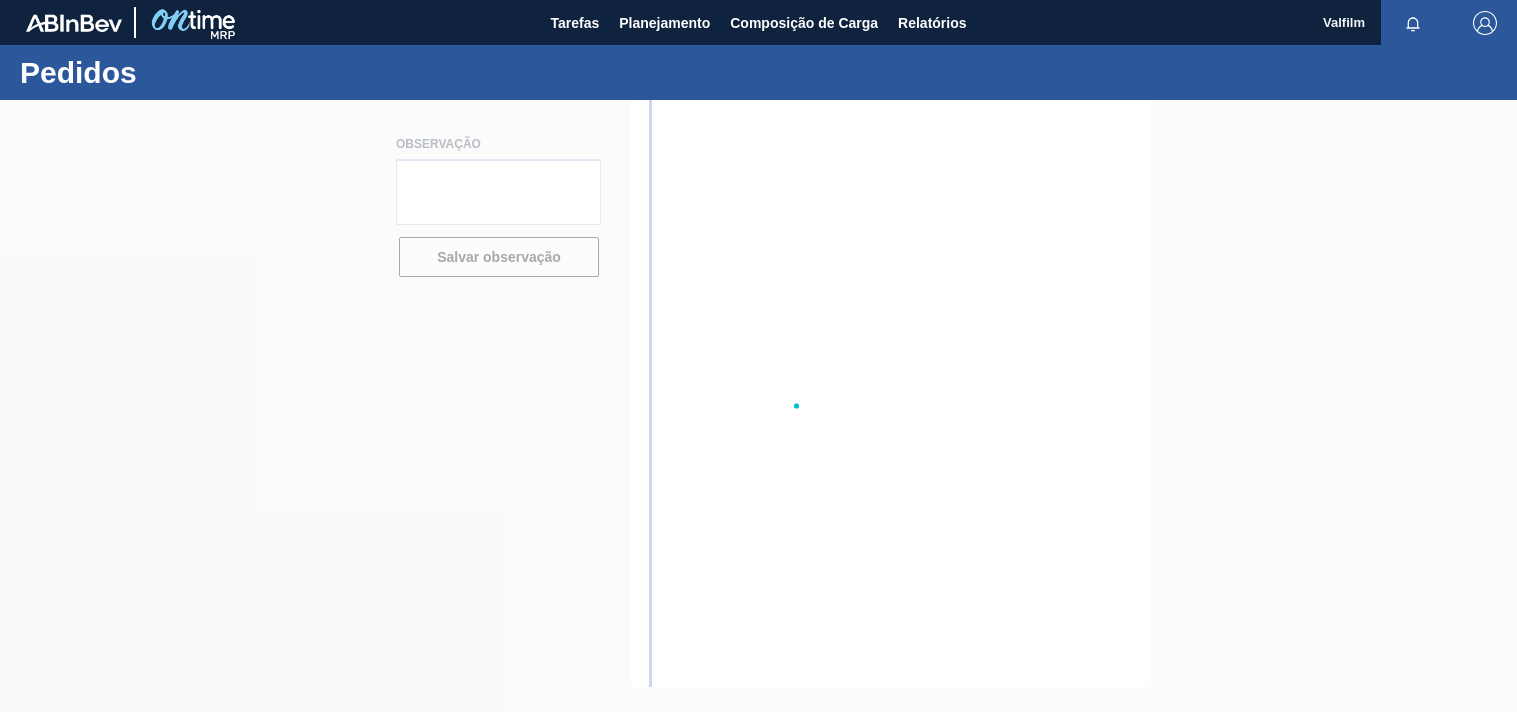 scroll, scrollTop: 0, scrollLeft: 0, axis: both 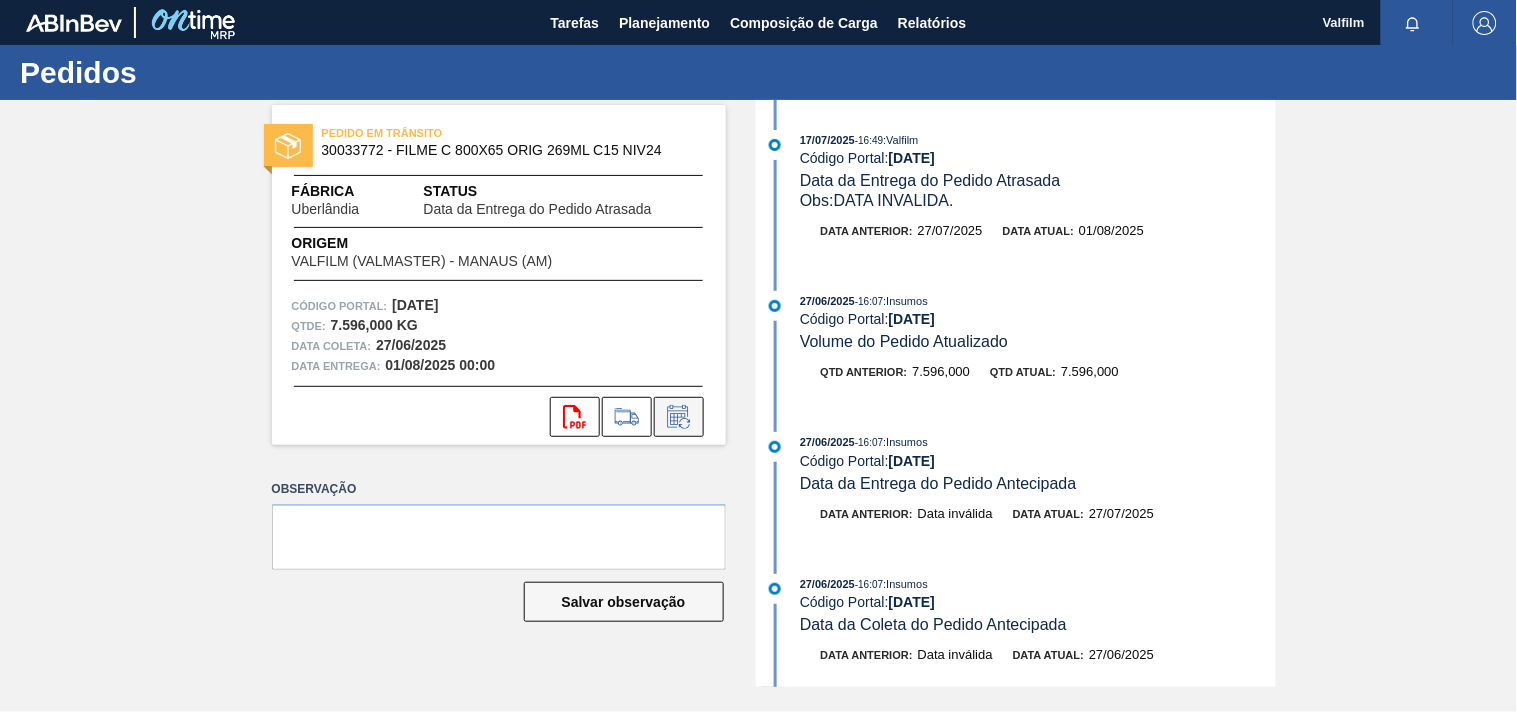 click 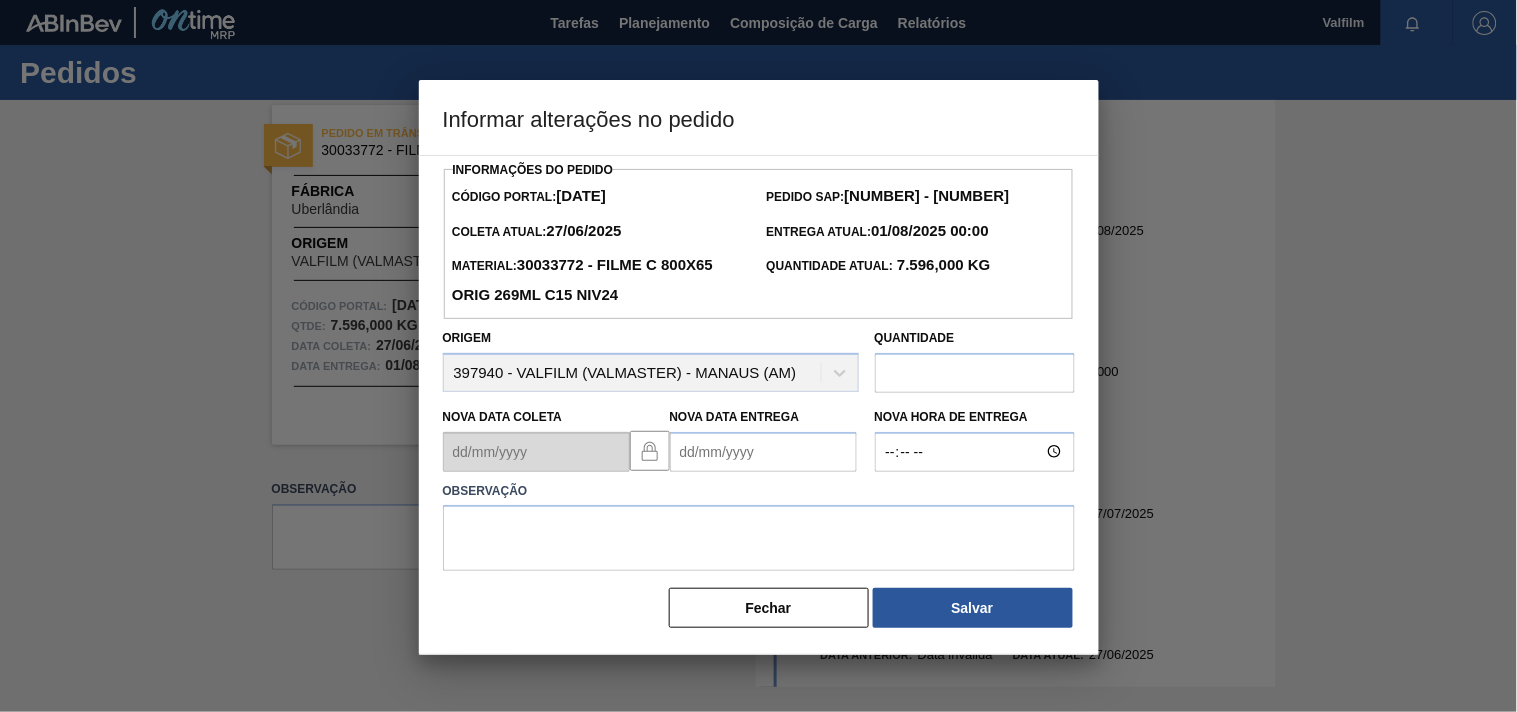 click on "Nova Data Entrega" at bounding box center [763, 452] 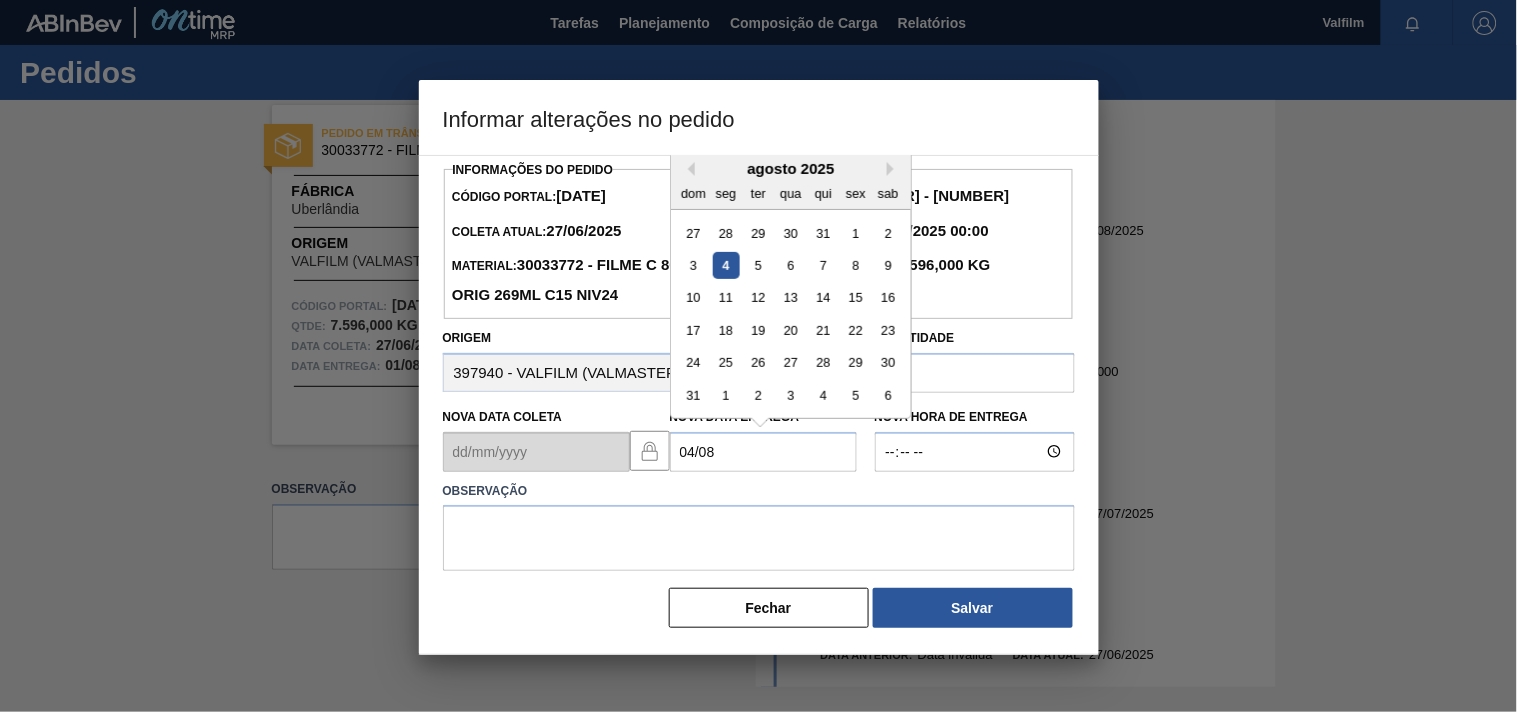 type on "04/08/2025" 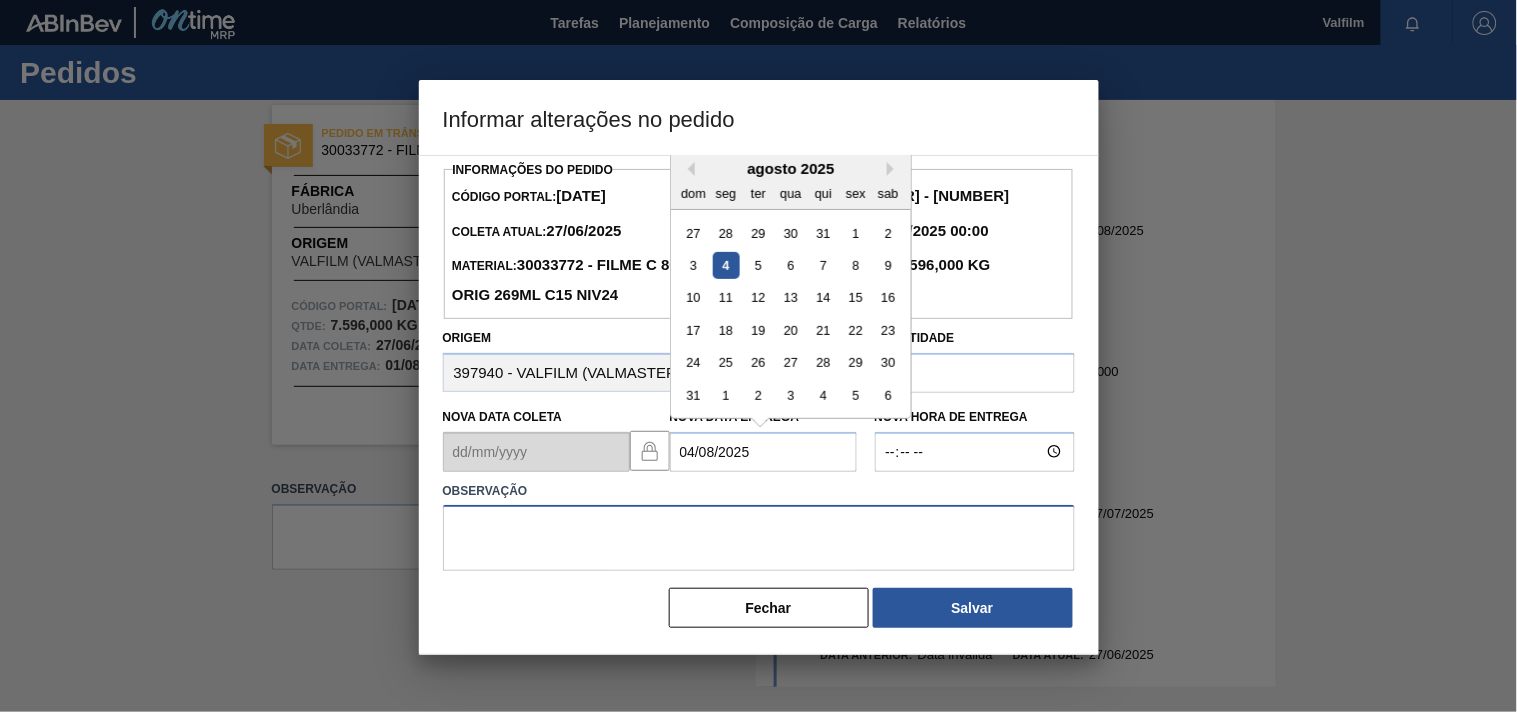 click at bounding box center [759, 538] 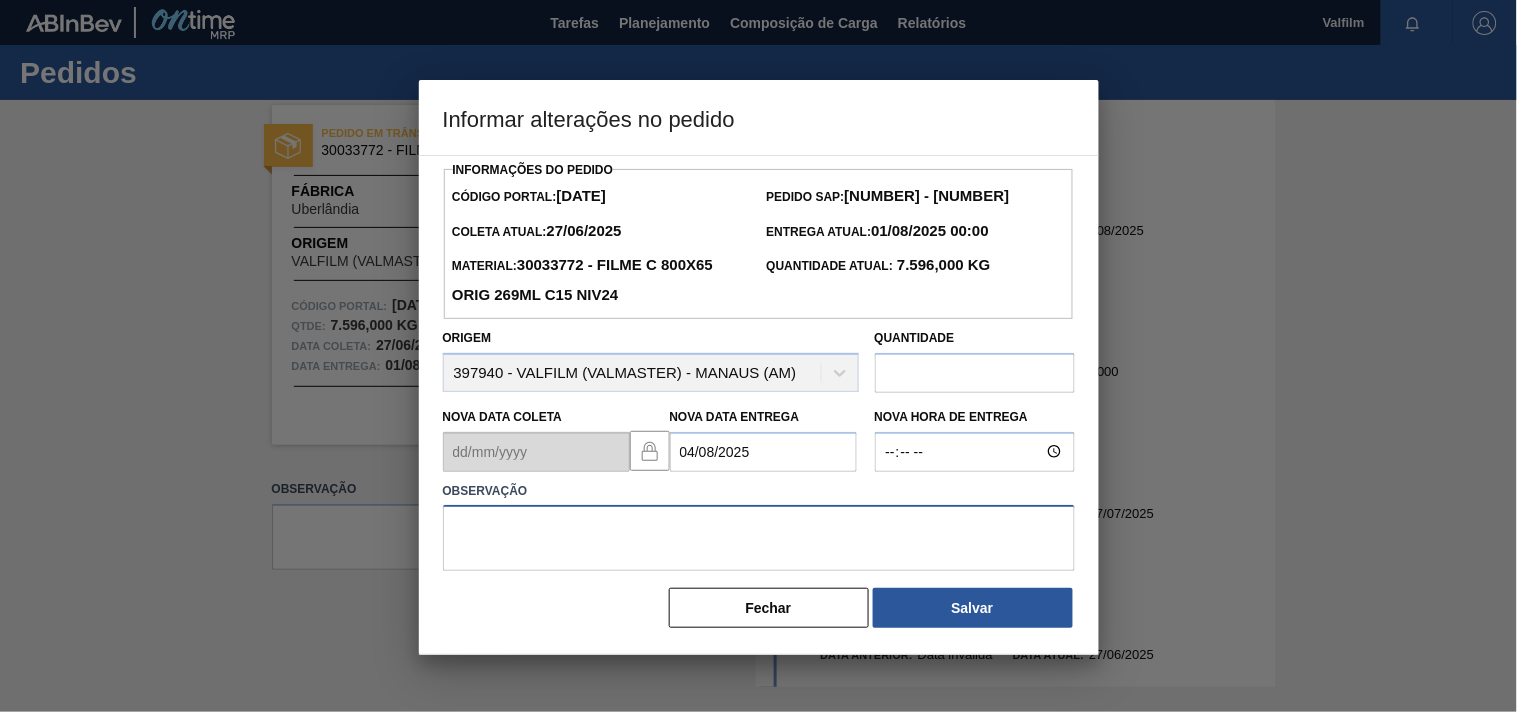 paste on "ajuste entrega - desistencia motorista." 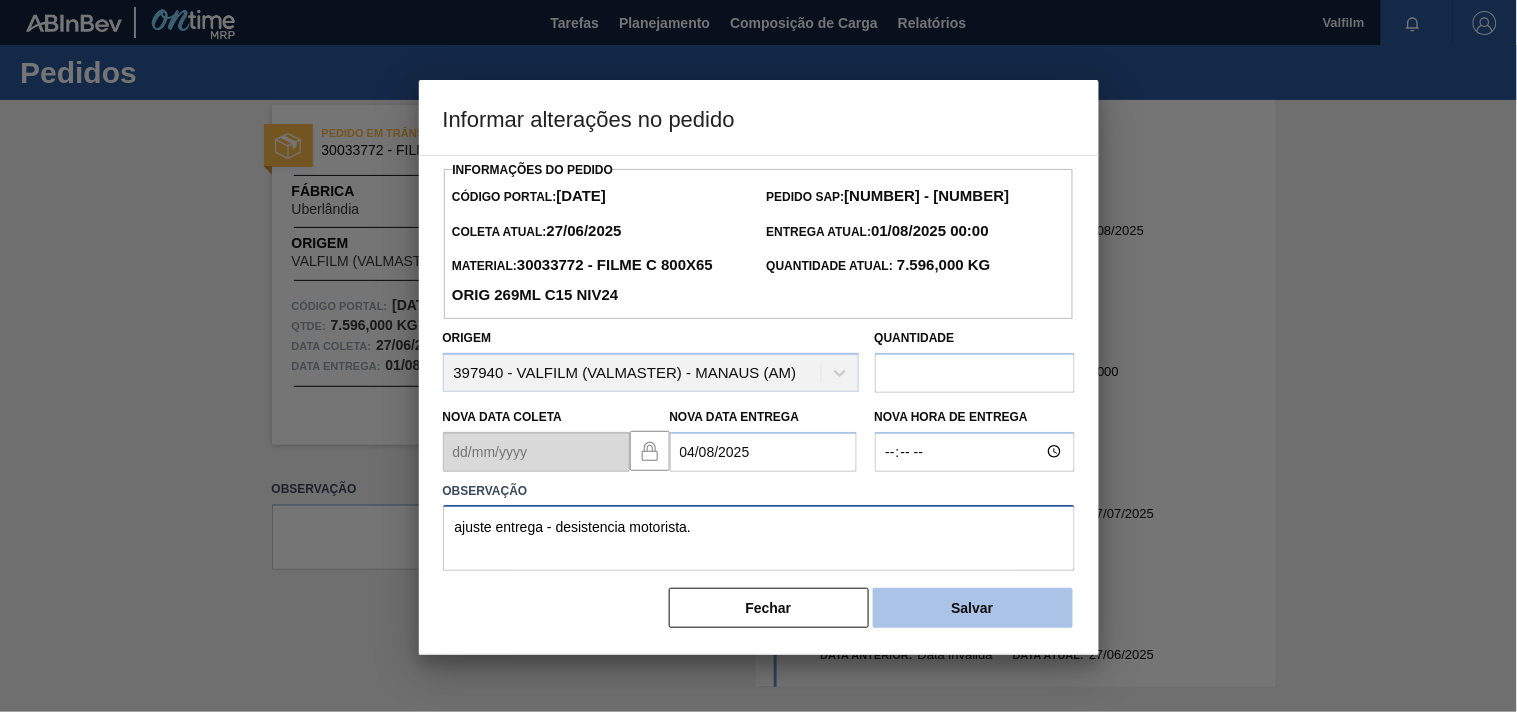 type on "ajuste entrega - desistencia motorista." 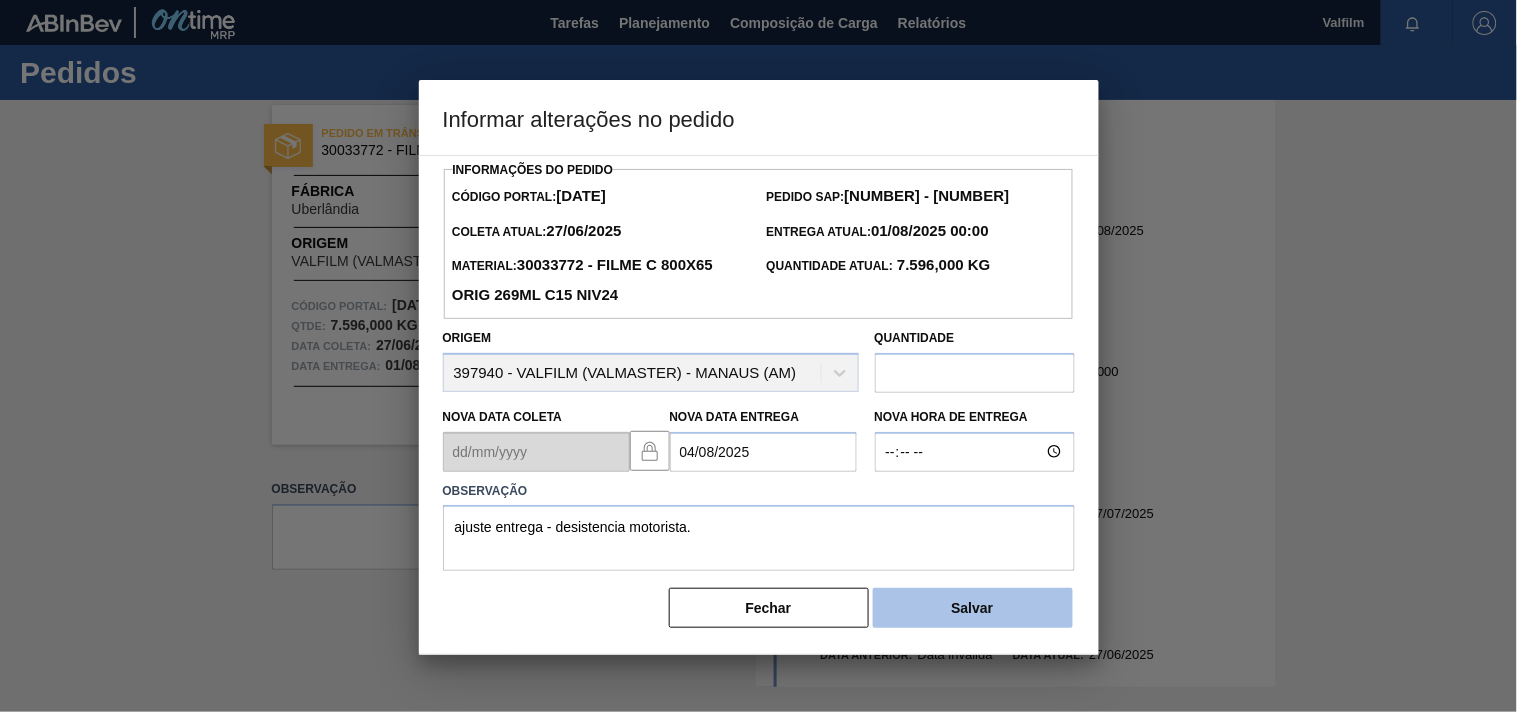 click on "Salvar" at bounding box center (973, 608) 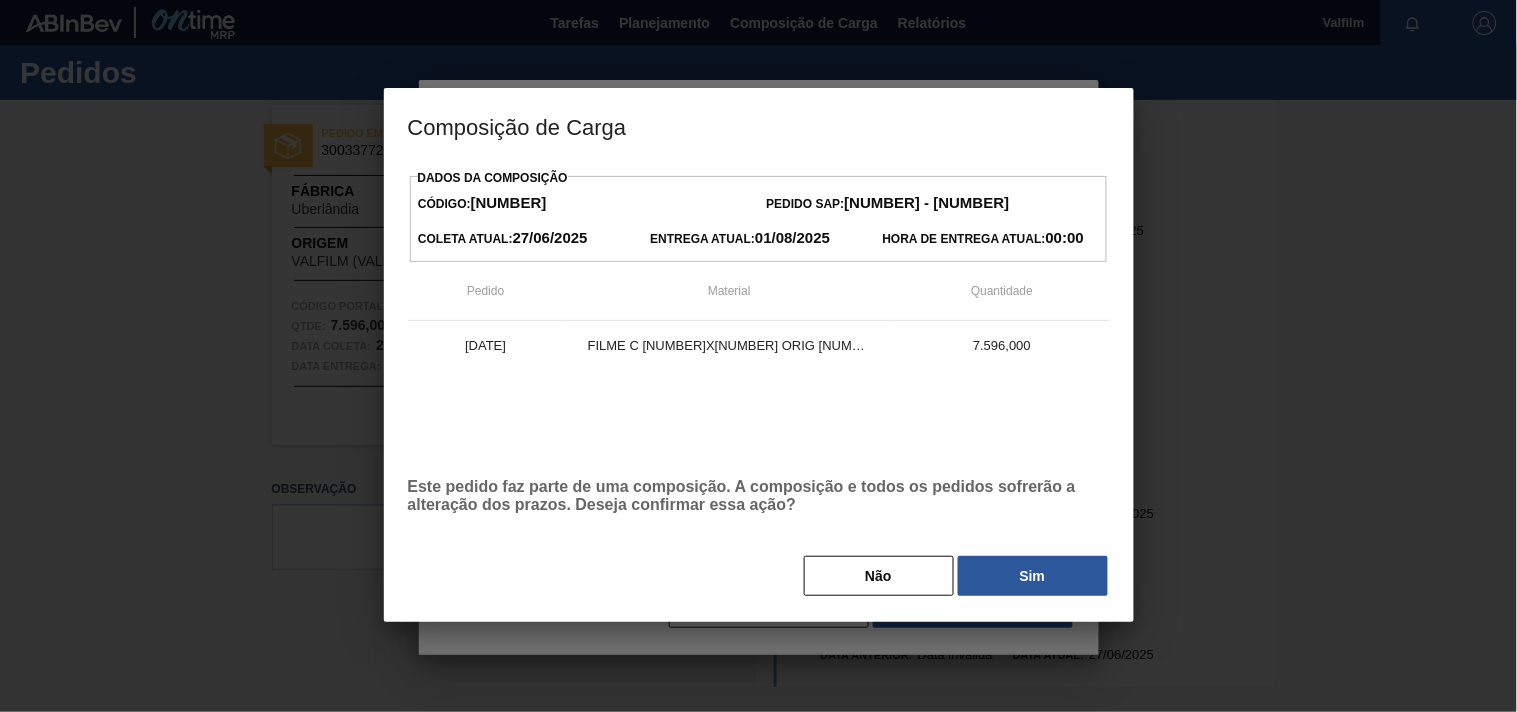 click on "Sim" at bounding box center [1033, 576] 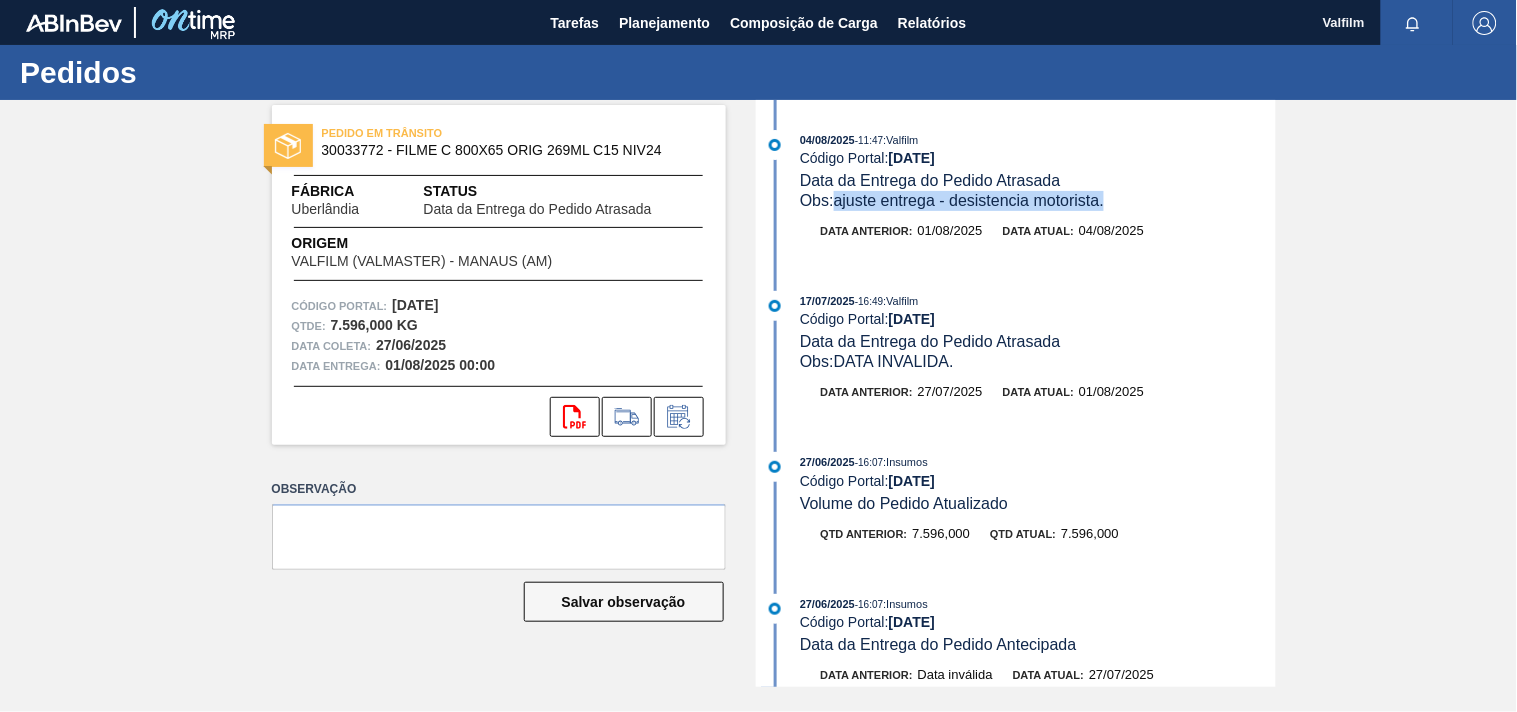 drag, startPoint x: 838, startPoint y: 204, endPoint x: 1115, endPoint y: 201, distance: 277.01624 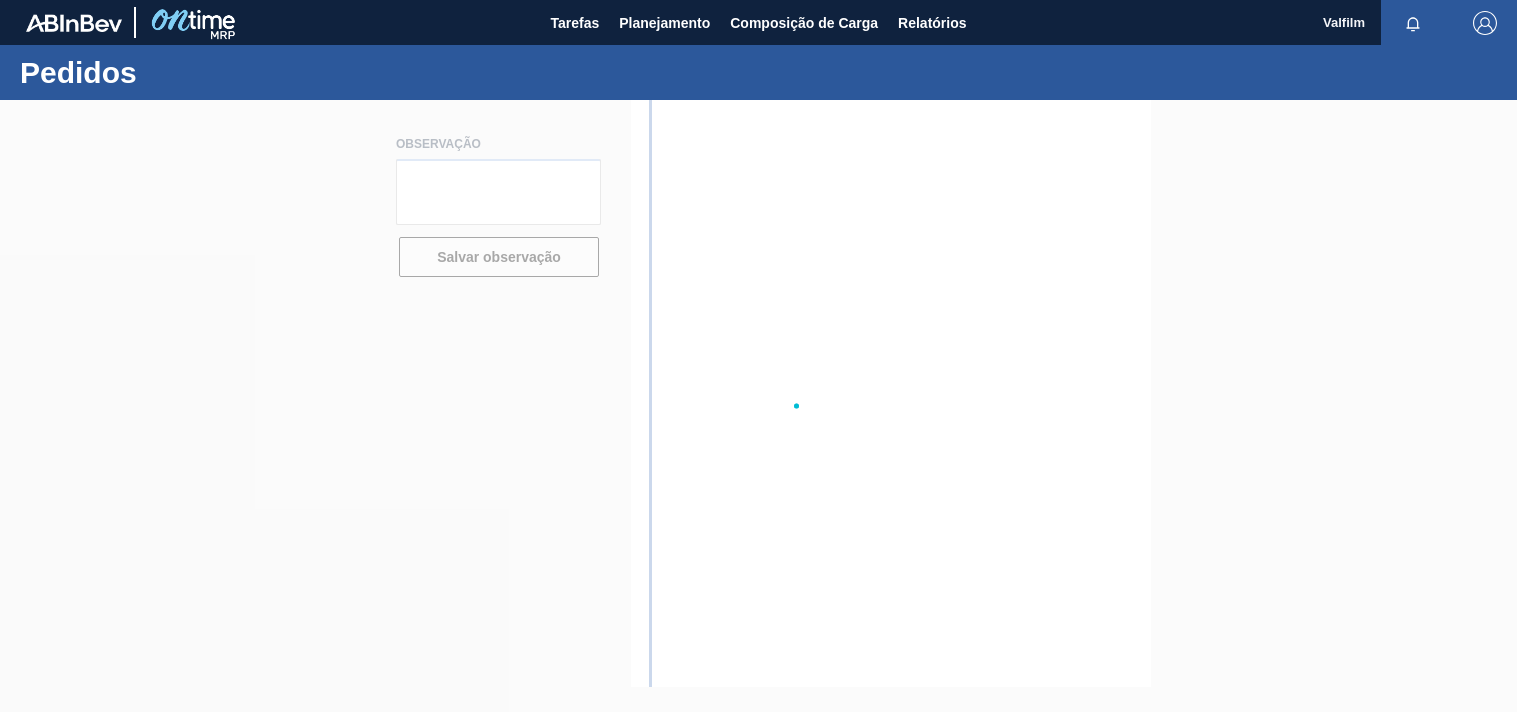 scroll, scrollTop: 0, scrollLeft: 0, axis: both 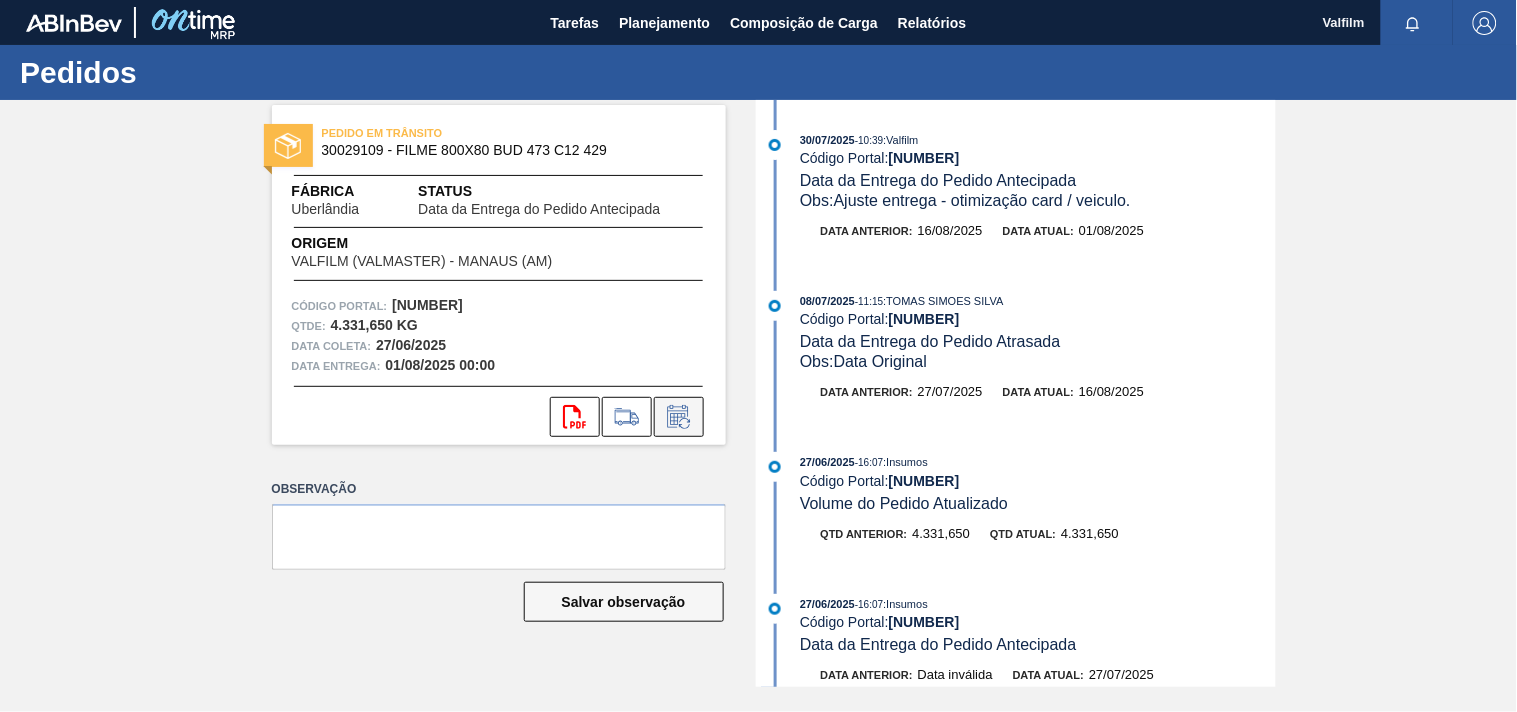 click at bounding box center (679, 417) 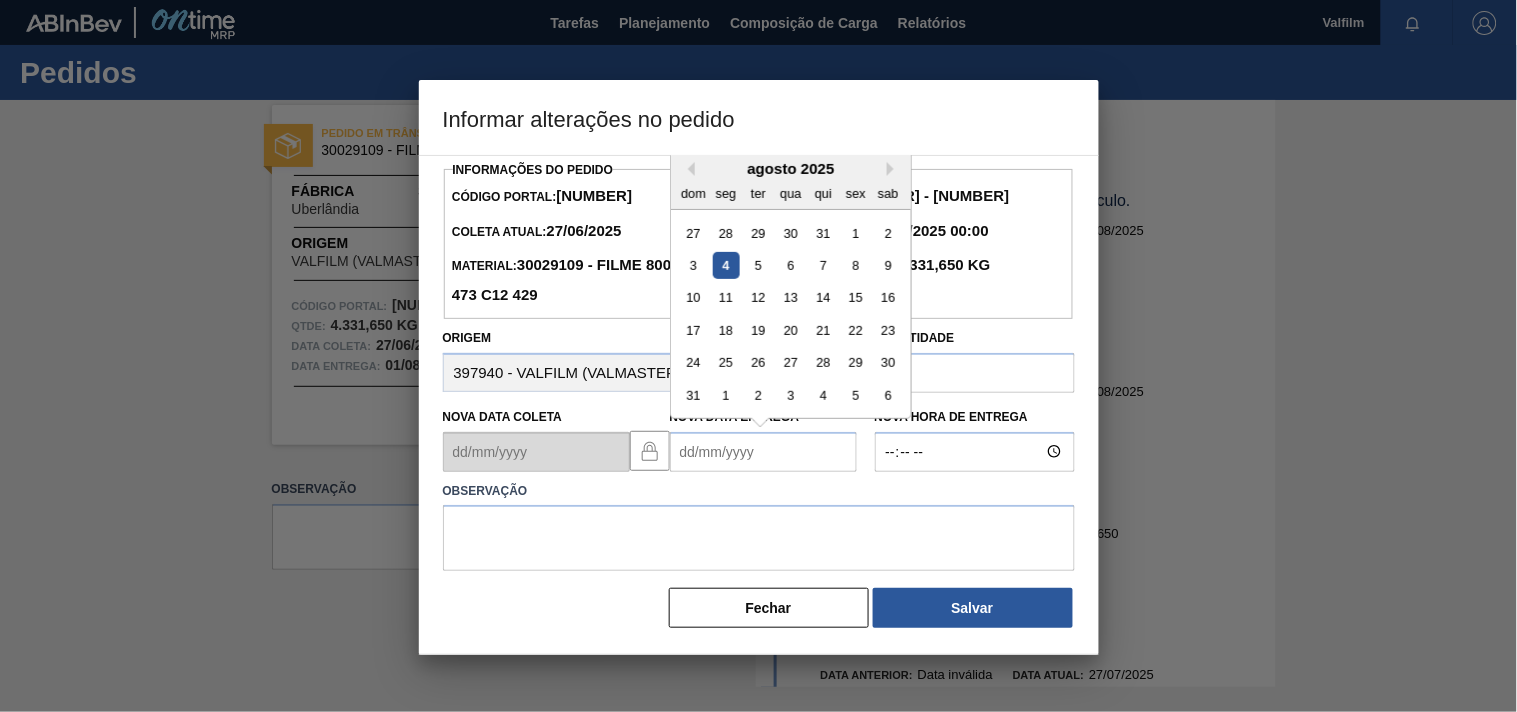 click on "Nova Data Entrega" at bounding box center (763, 452) 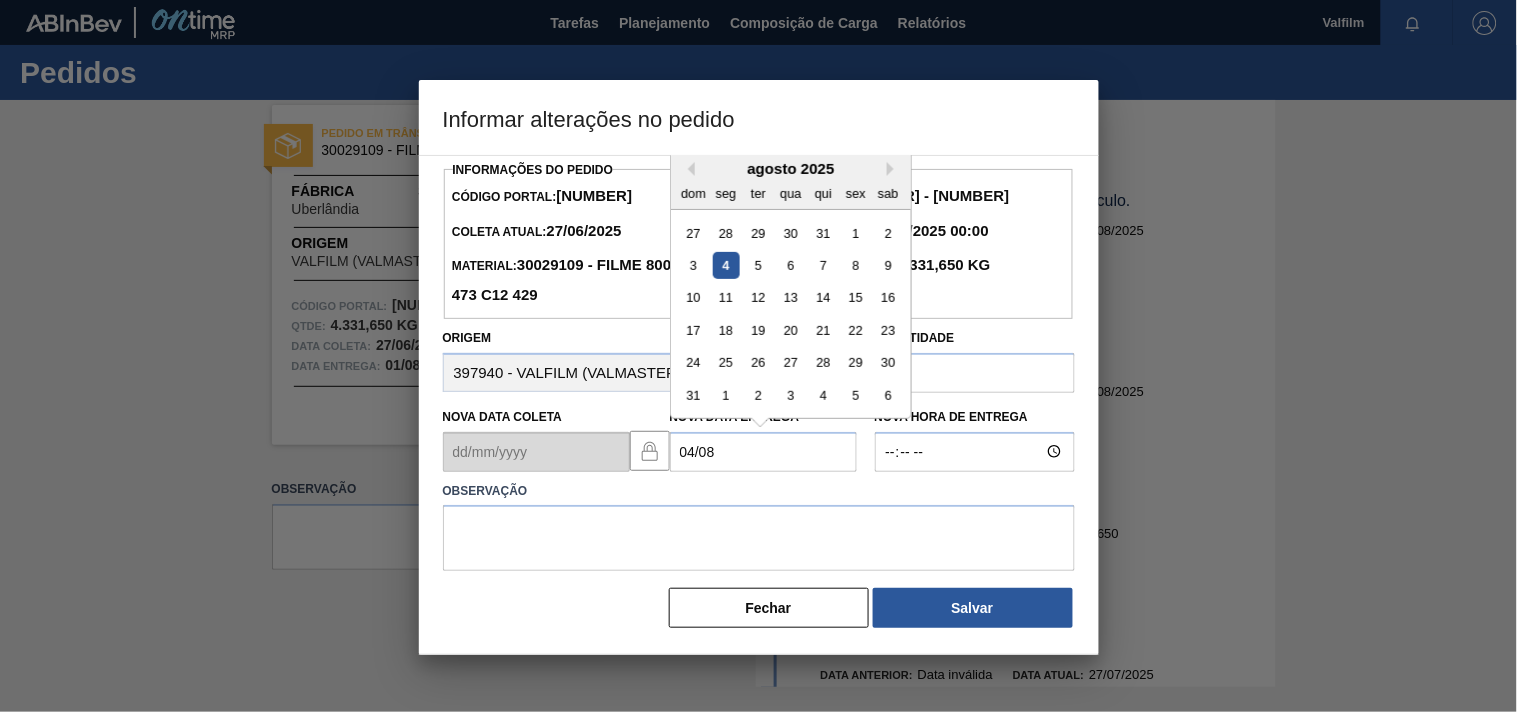 type on "04/08/2025" 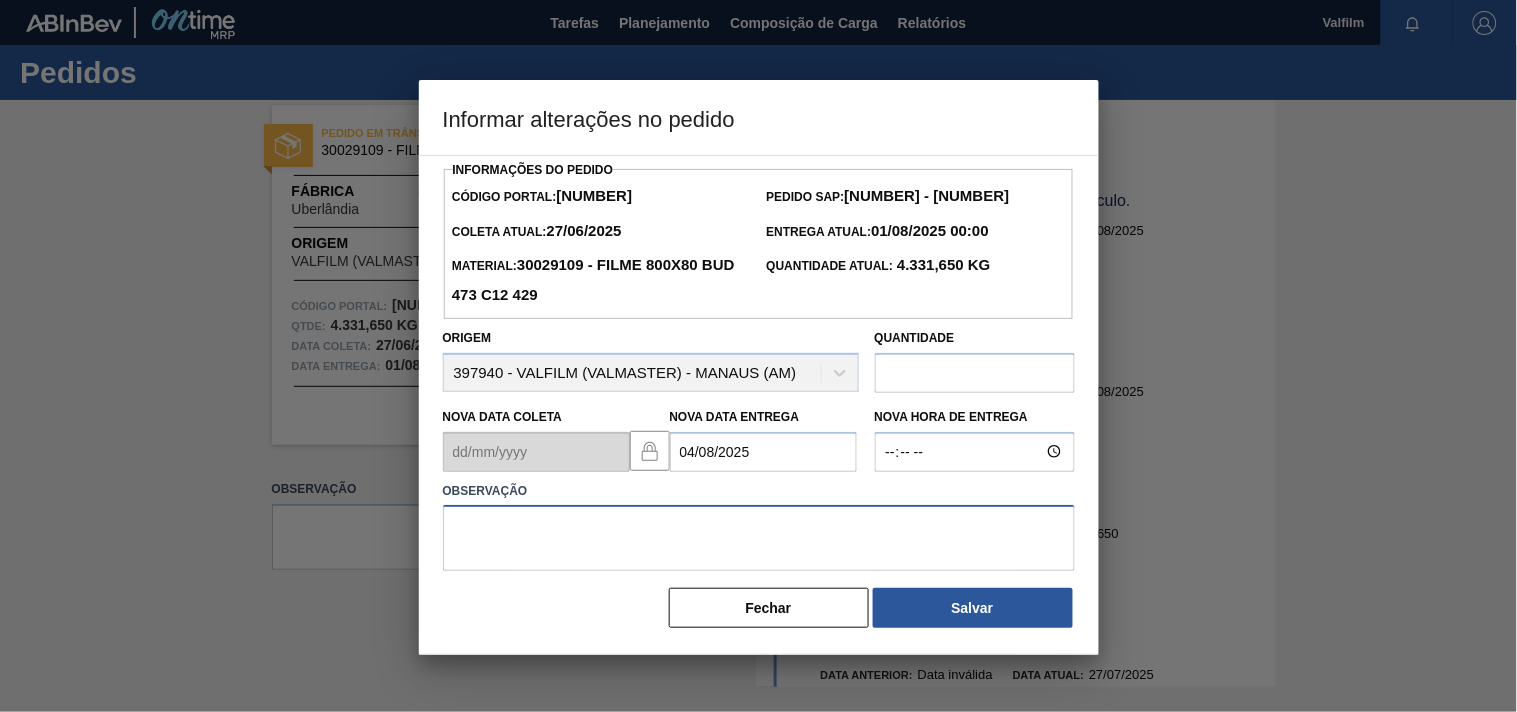 click at bounding box center (759, 538) 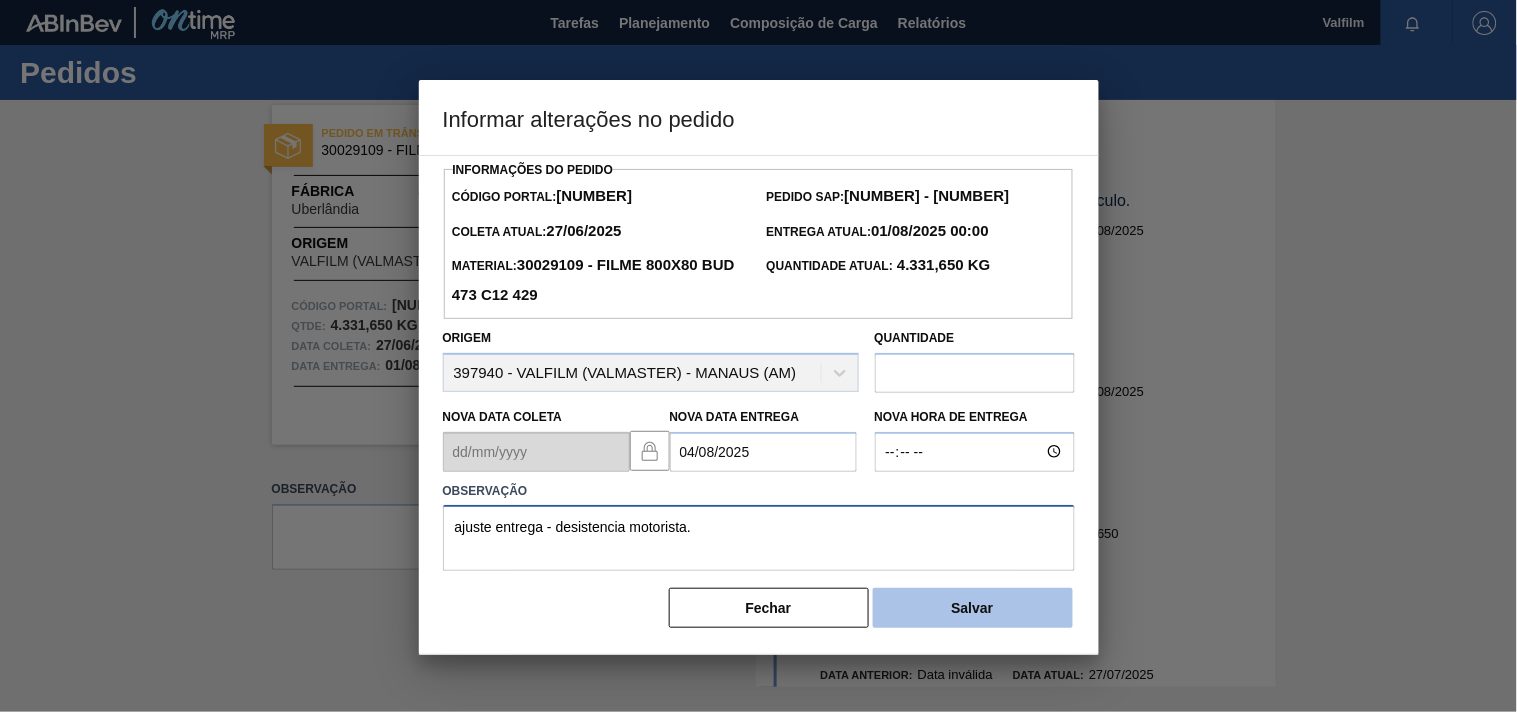 type on "ajuste entrega - desistencia motorista." 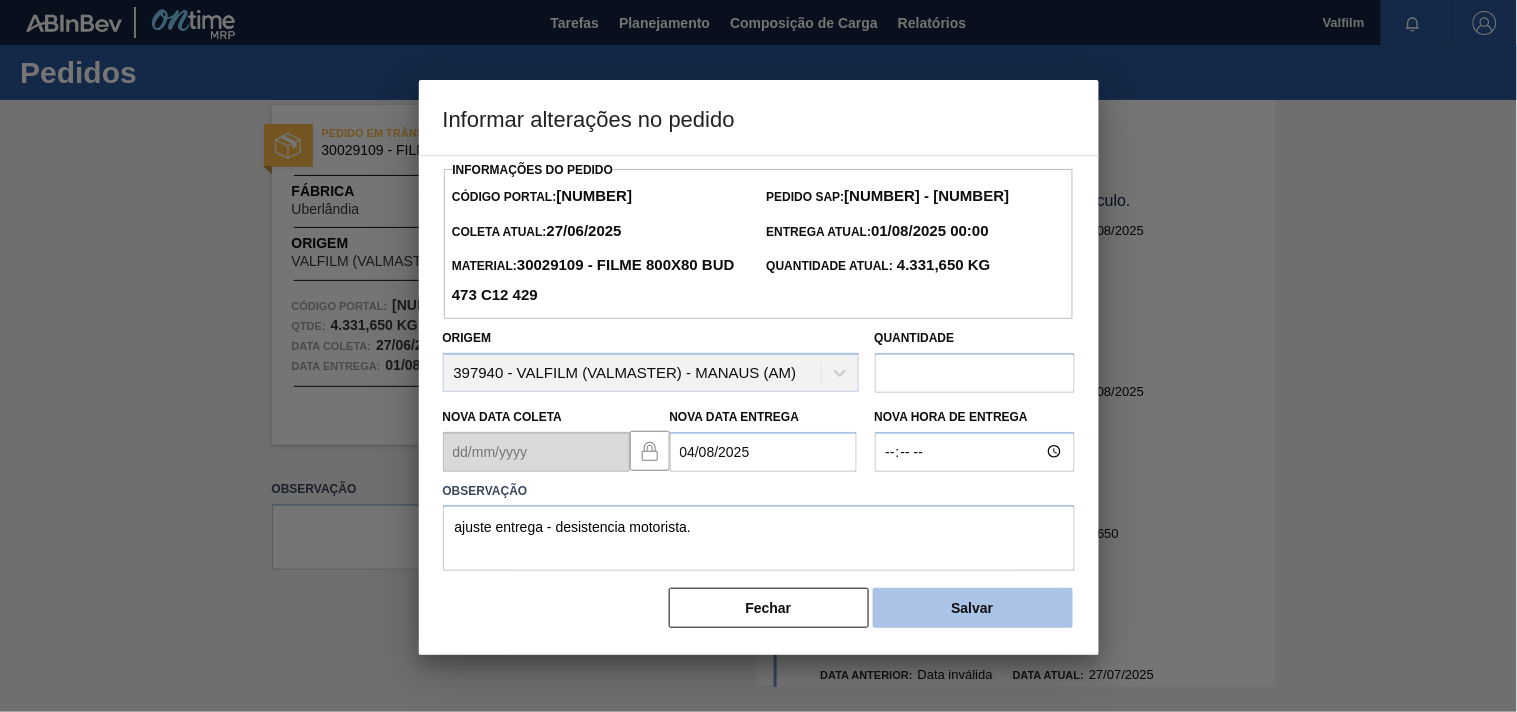 click on "Salvar" at bounding box center (973, 608) 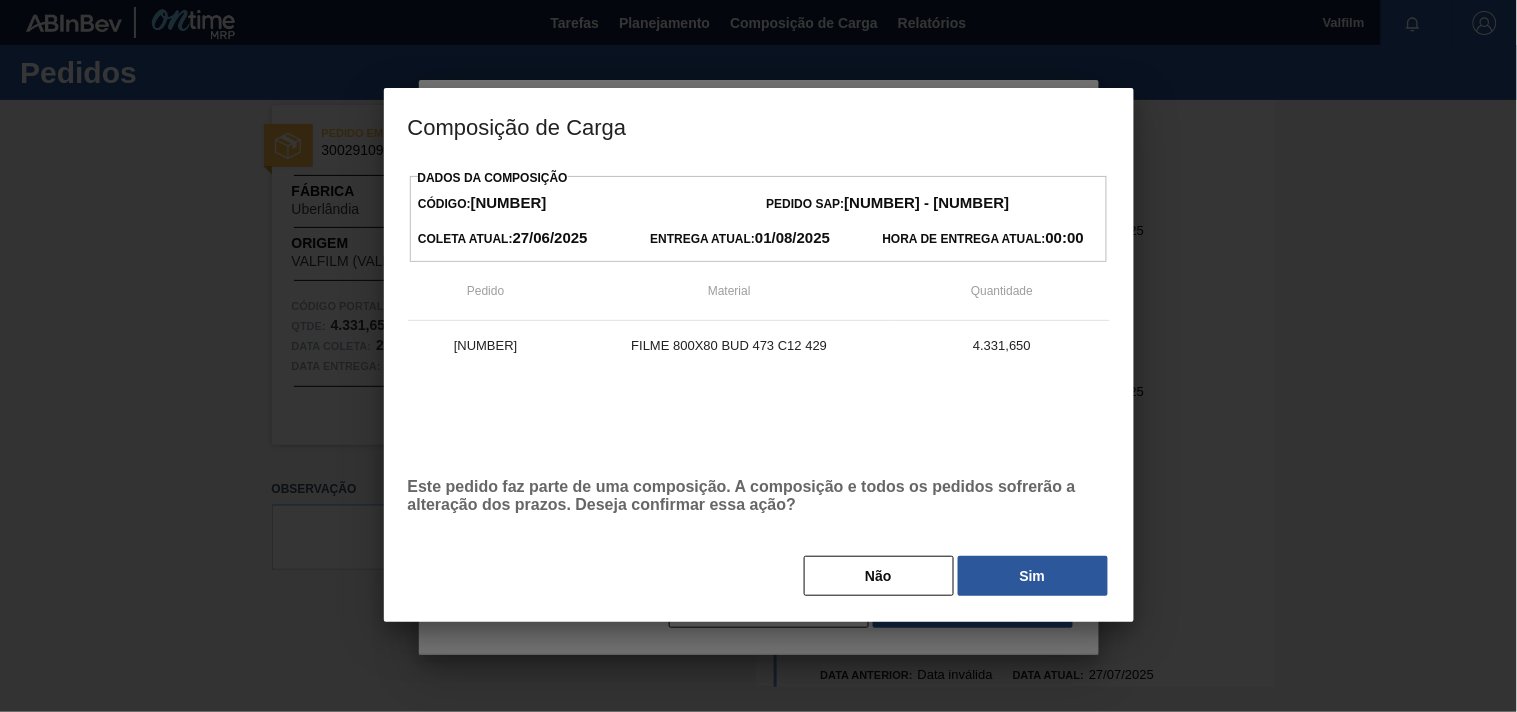 click on "Sim" at bounding box center (1033, 576) 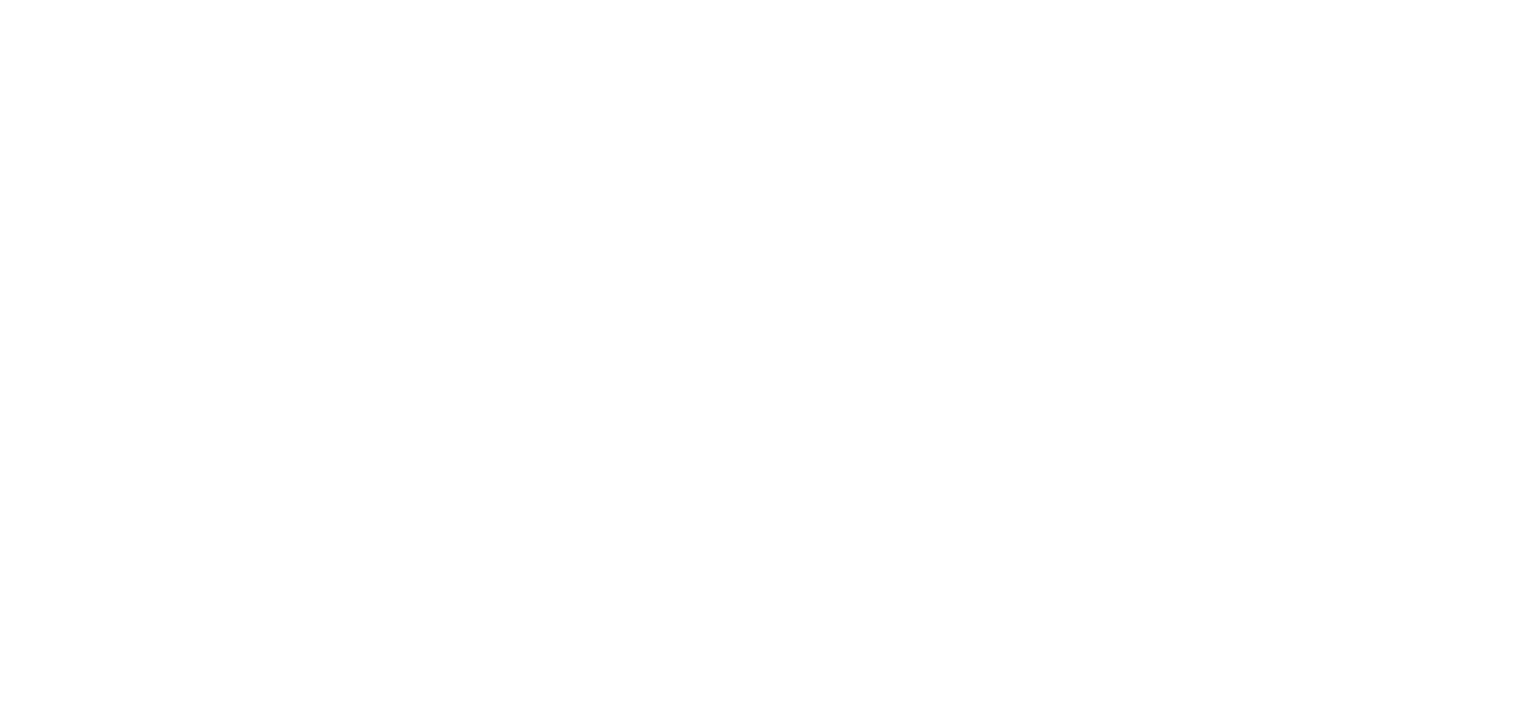 scroll, scrollTop: 0, scrollLeft: 0, axis: both 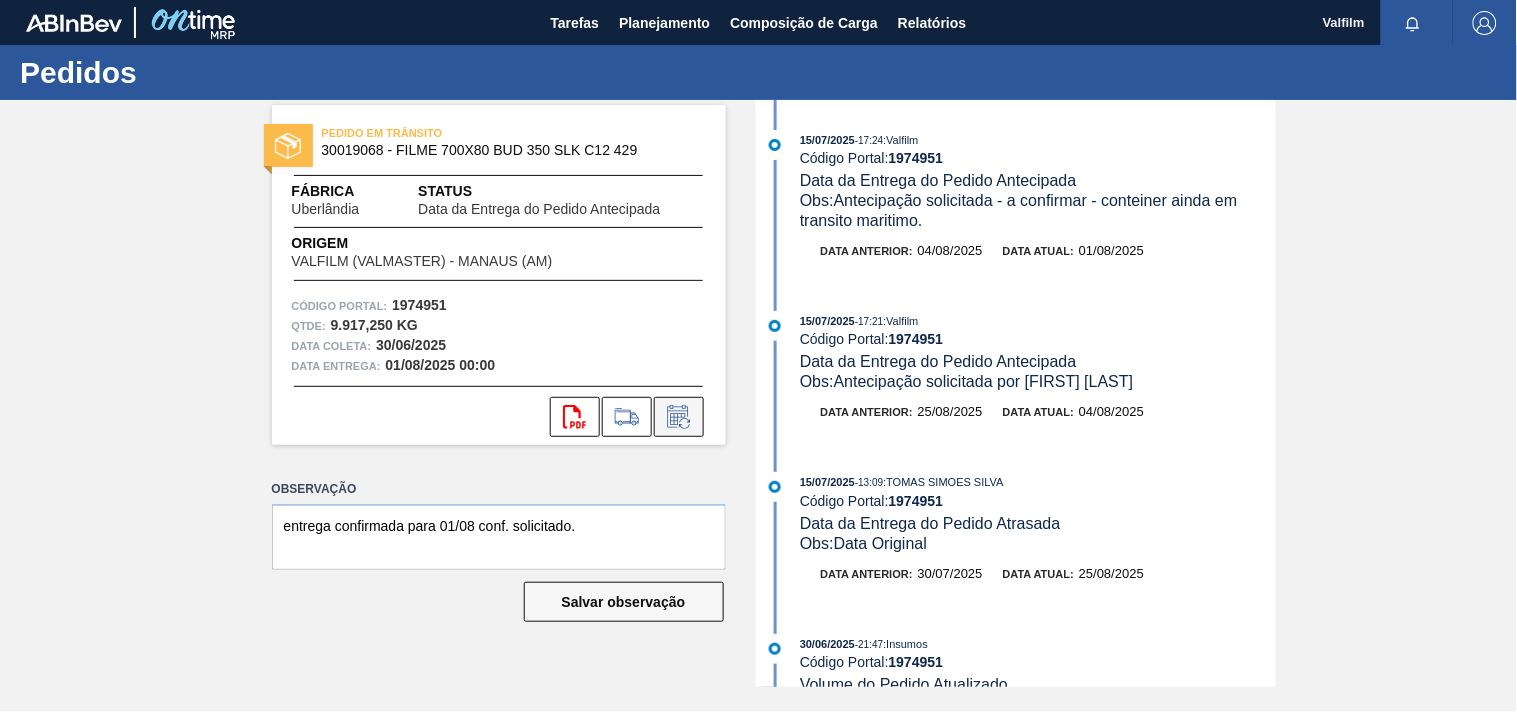 click 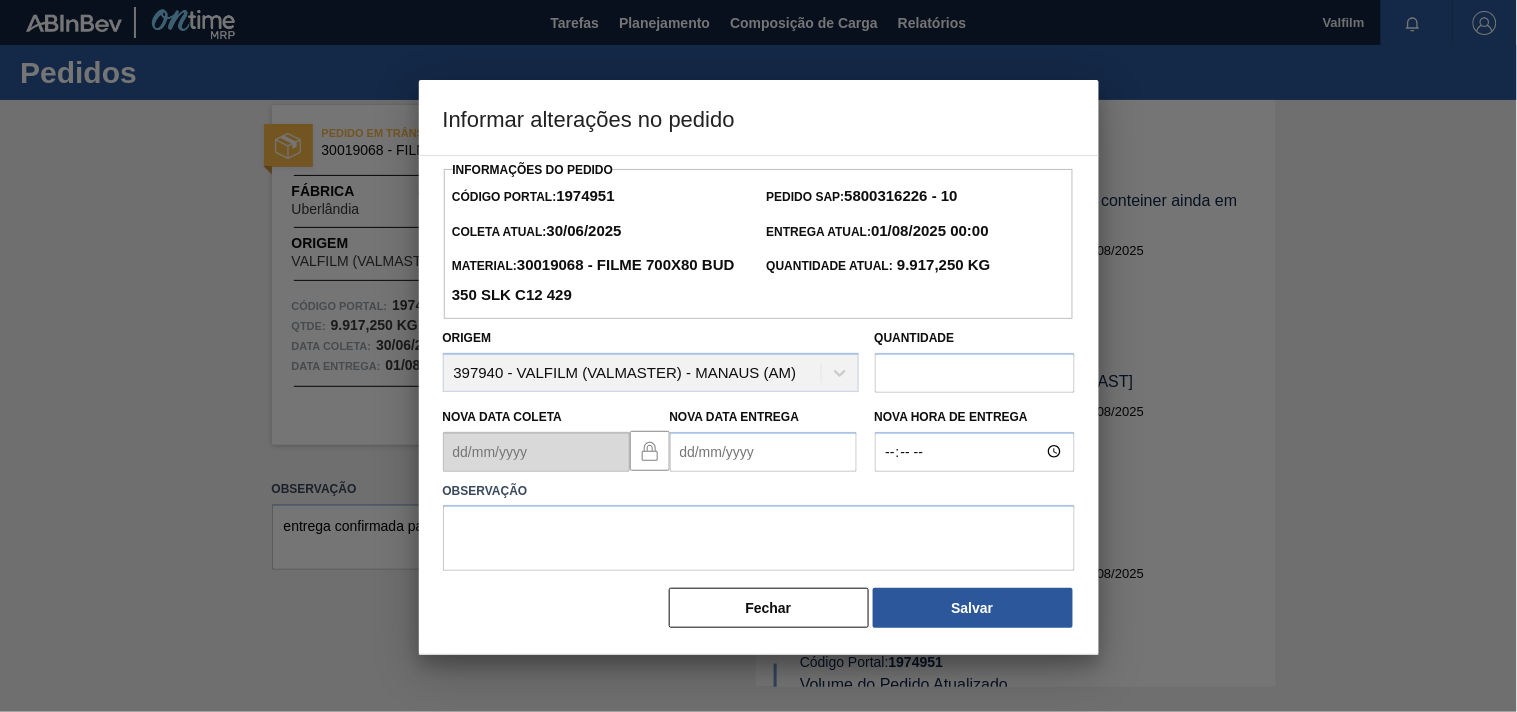 click on "Nova Data Entrega" at bounding box center [763, 452] 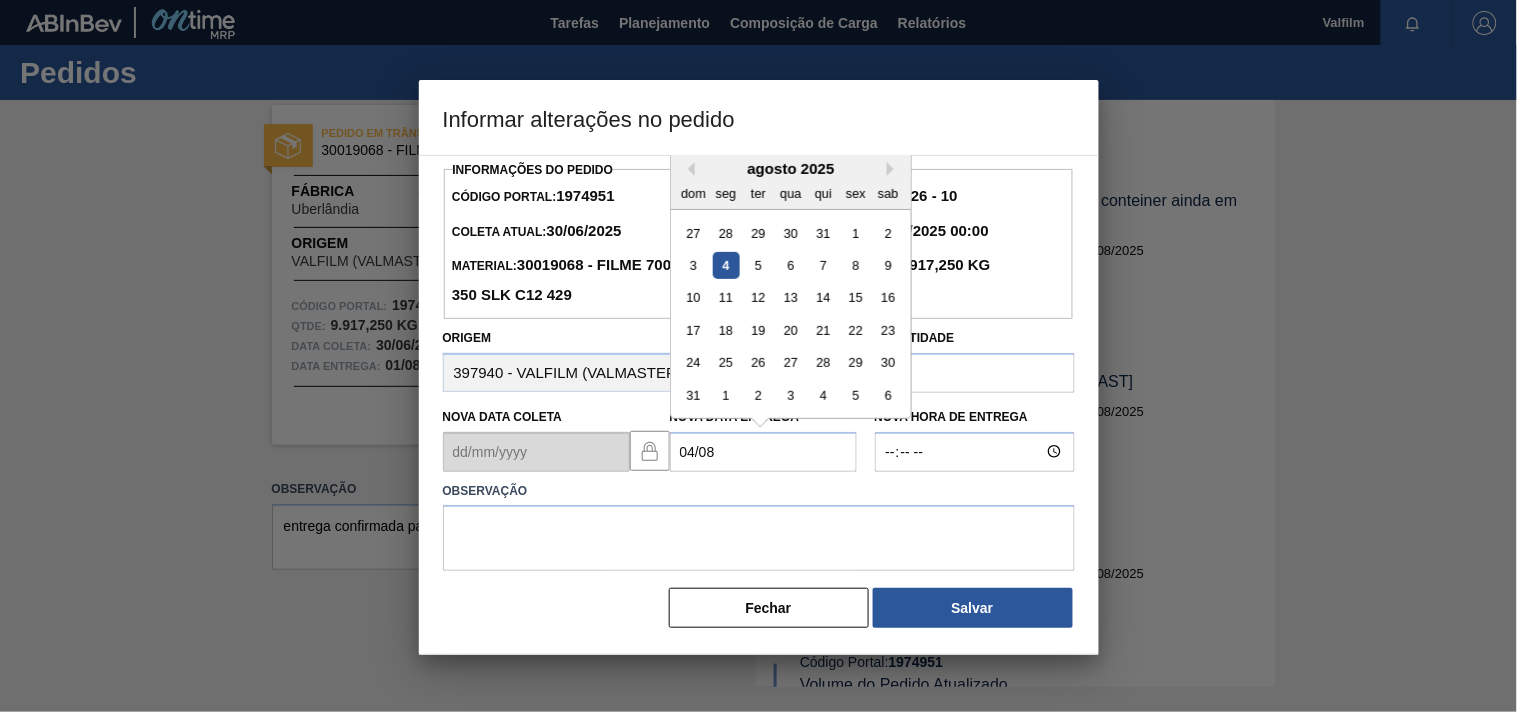type on "04/08/2025" 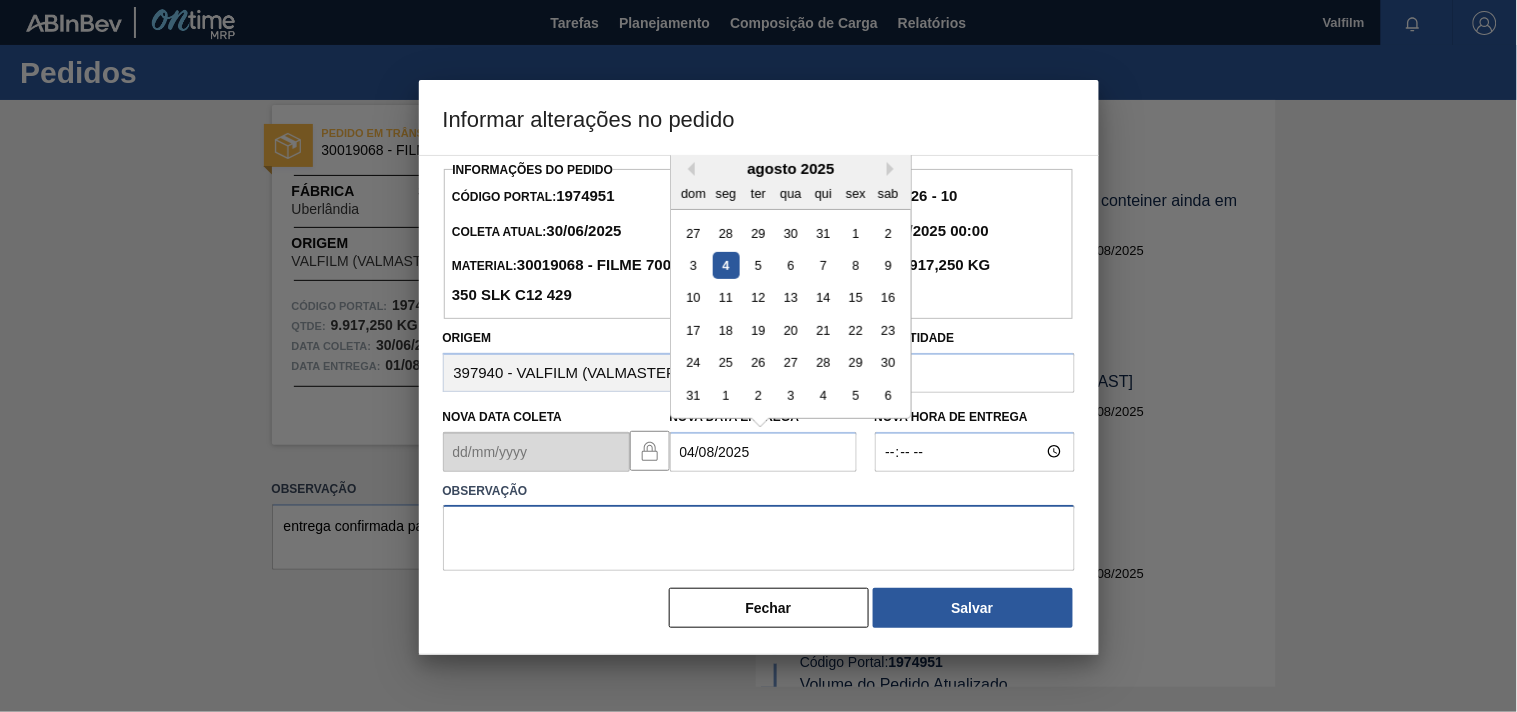 click at bounding box center (759, 538) 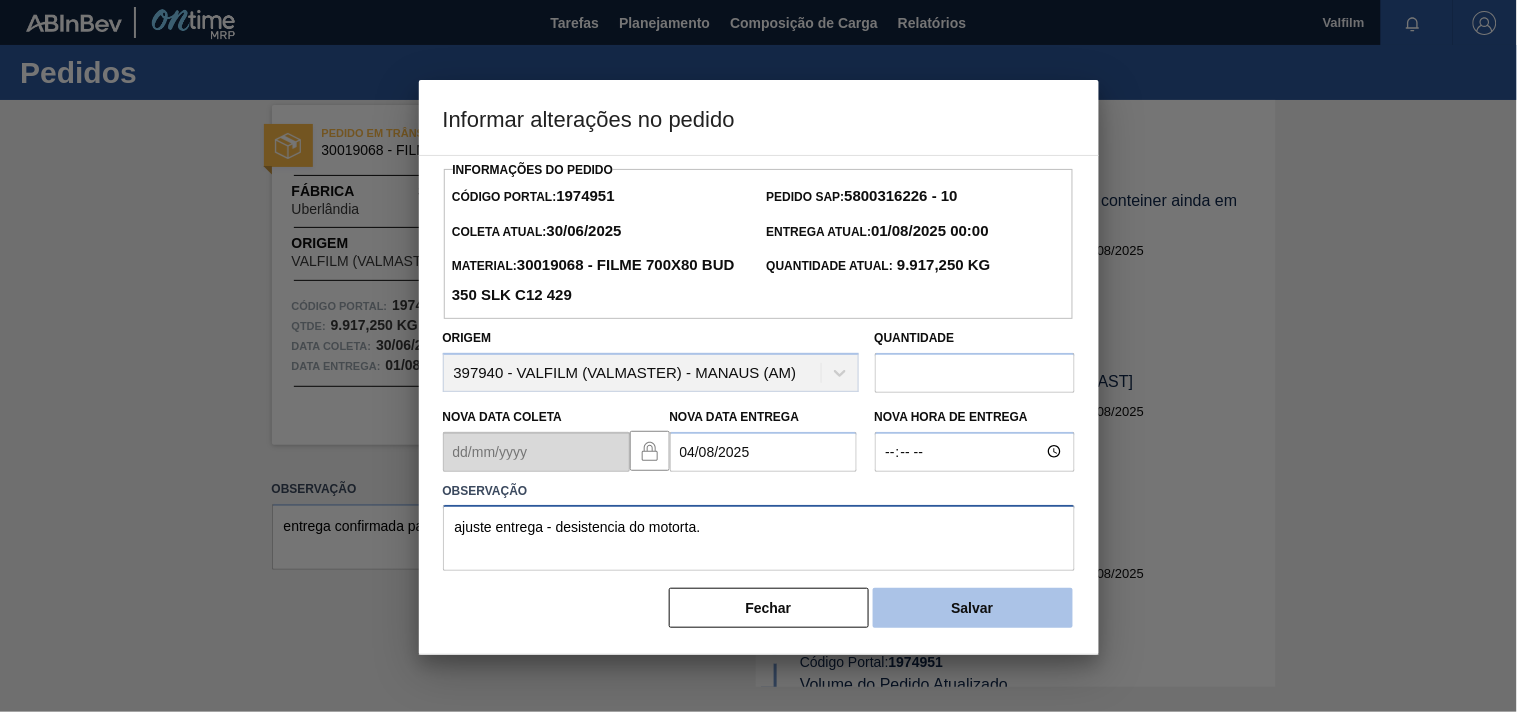 type on "ajuste entrega - desistencia do motorta." 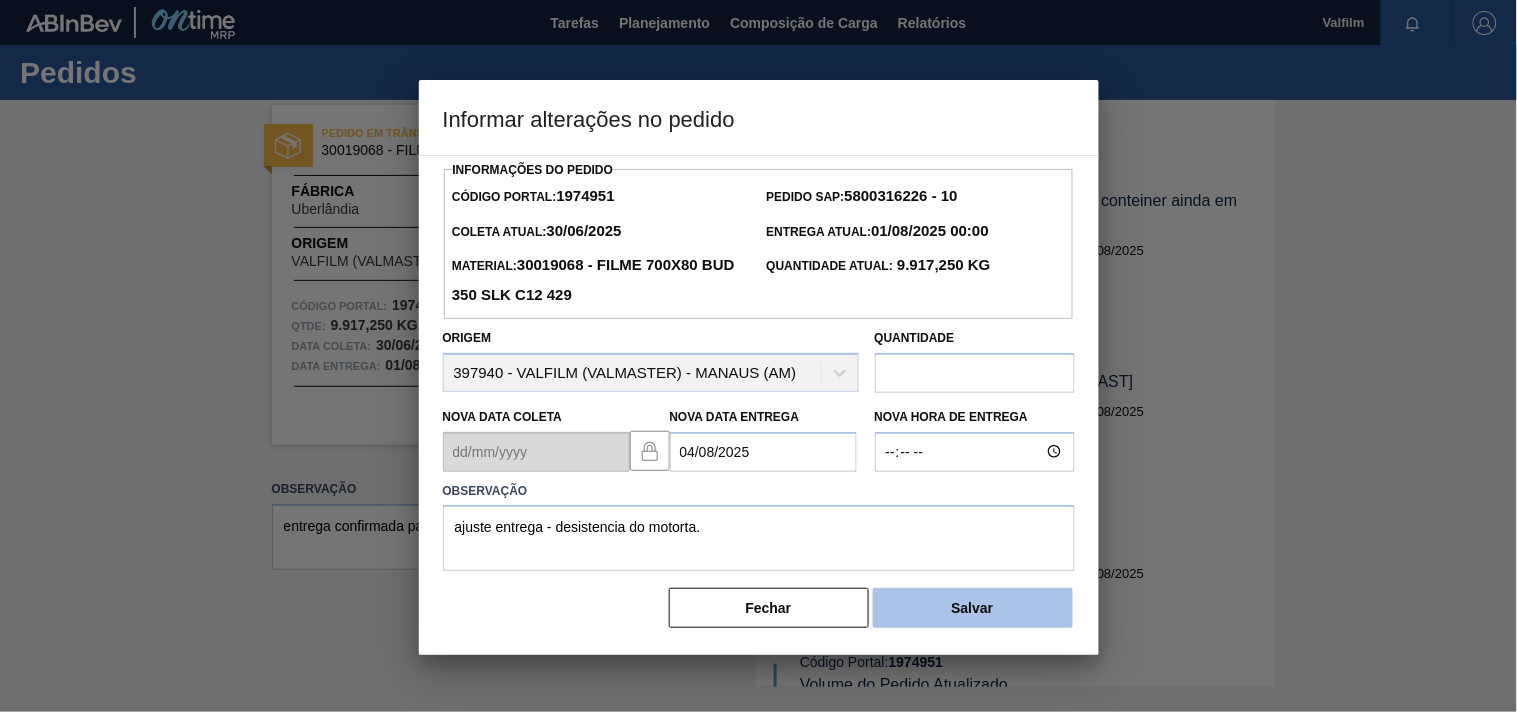 click on "Informações do Pedido Código Portal:  1974951 Pedido SAP:  5800316226 - 10 Coleta Atual:  30/06/2025 Entrega Atual:  01/08/2025 00:00 Material:  30019068 - FILME 700X80 BUD 350 SLK C12 429 Quantidade Atual:    9.917,250 KG Origem 397940 - VALFILM (VALMASTER) - MANAUS (AM) Quantidade Nova Data Coleta Nova Data Entrega 04/08/2025 Nova Hora de Entrega Observação ajuste entrega - desistencia do motorta. Fechar Salvar" at bounding box center (759, 393) 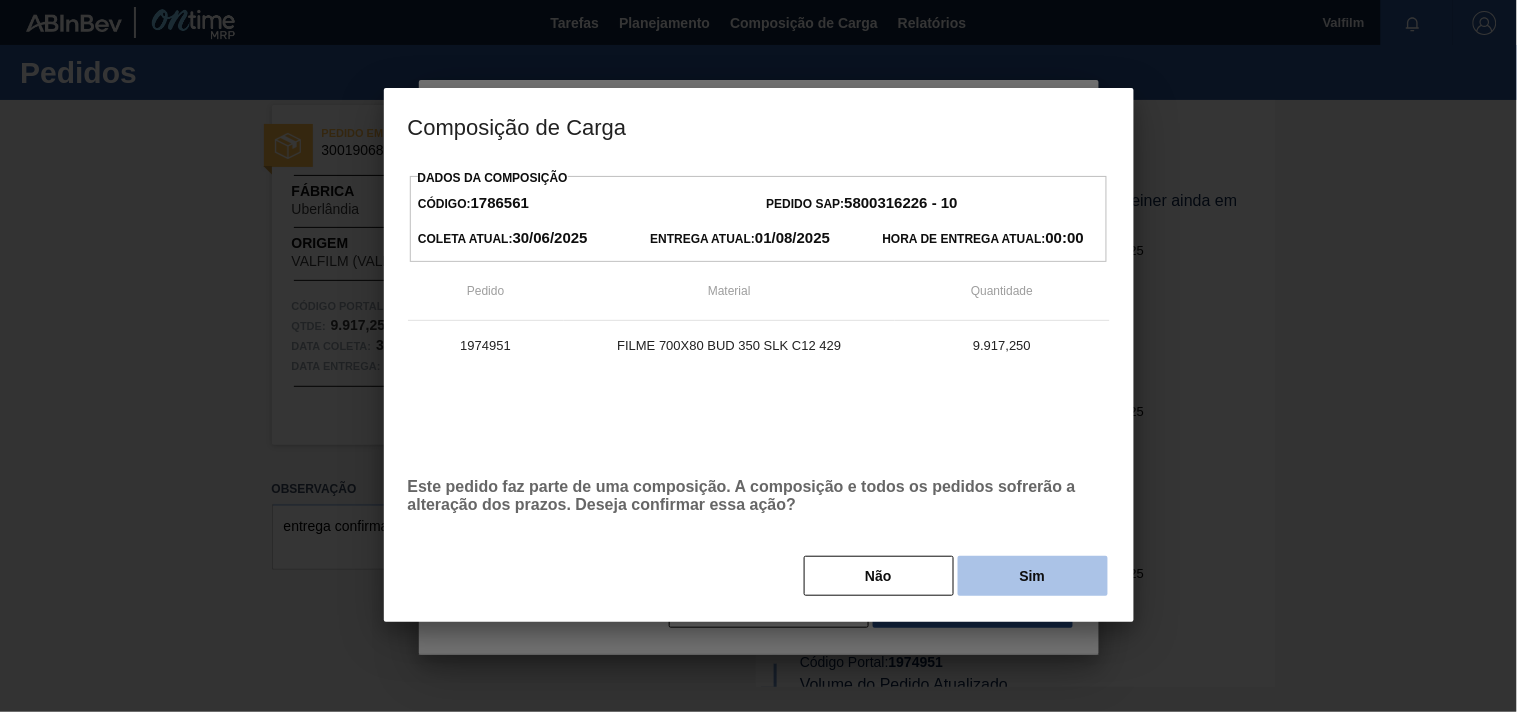 click on "Sim" at bounding box center (1033, 576) 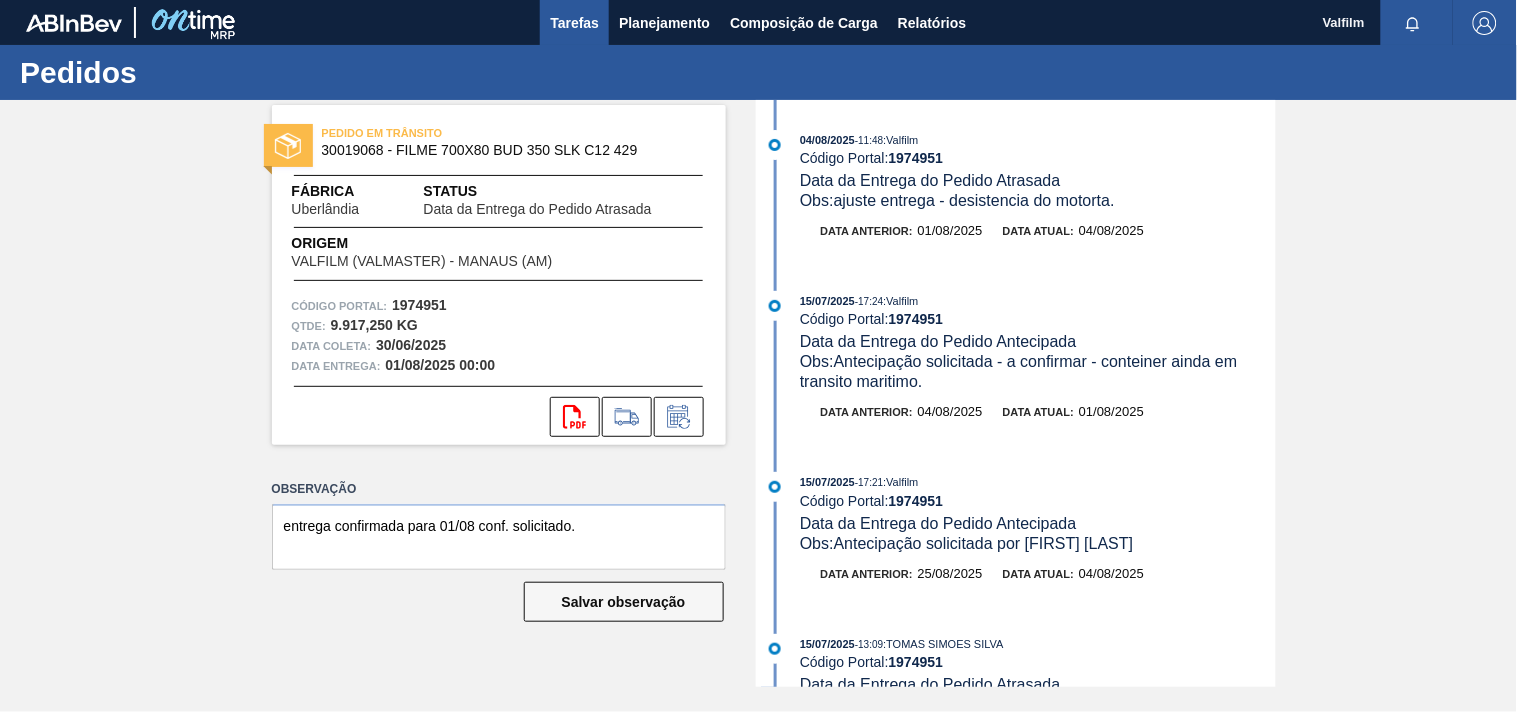 click on "Tarefas" at bounding box center (574, 23) 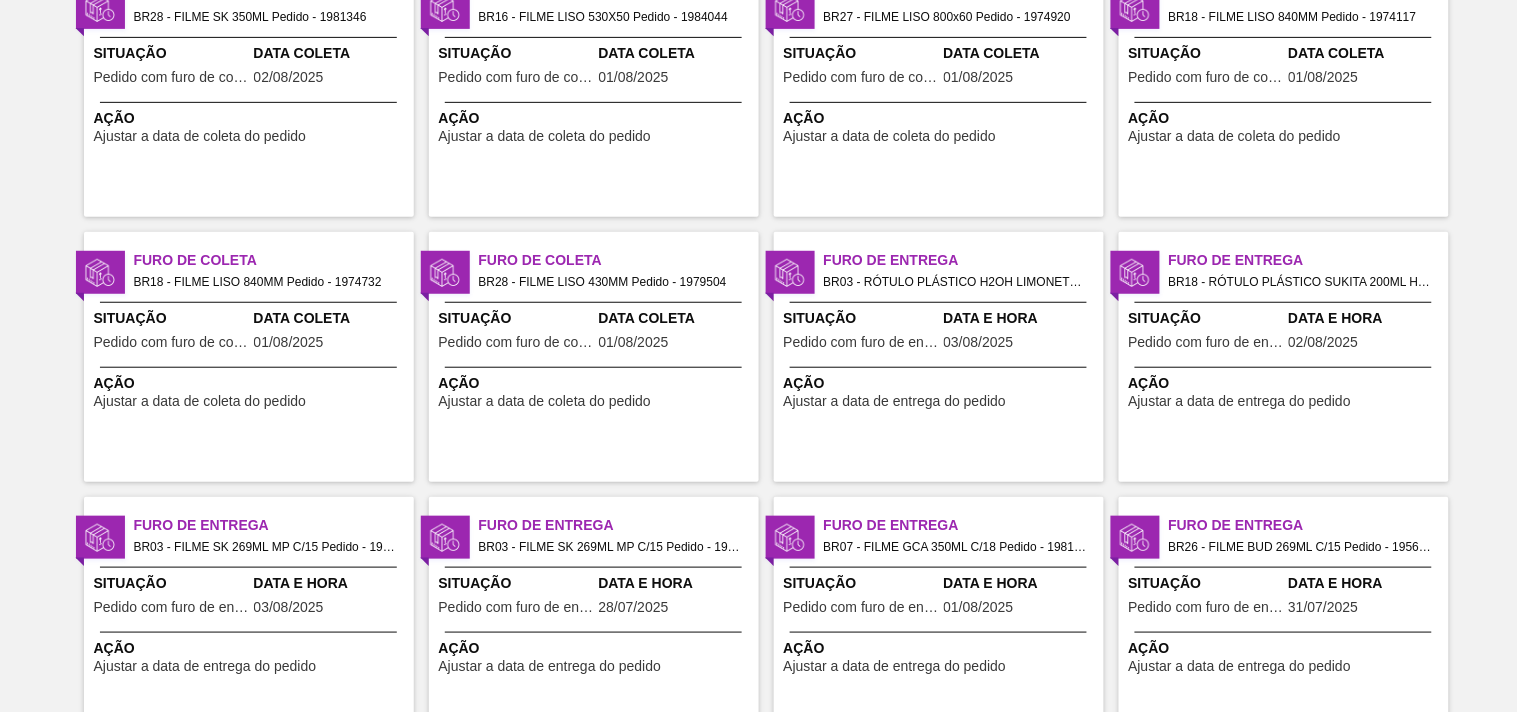 scroll, scrollTop: 222, scrollLeft: 0, axis: vertical 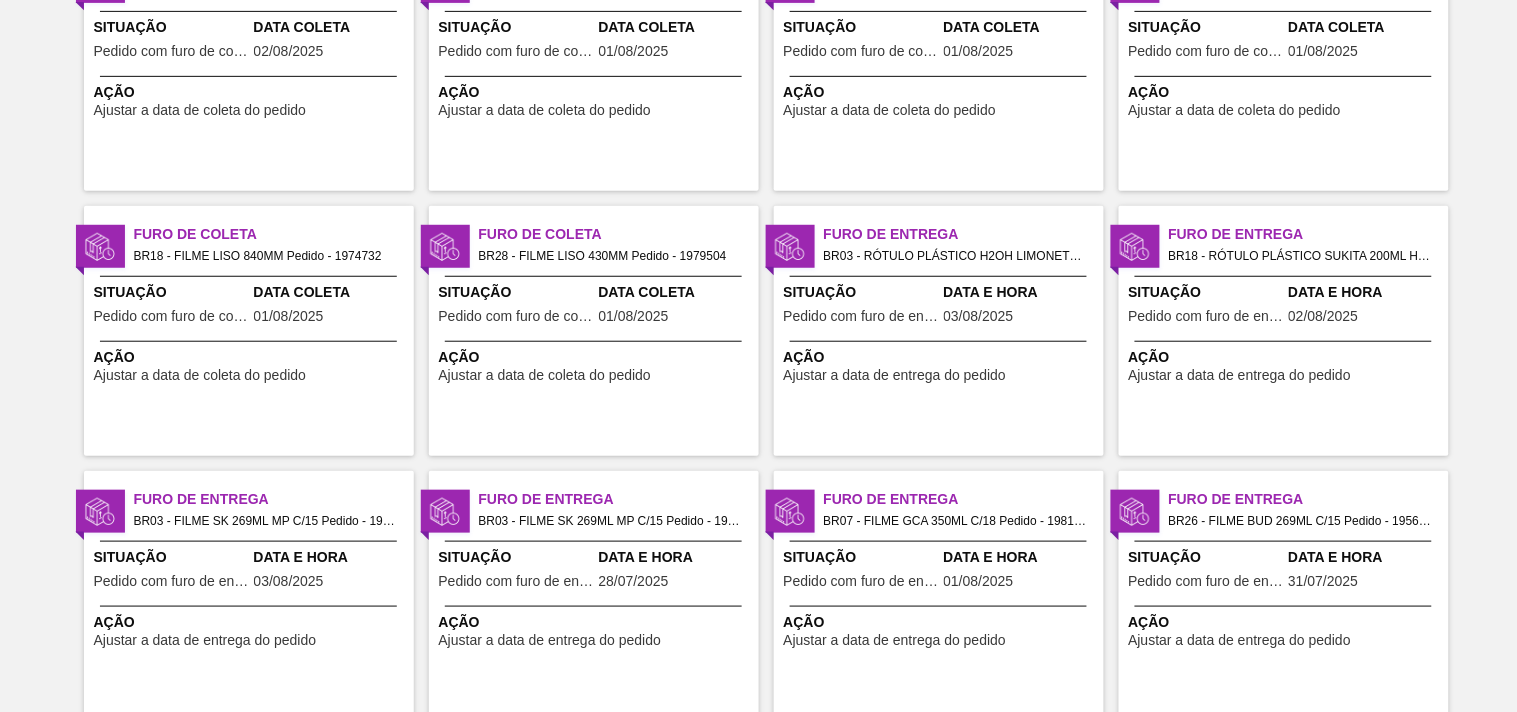 click on "Situação" at bounding box center (516, 557) 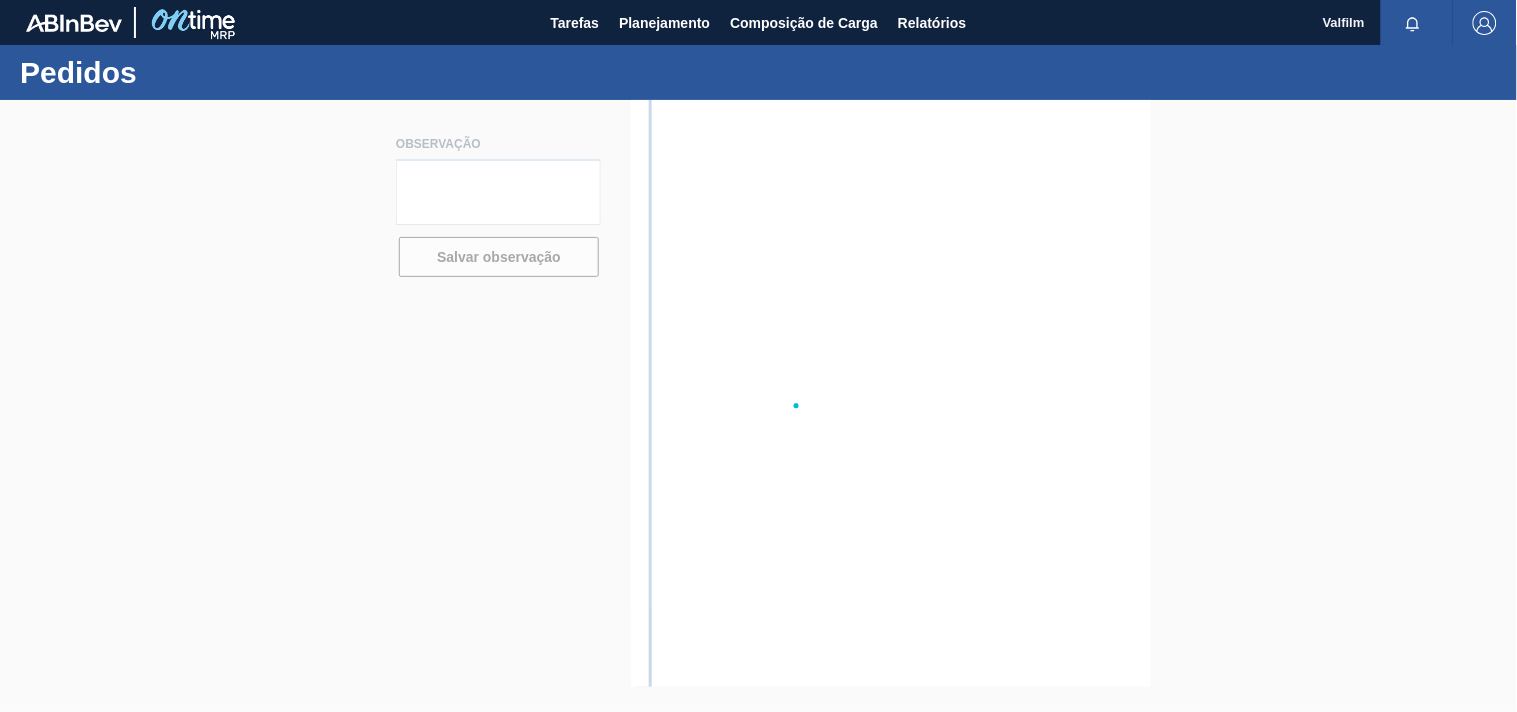 scroll, scrollTop: 0, scrollLeft: 0, axis: both 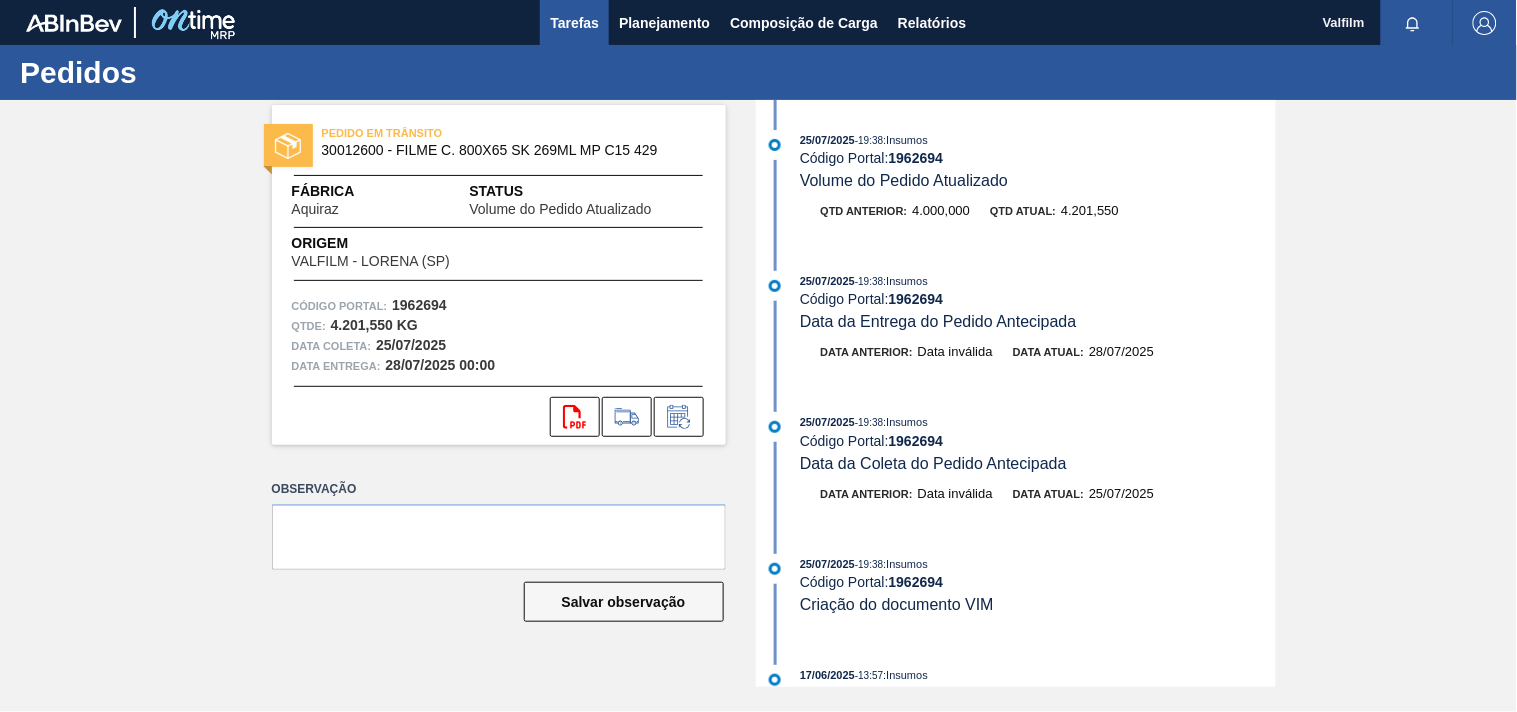 click on "Tarefas" at bounding box center (574, 23) 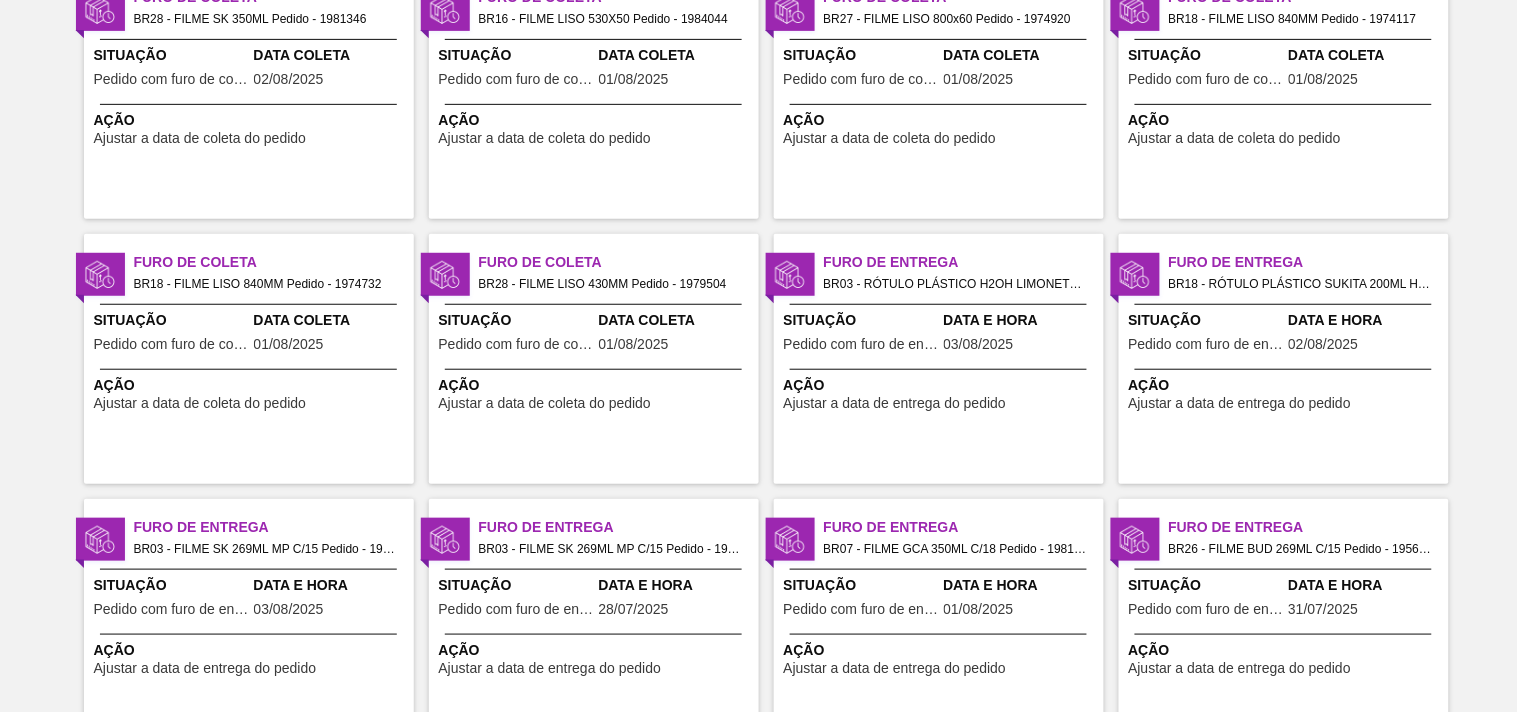 scroll, scrollTop: 222, scrollLeft: 0, axis: vertical 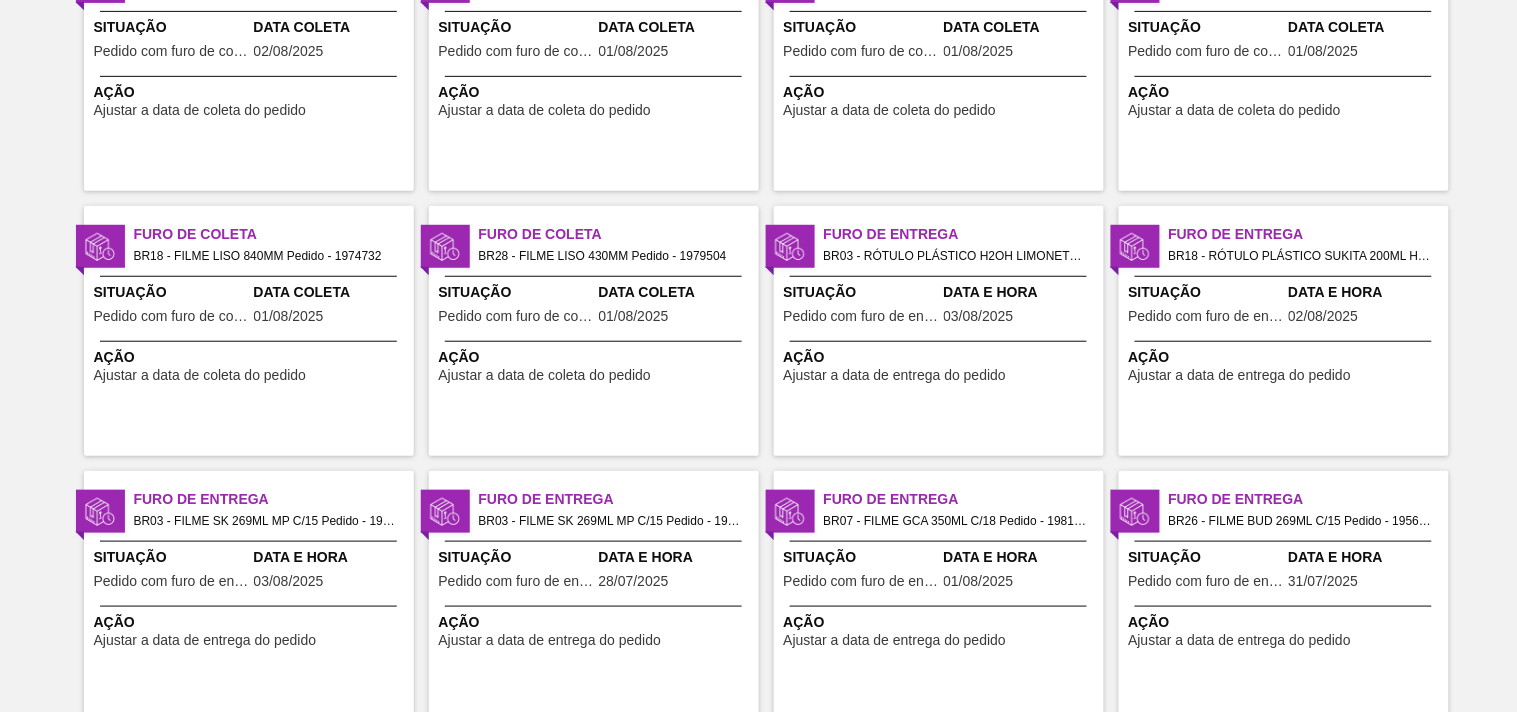 click on "Data e Hora" at bounding box center [331, 557] 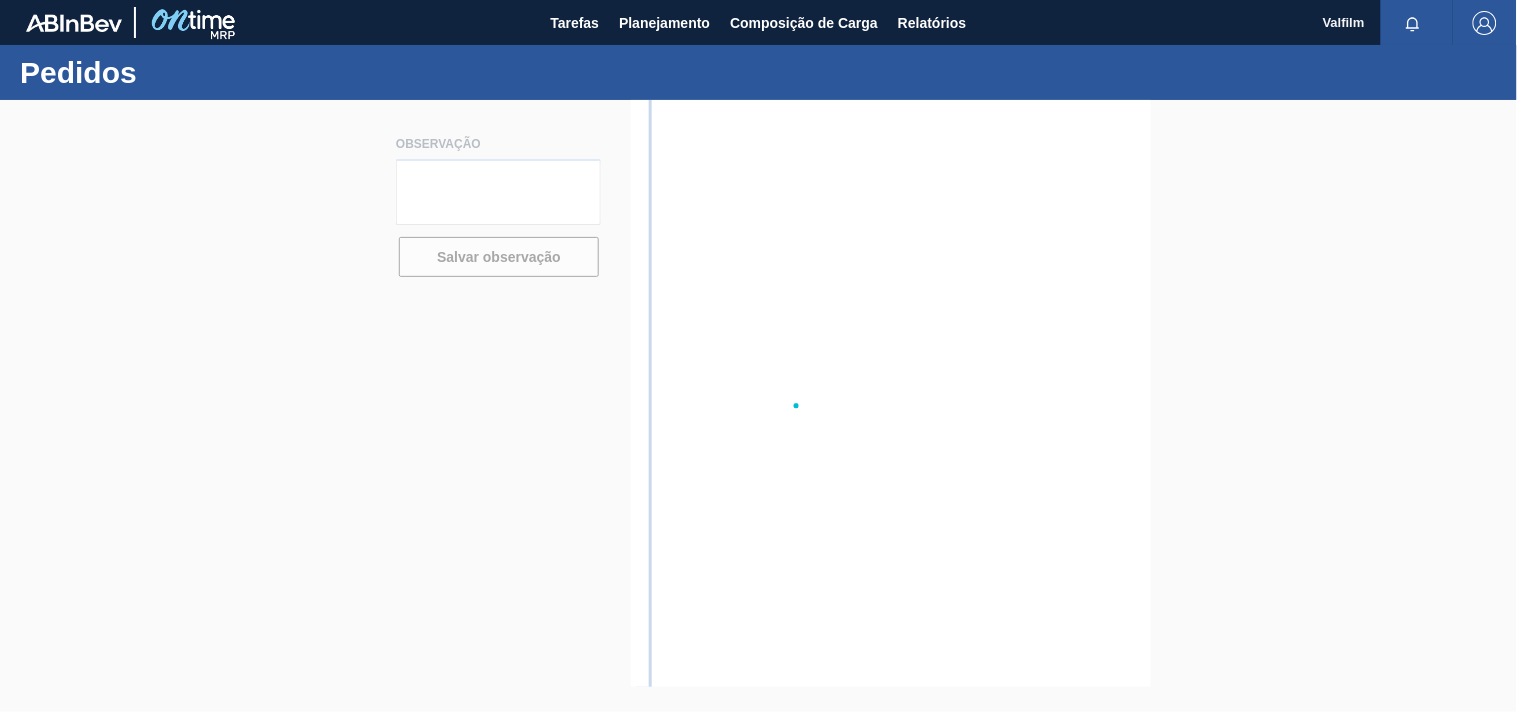 scroll, scrollTop: 0, scrollLeft: 0, axis: both 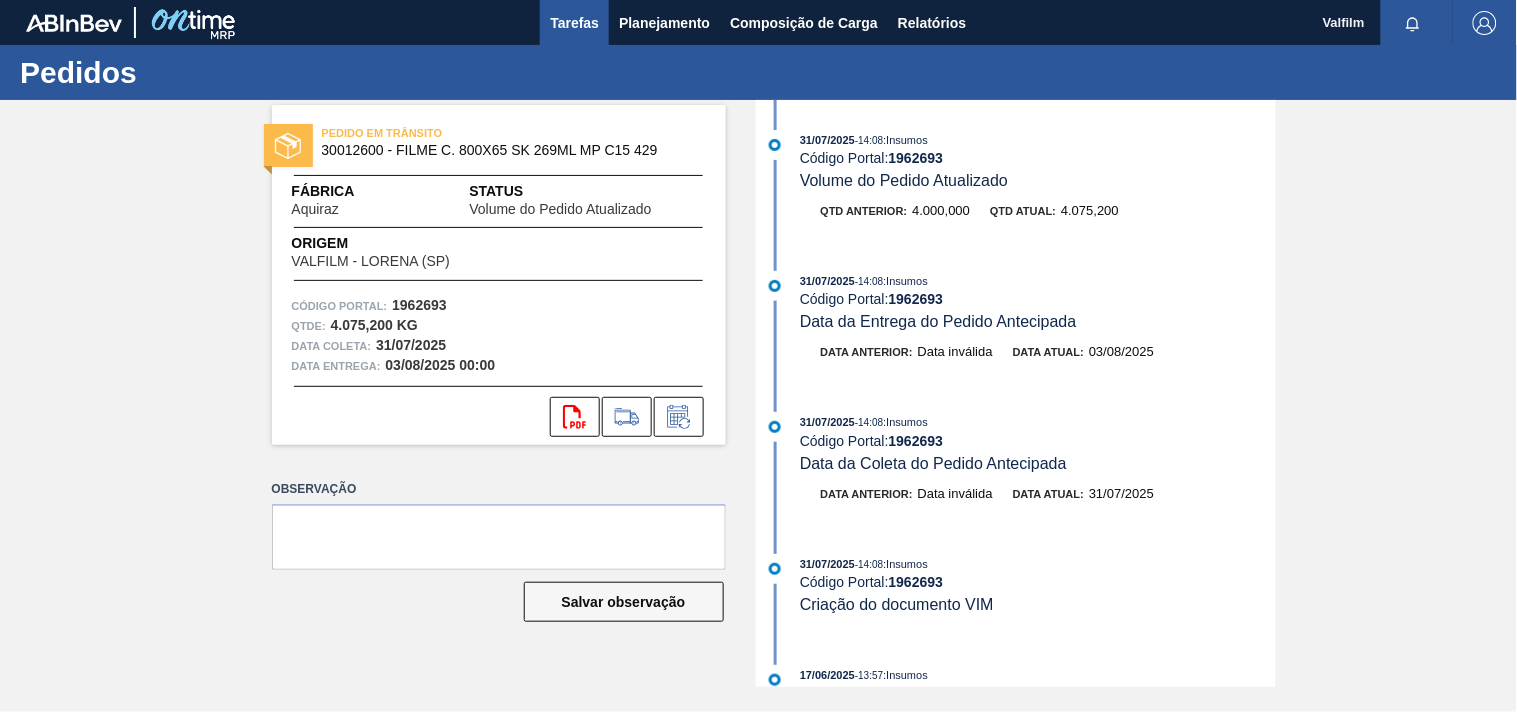click on "Tarefas" at bounding box center (574, 23) 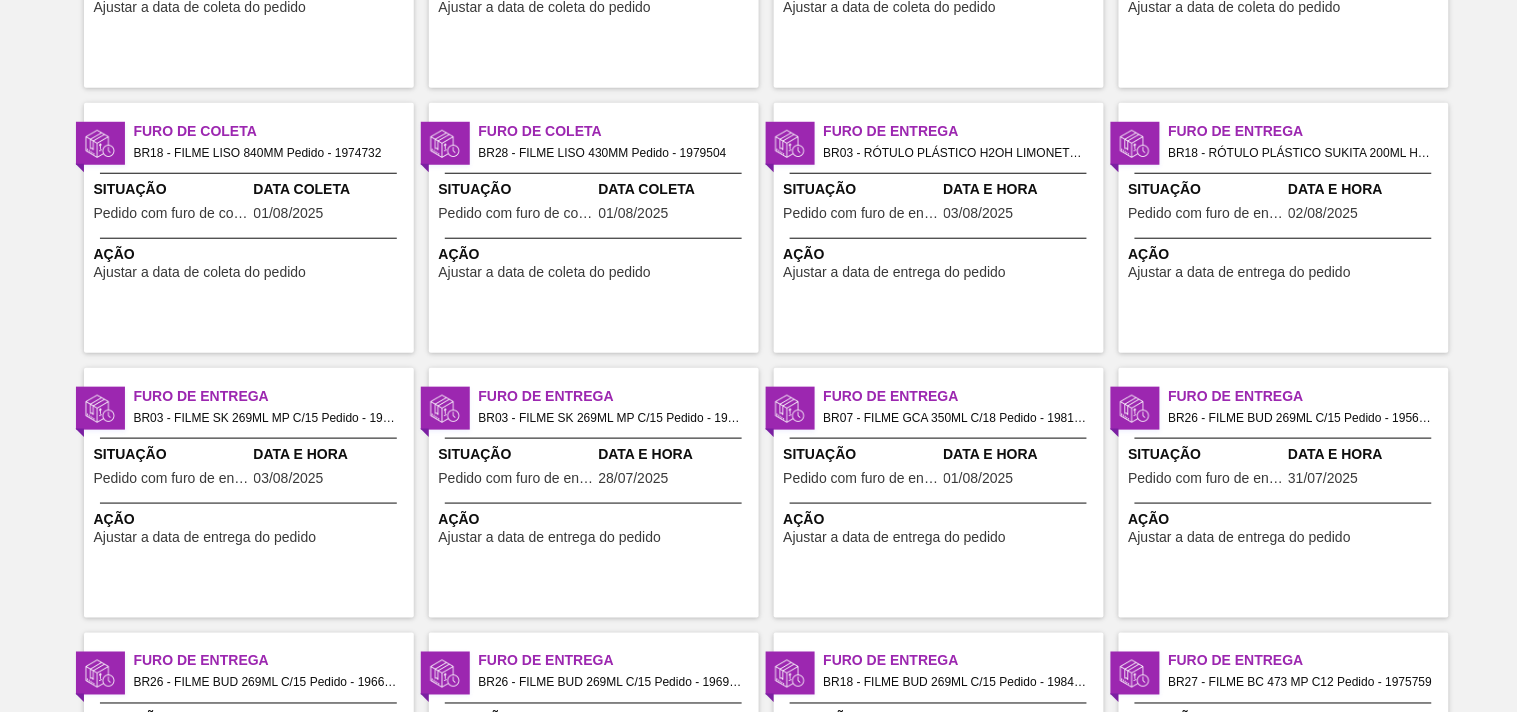 scroll, scrollTop: 333, scrollLeft: 0, axis: vertical 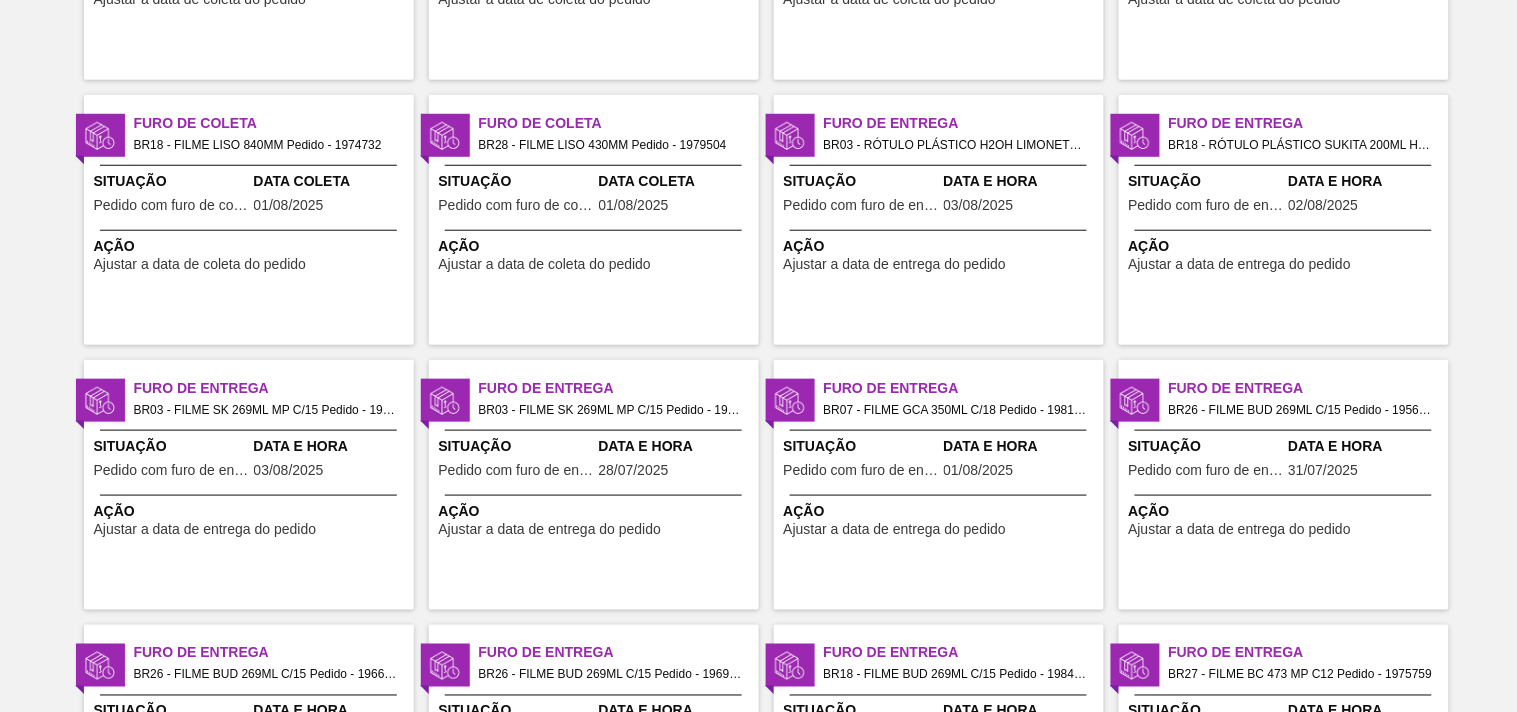 click at bounding box center (938, 495) 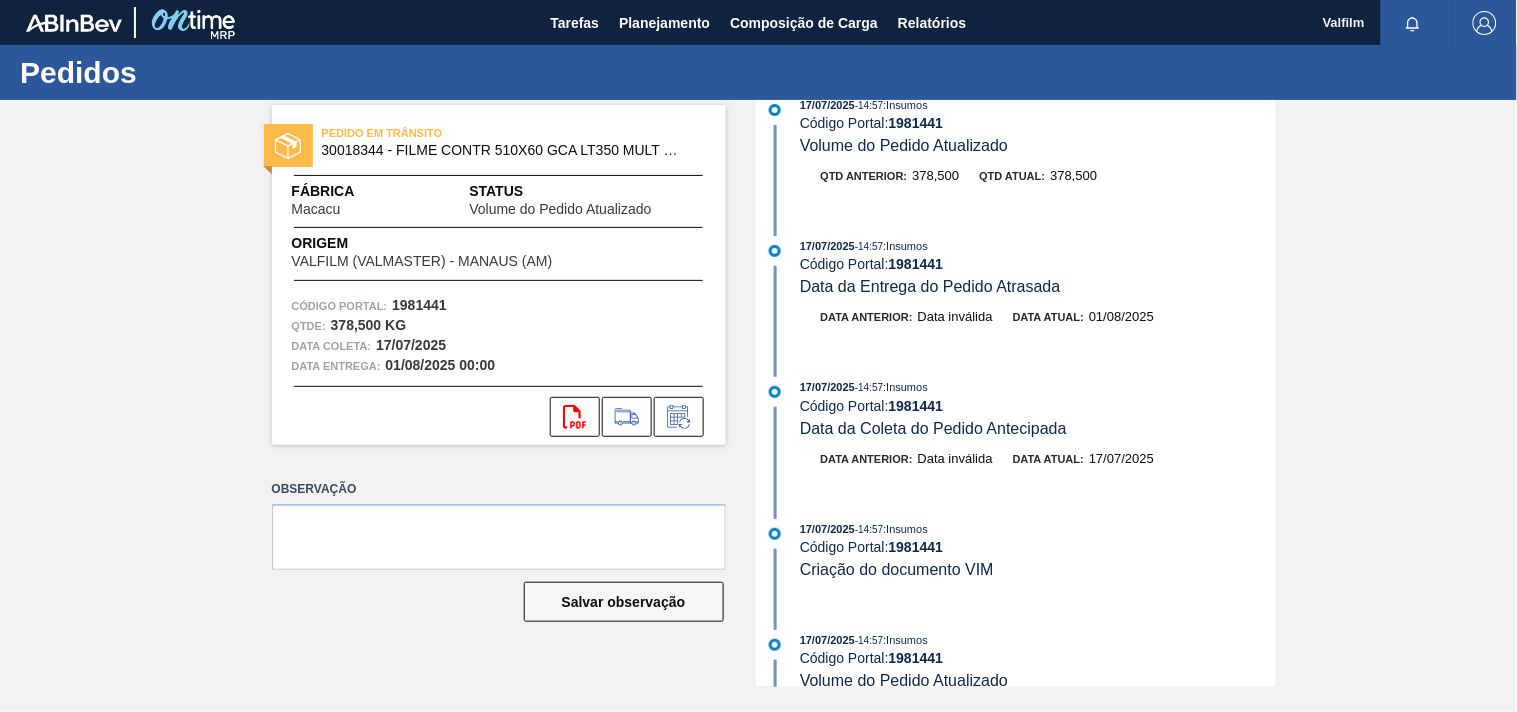 scroll, scrollTop: 0, scrollLeft: 0, axis: both 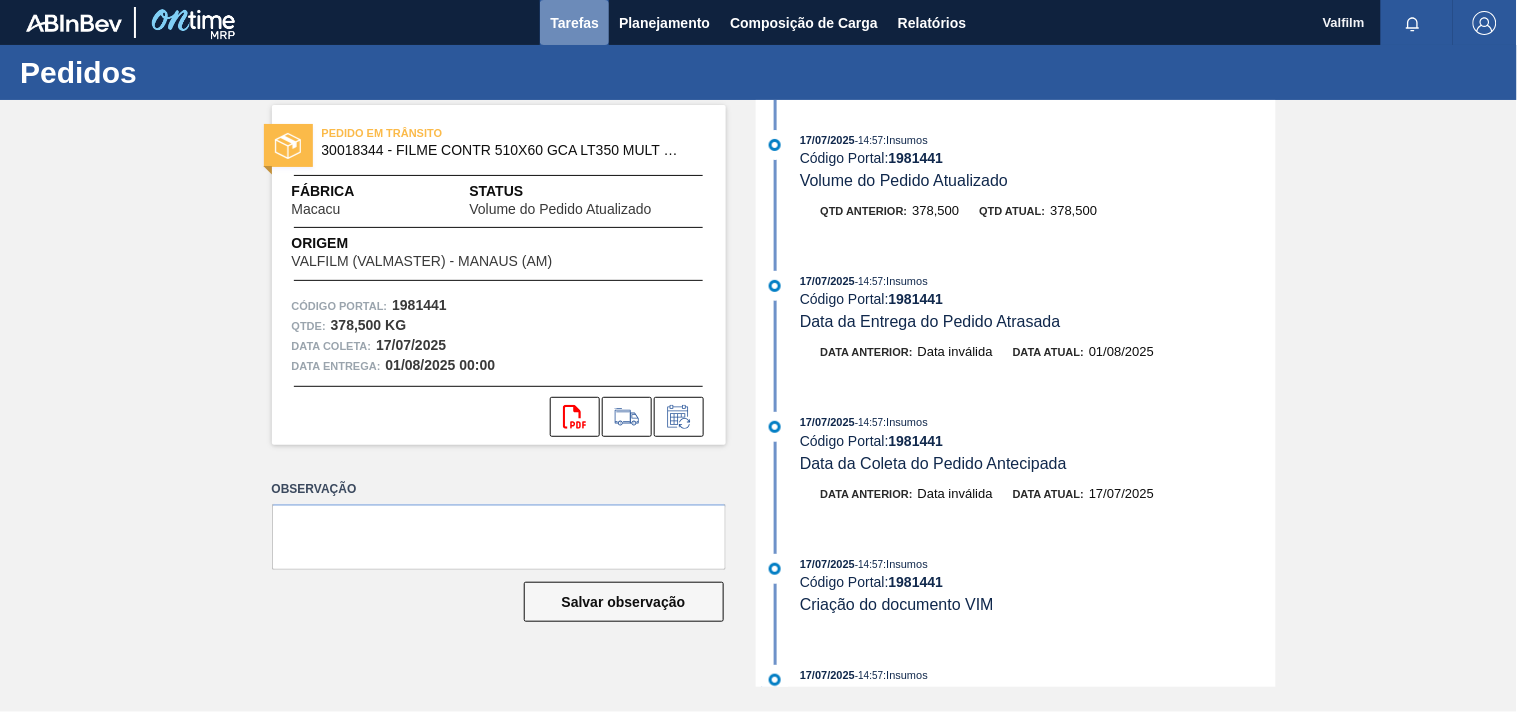 click on "Tarefas" at bounding box center [574, 23] 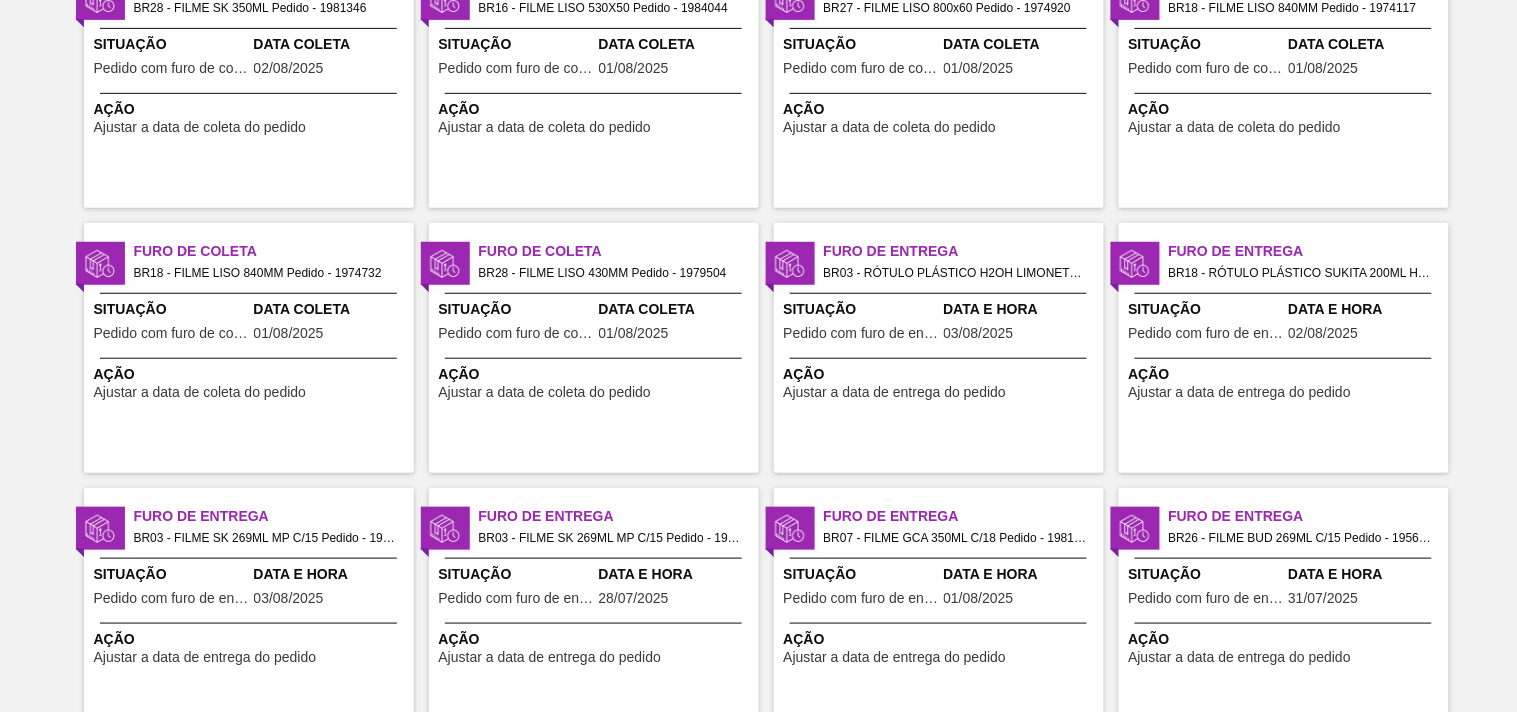 scroll, scrollTop: 333, scrollLeft: 0, axis: vertical 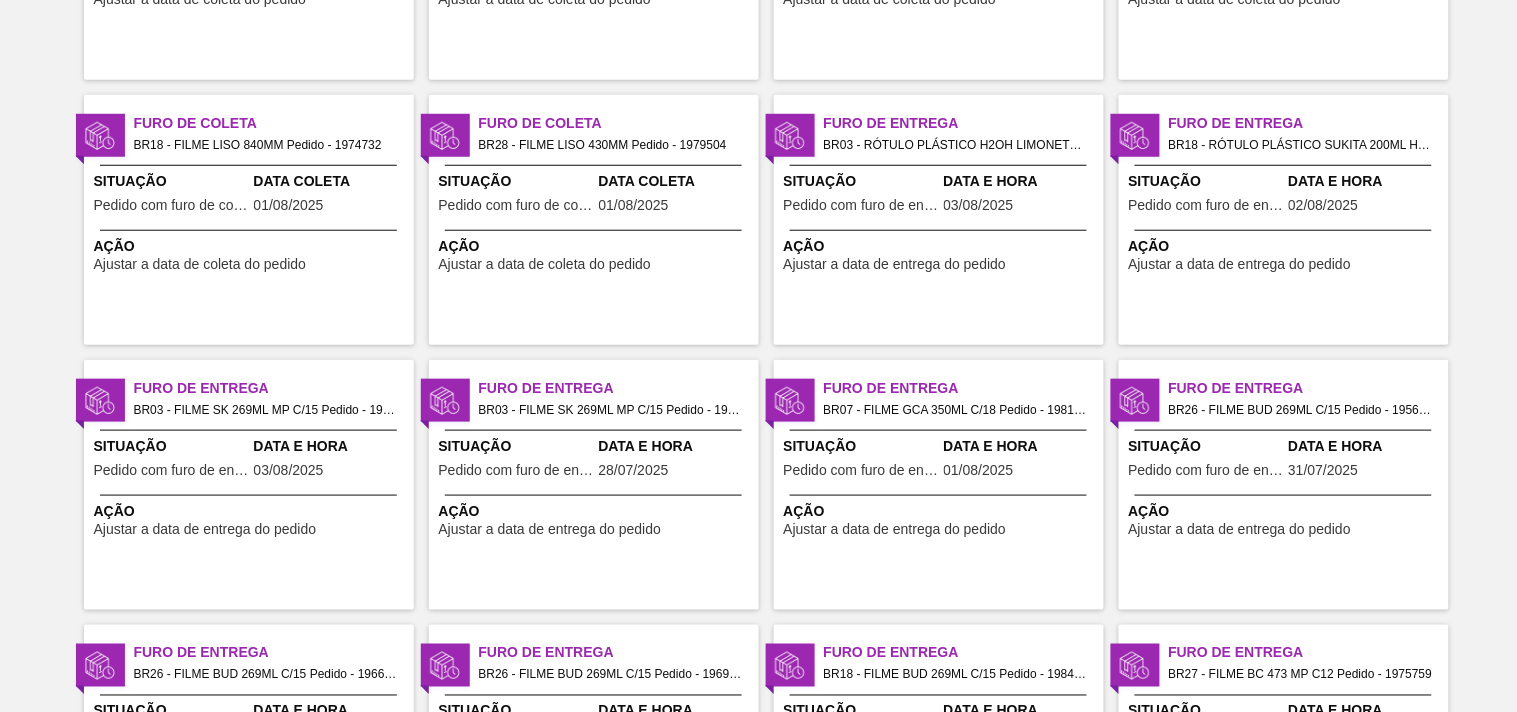 click on "Ação" at bounding box center [941, 511] 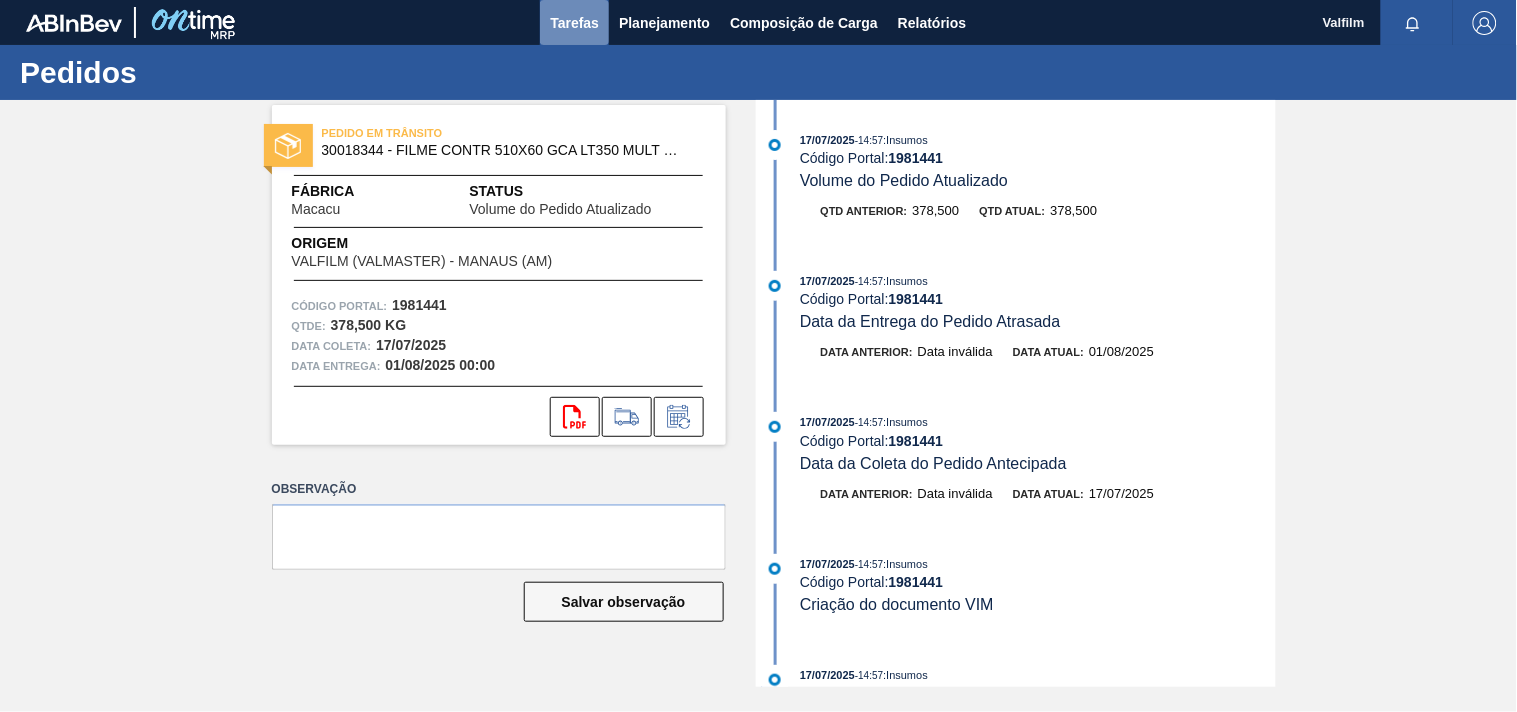 click on "Tarefas" at bounding box center [574, 23] 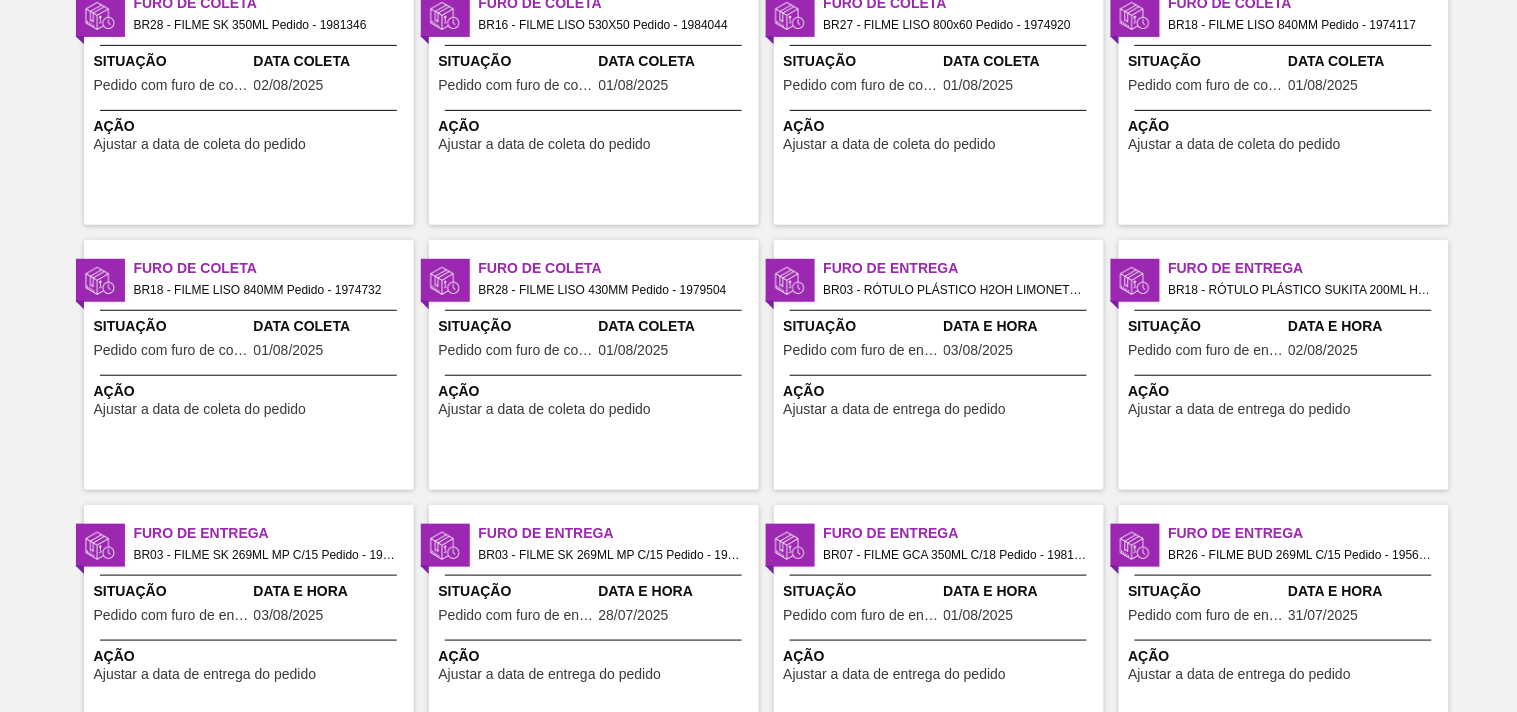 scroll, scrollTop: 222, scrollLeft: 0, axis: vertical 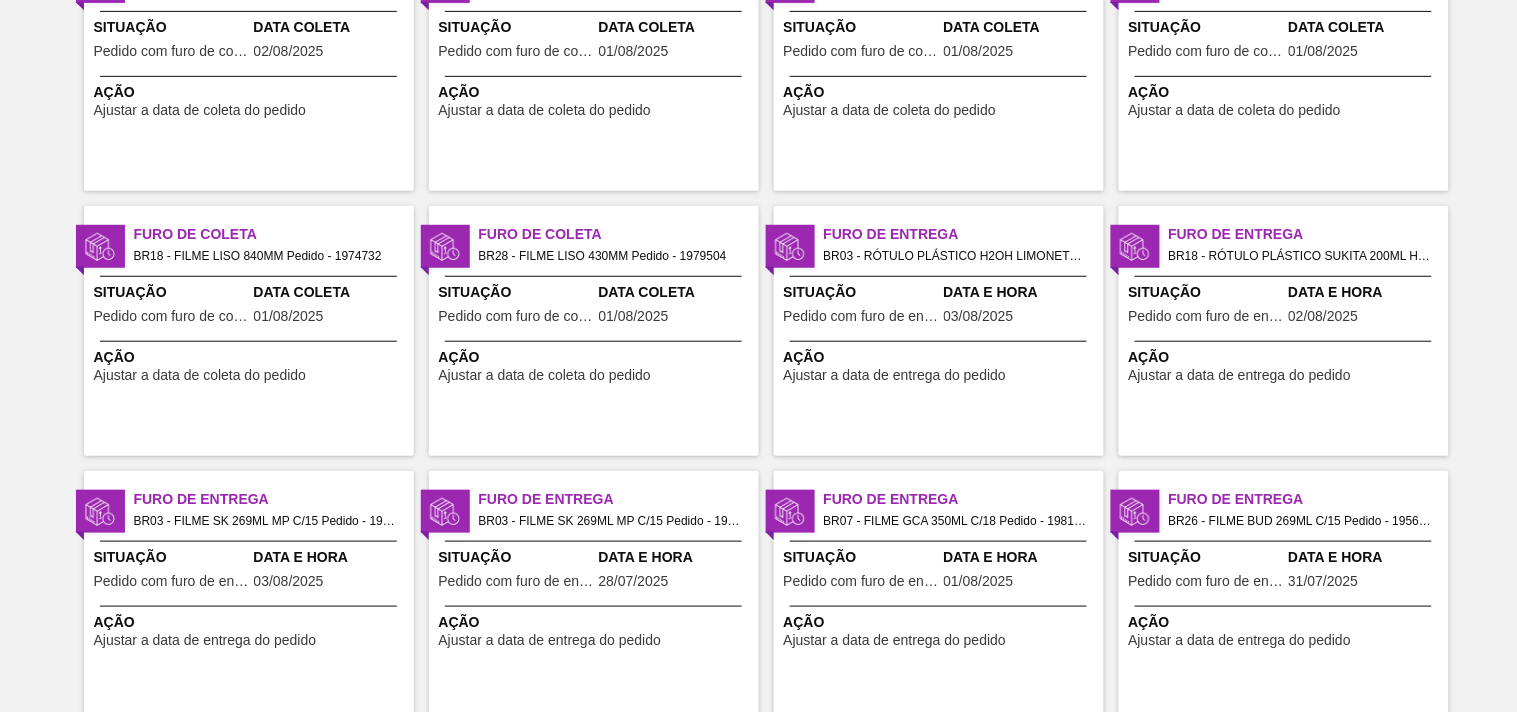 click on "Furo de Entrega BR26 - FILME BUD 269ML C/15 Pedido - 1956765 Situação Pedido com furo de entrega Data e Hora 31/07/2025 Ação Ajustar a data de entrega do pedido" at bounding box center (1284, 596) 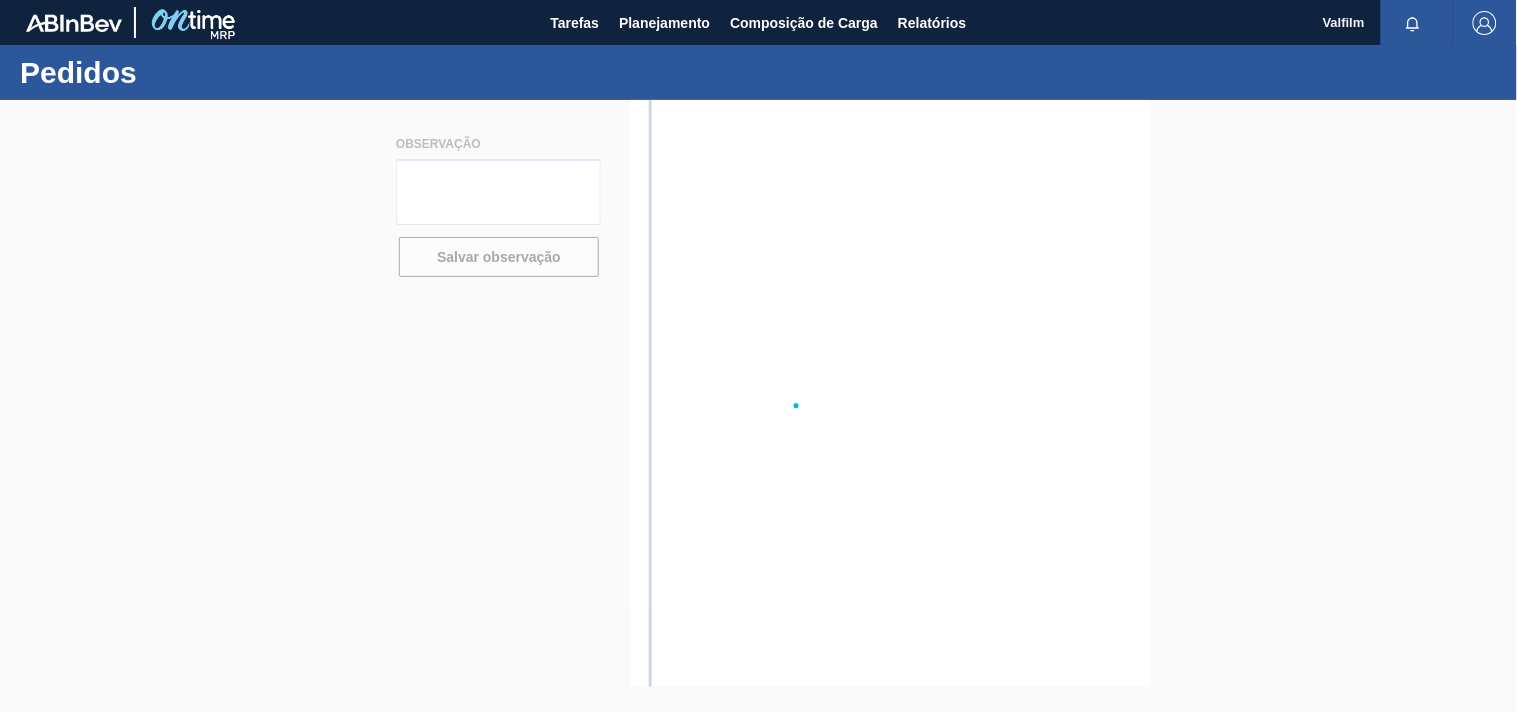 scroll, scrollTop: 0, scrollLeft: 0, axis: both 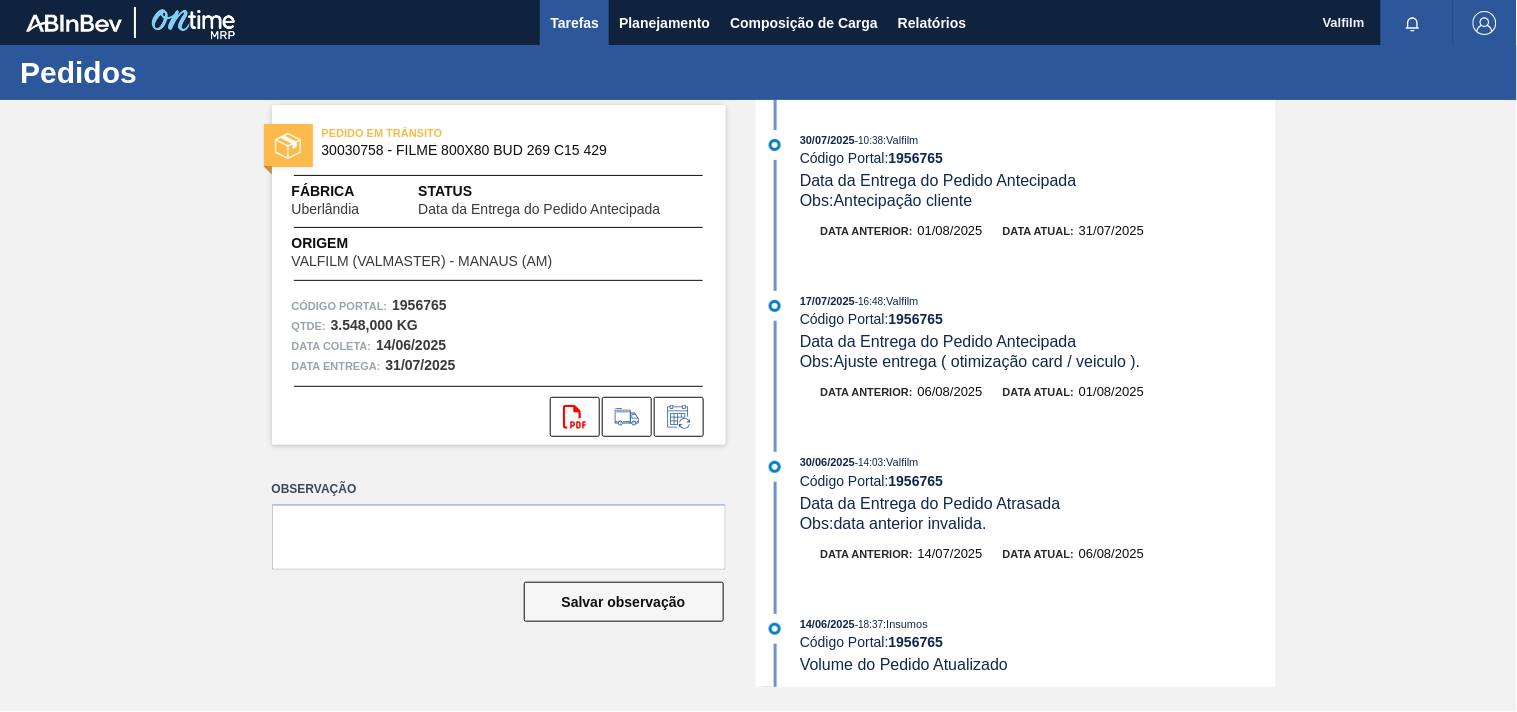 click on "Tarefas" at bounding box center [574, 23] 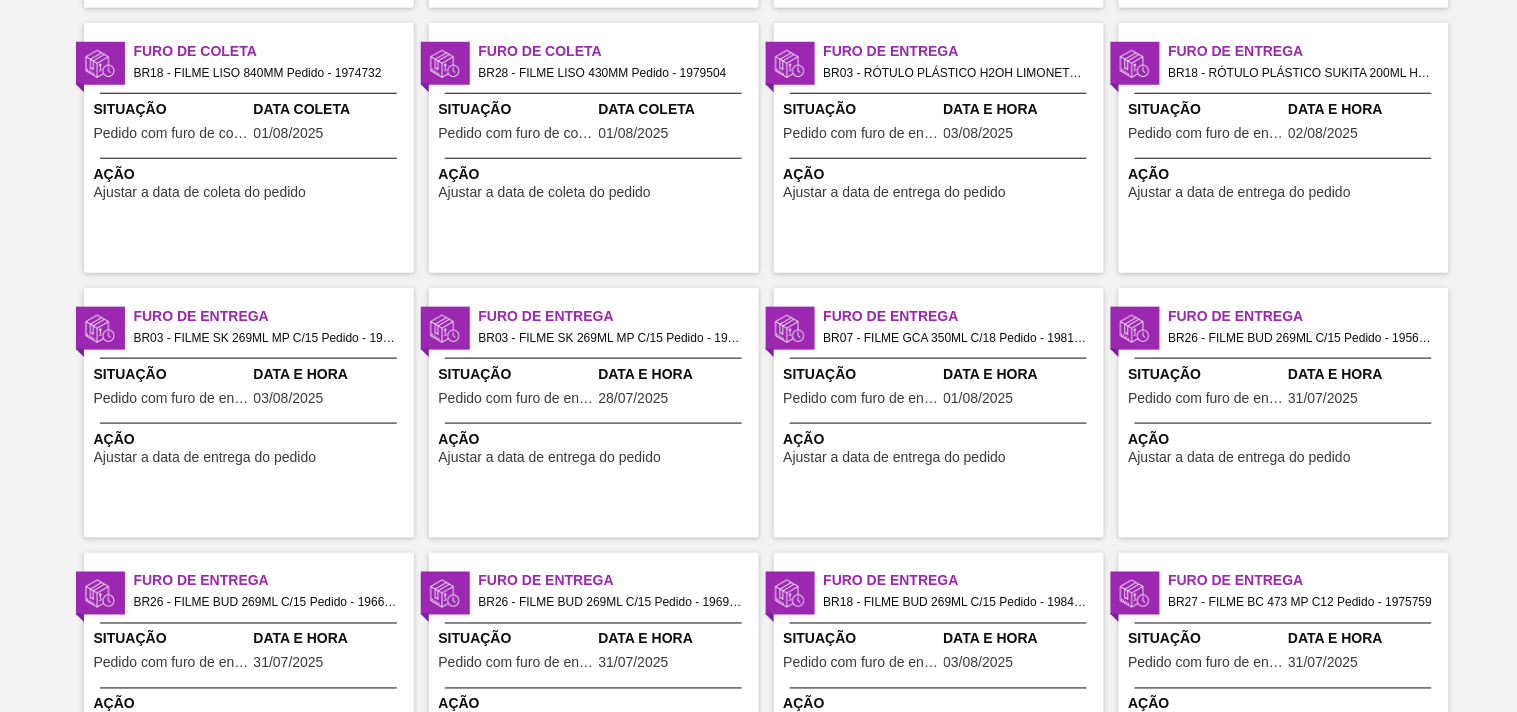 scroll, scrollTop: 444, scrollLeft: 0, axis: vertical 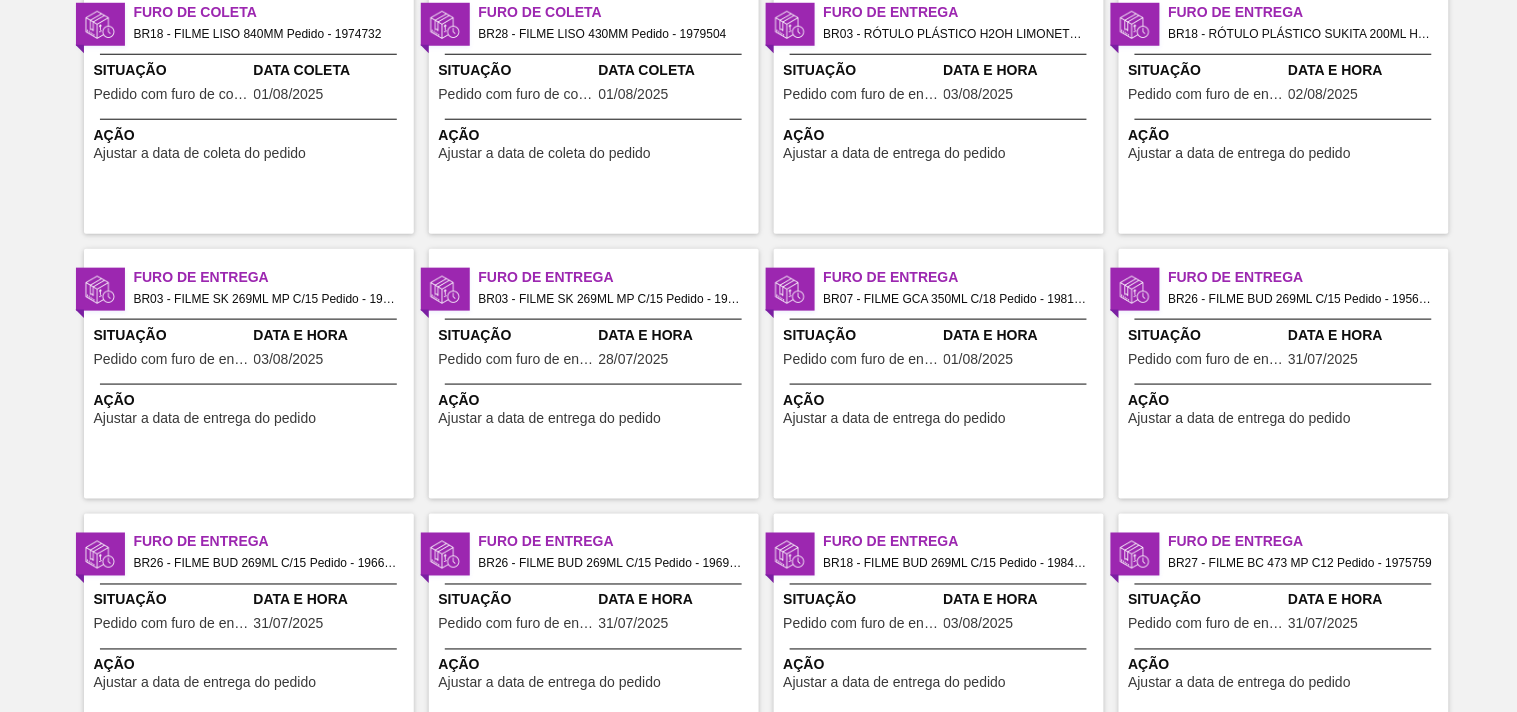 click at bounding box center (248, 584) 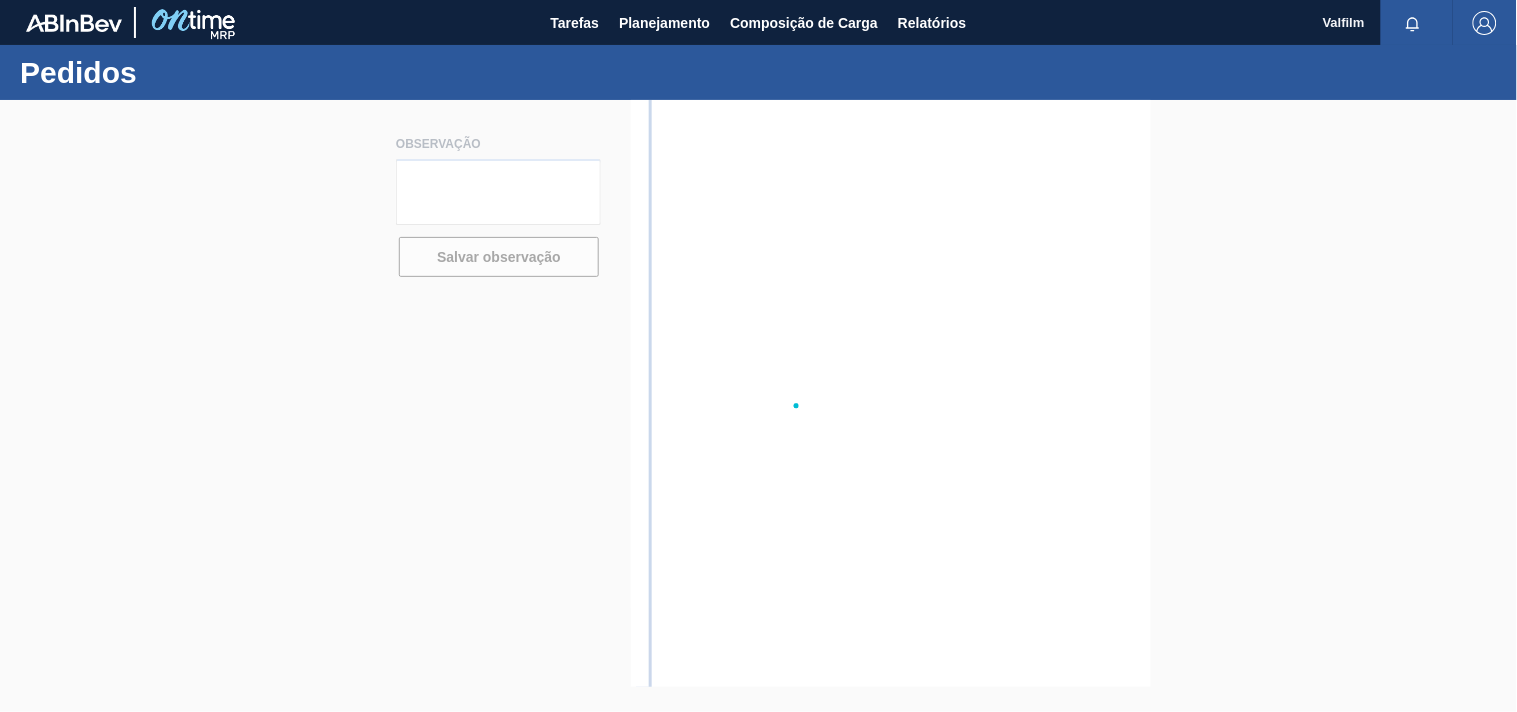 scroll, scrollTop: 0, scrollLeft: 0, axis: both 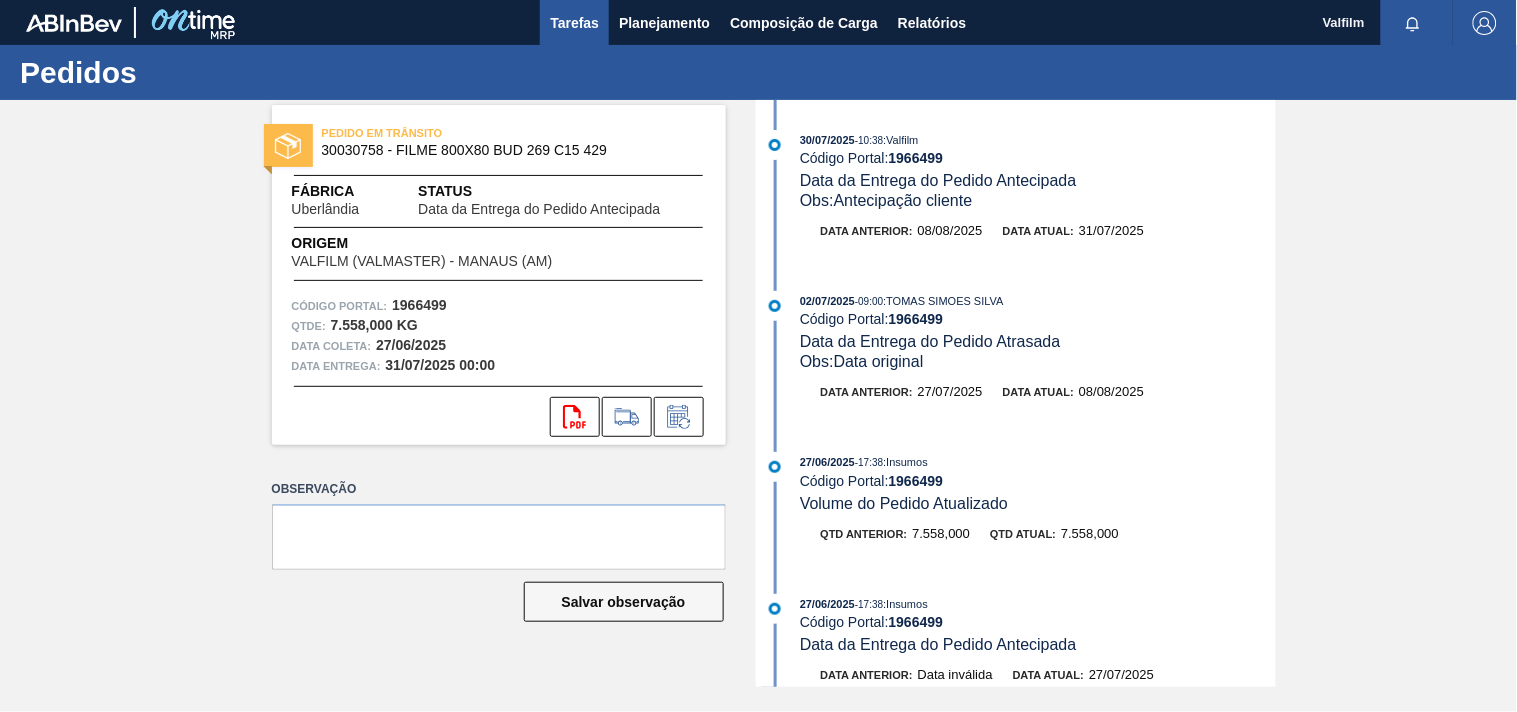 click on "Tarefas" at bounding box center (574, 23) 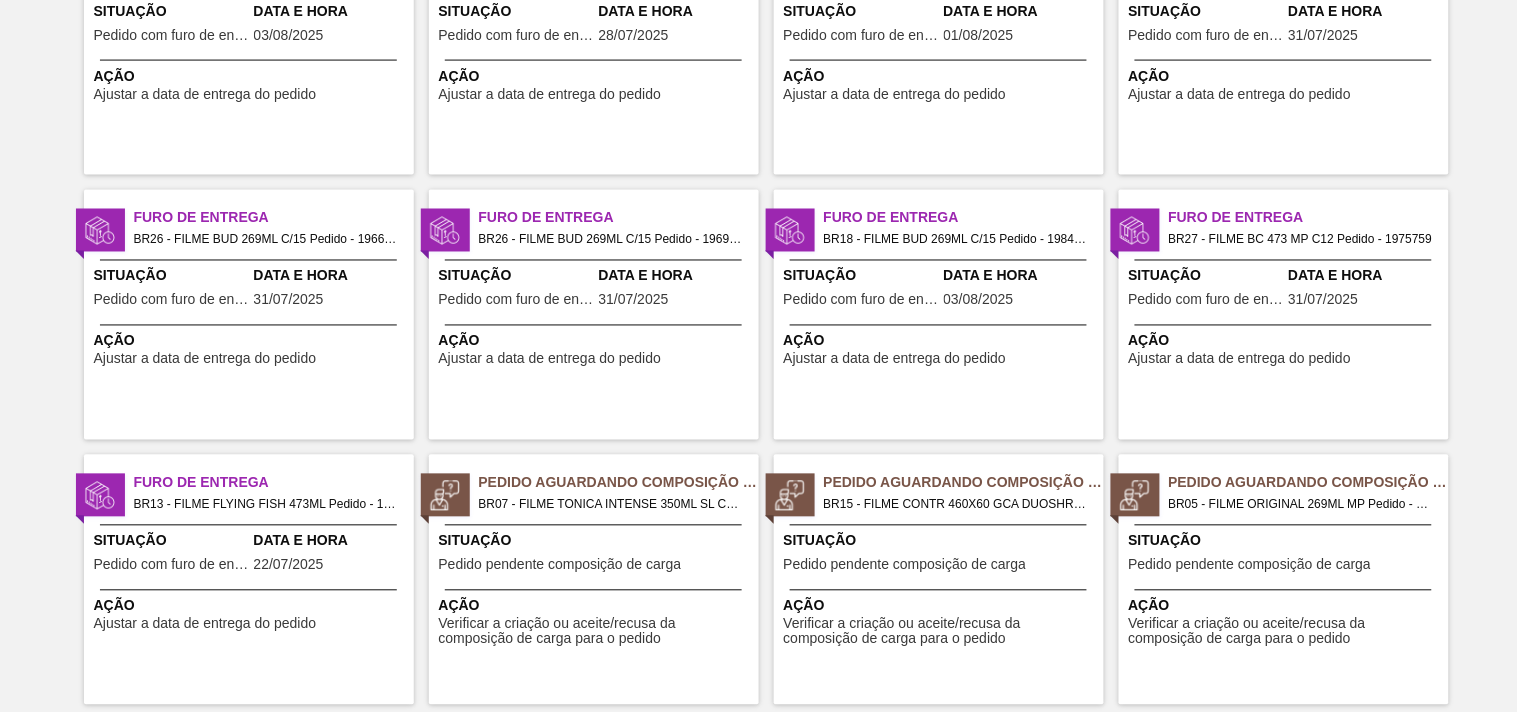 scroll, scrollTop: 777, scrollLeft: 0, axis: vertical 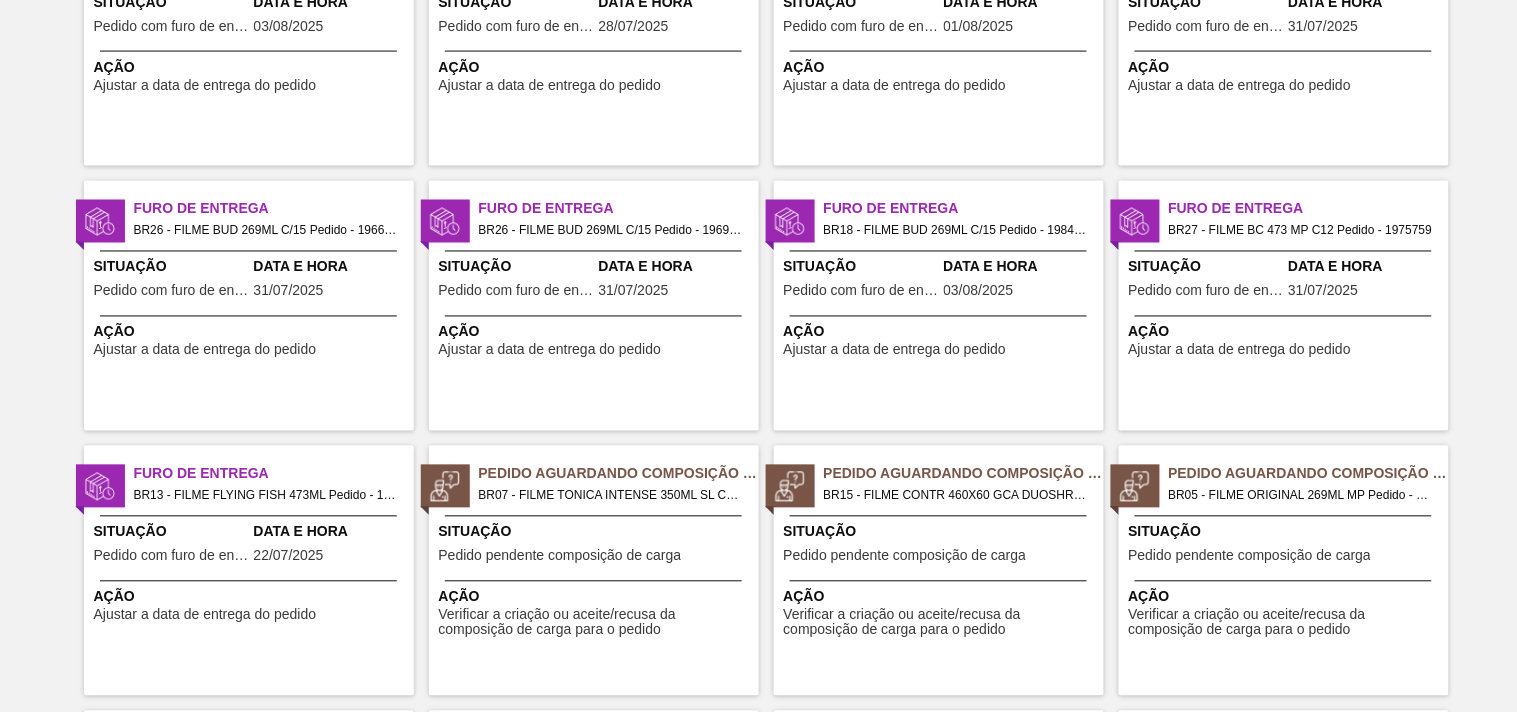 click on "Data e Hora" at bounding box center (676, 267) 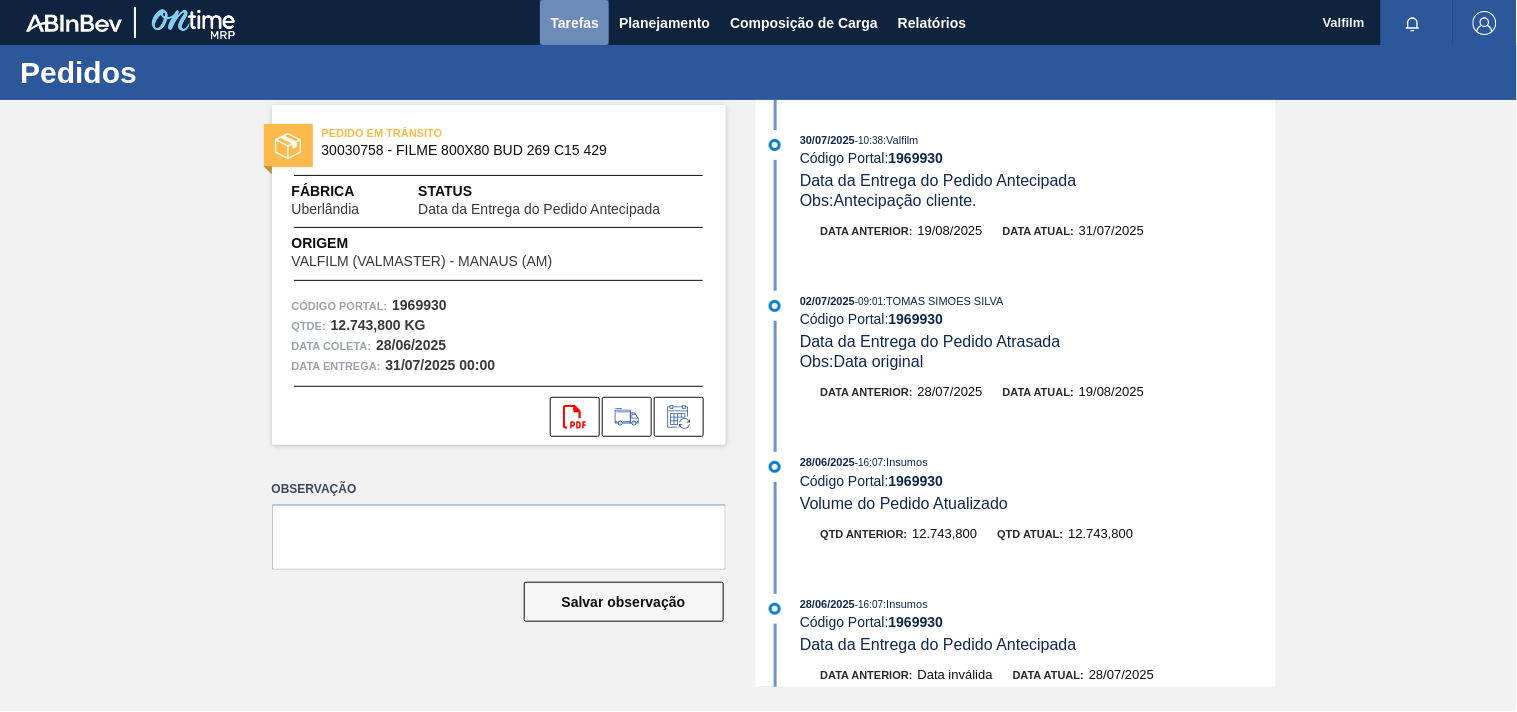 click on "Tarefas" at bounding box center (574, 23) 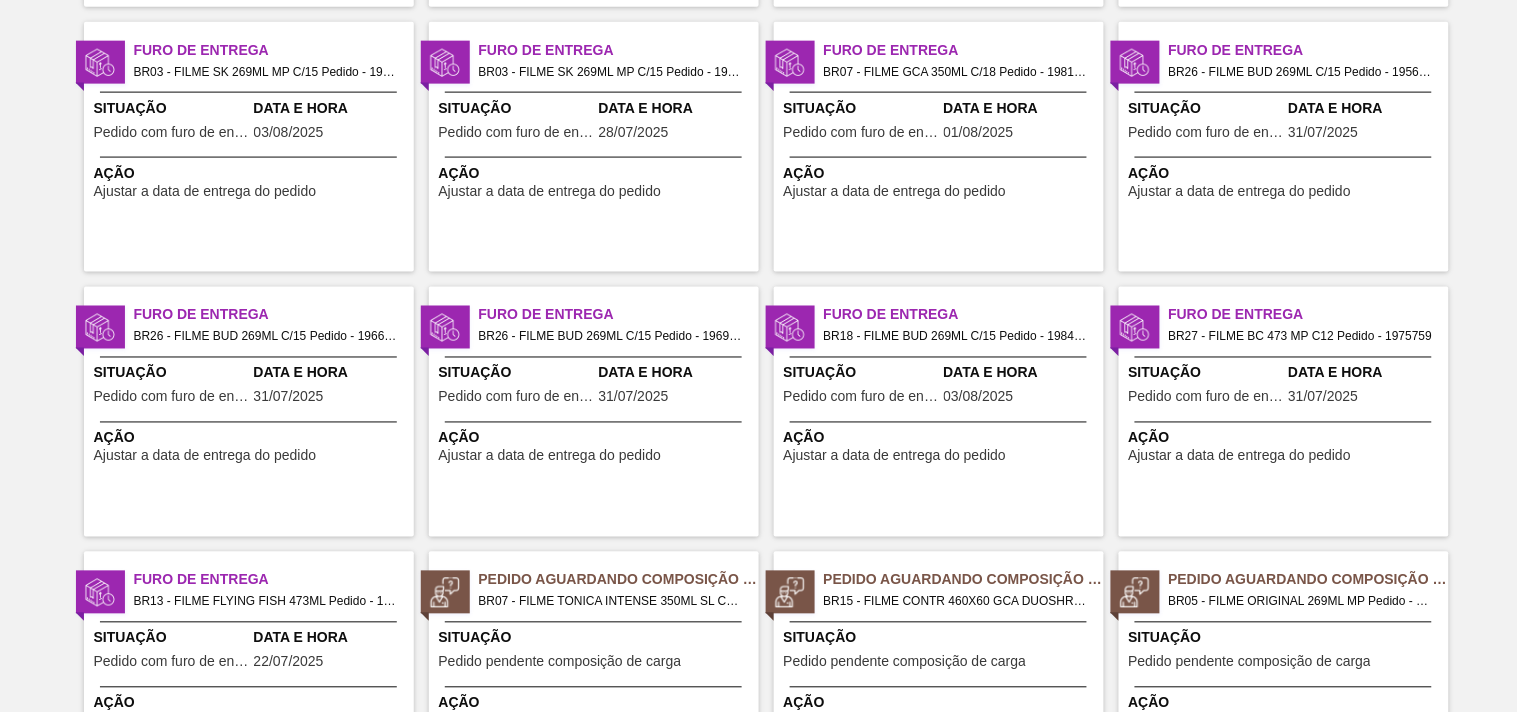 scroll, scrollTop: 777, scrollLeft: 0, axis: vertical 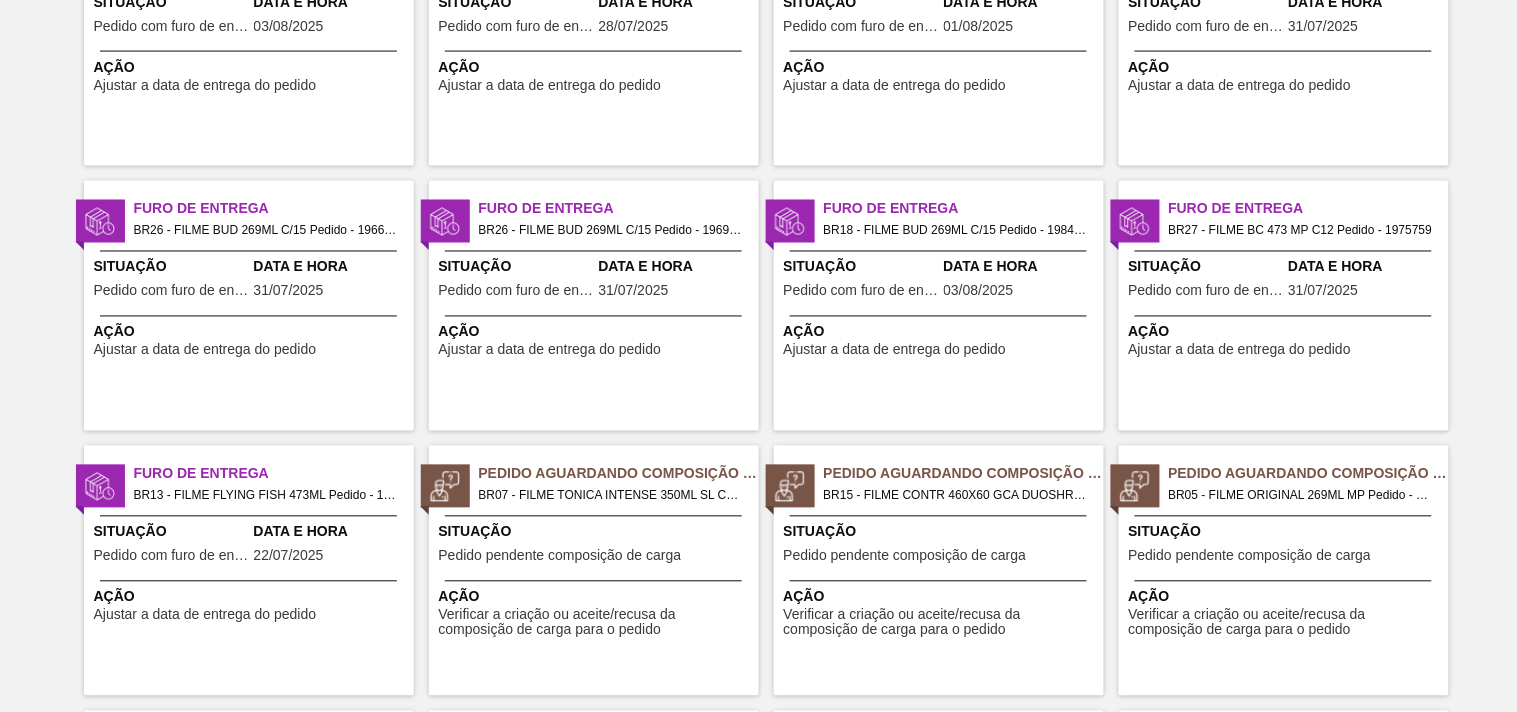 click on "BR18 - FILME BUD 269ML C/15 Pedido - 1984290" at bounding box center [956, 231] 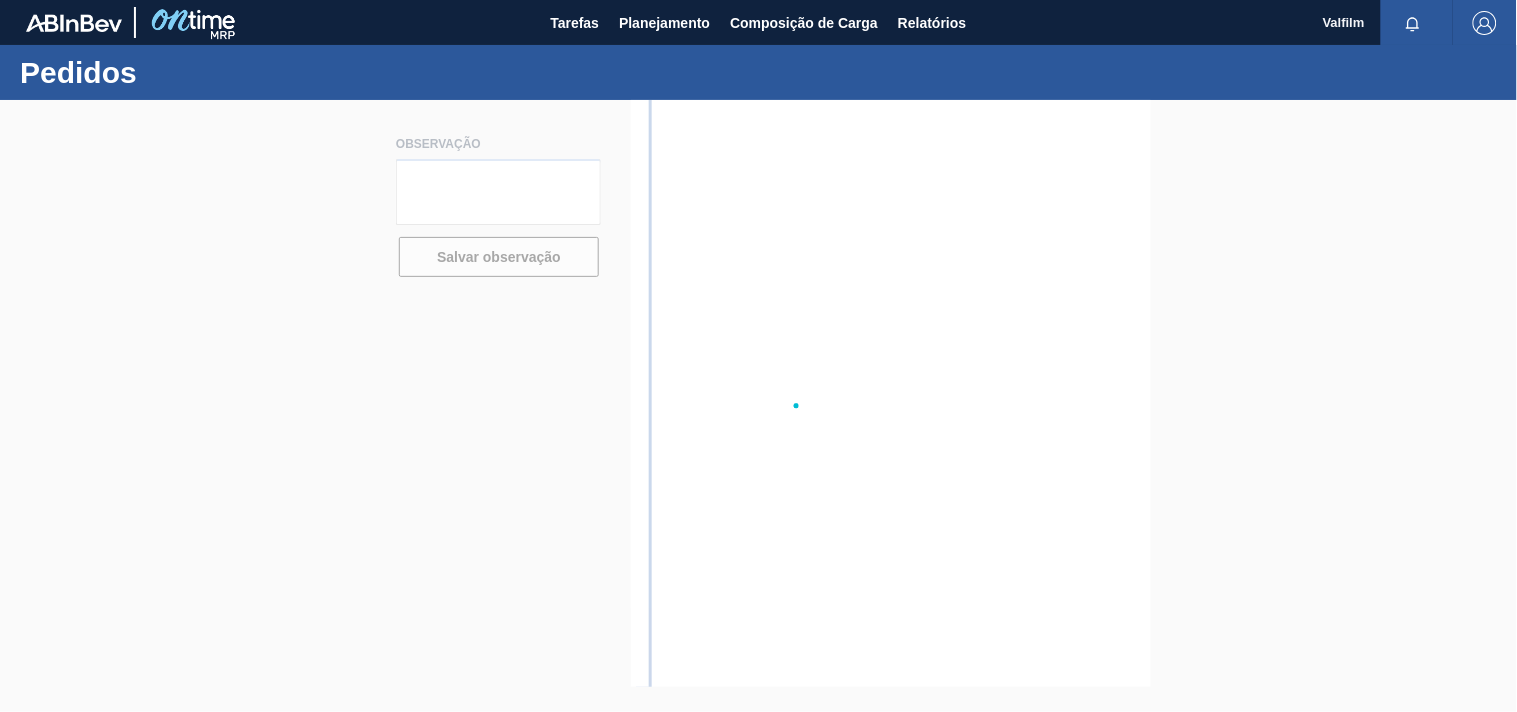 scroll, scrollTop: 0, scrollLeft: 0, axis: both 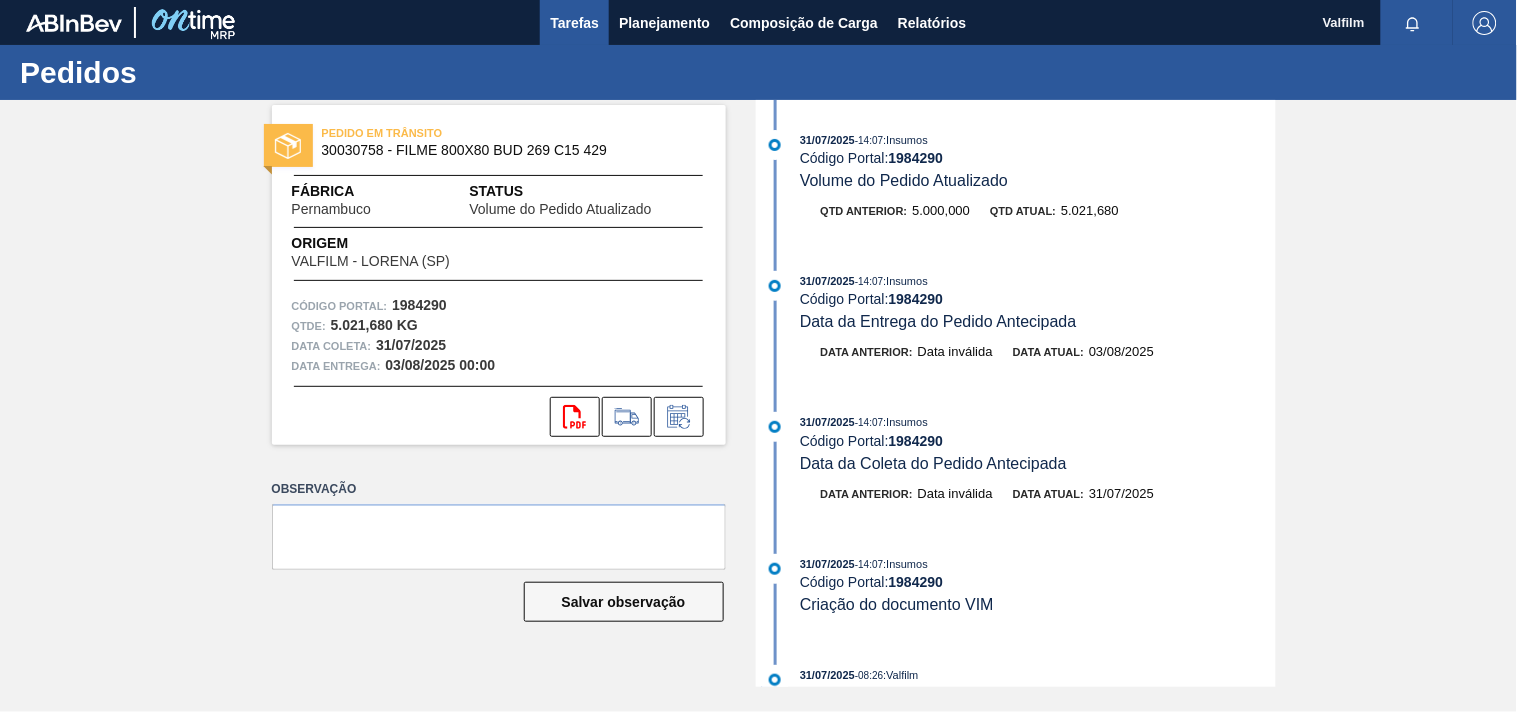 click on "Tarefas" at bounding box center (574, 23) 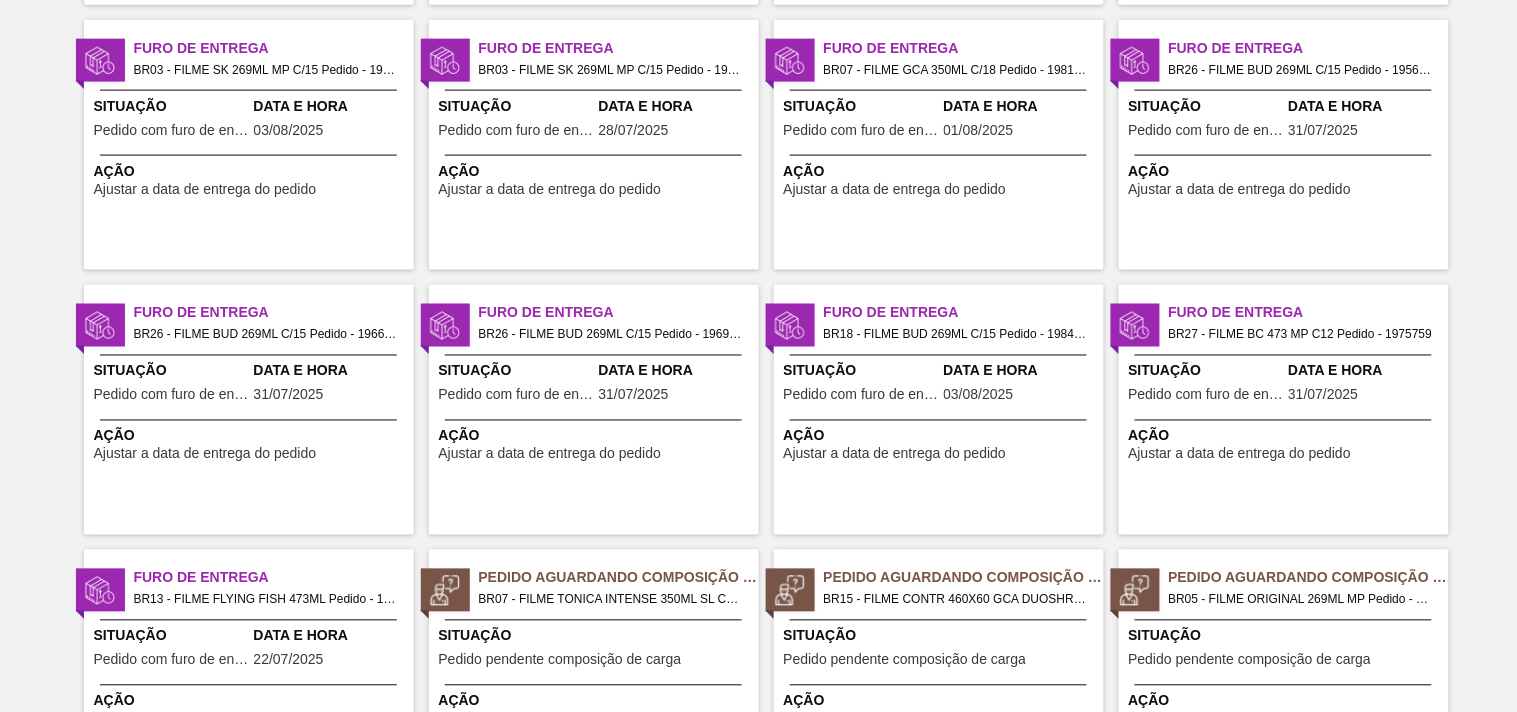 scroll, scrollTop: 777, scrollLeft: 0, axis: vertical 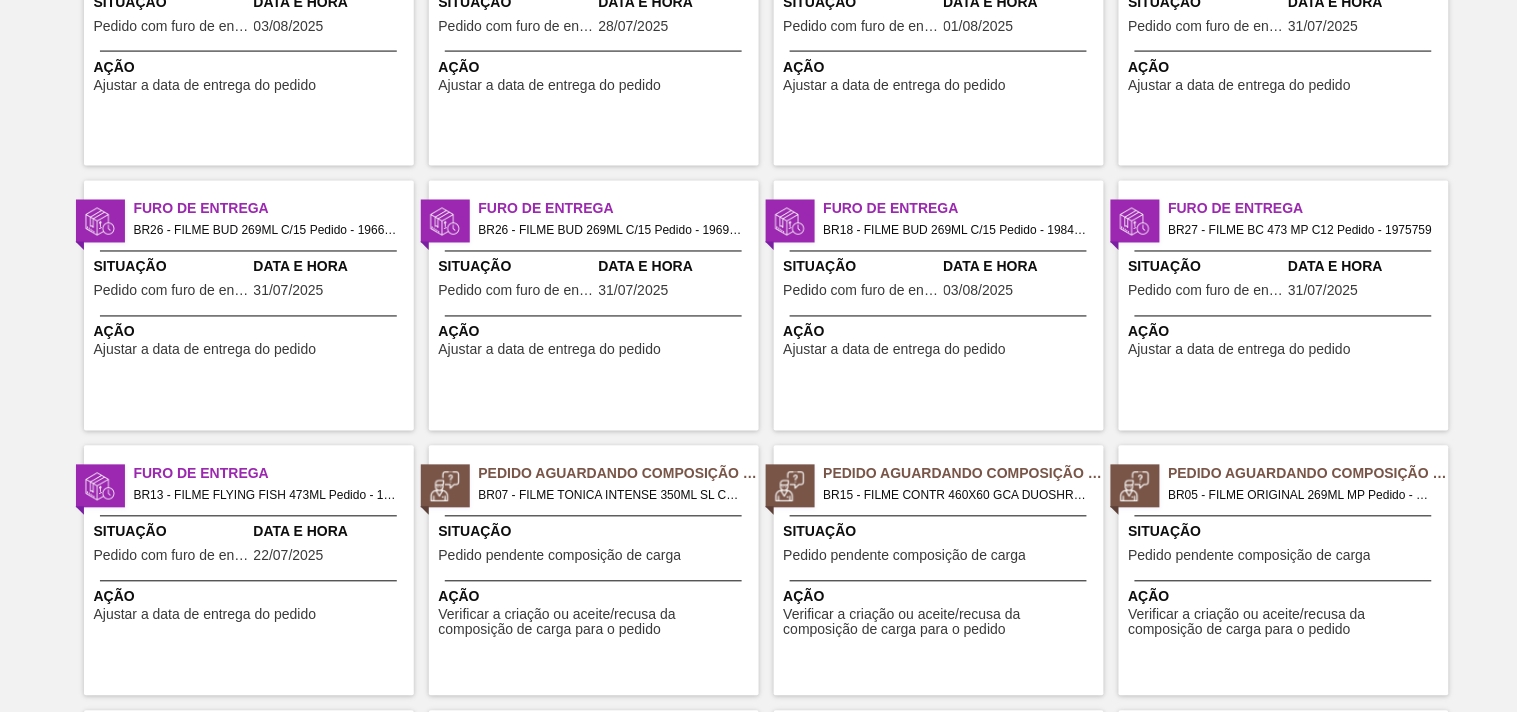 click on "Ajustar a data de entrega do pedido" at bounding box center (1240, 350) 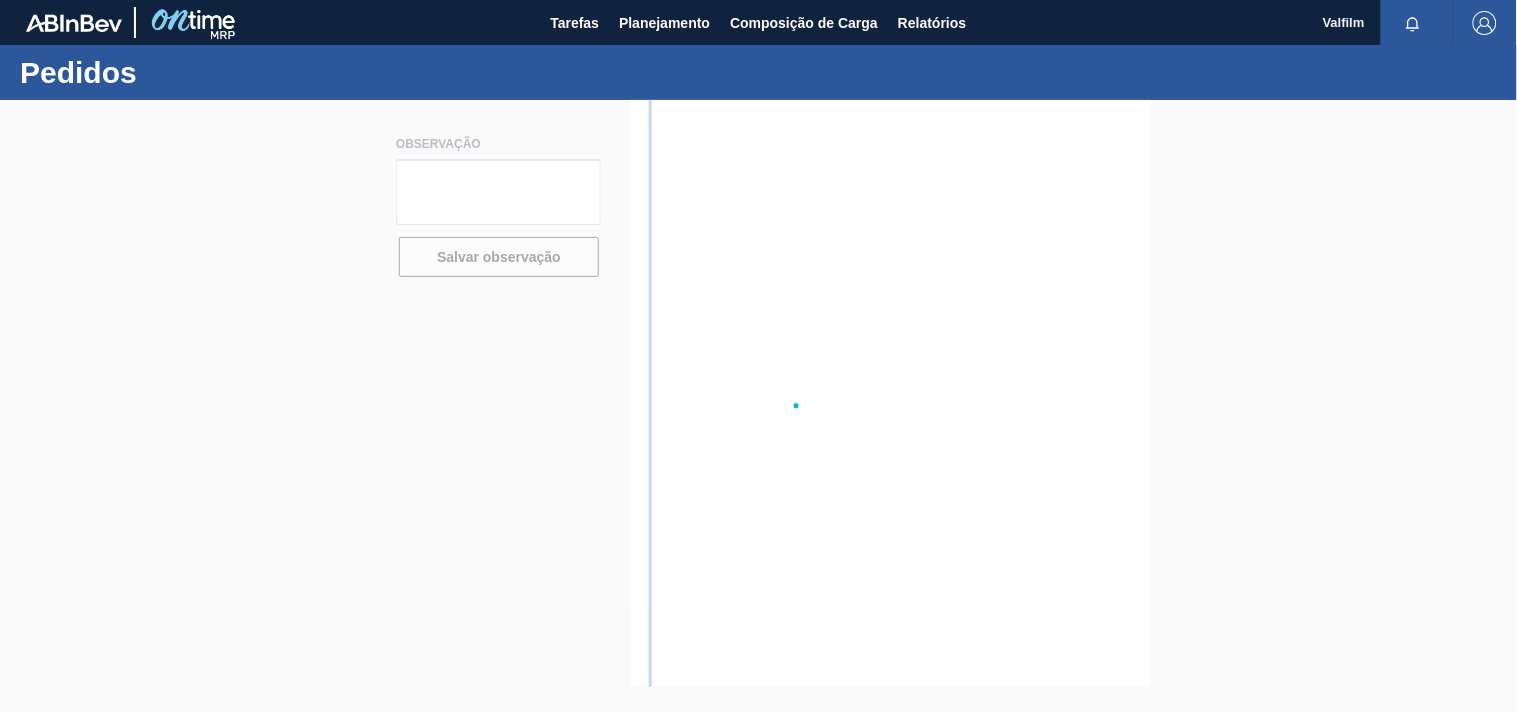 scroll, scrollTop: 0, scrollLeft: 0, axis: both 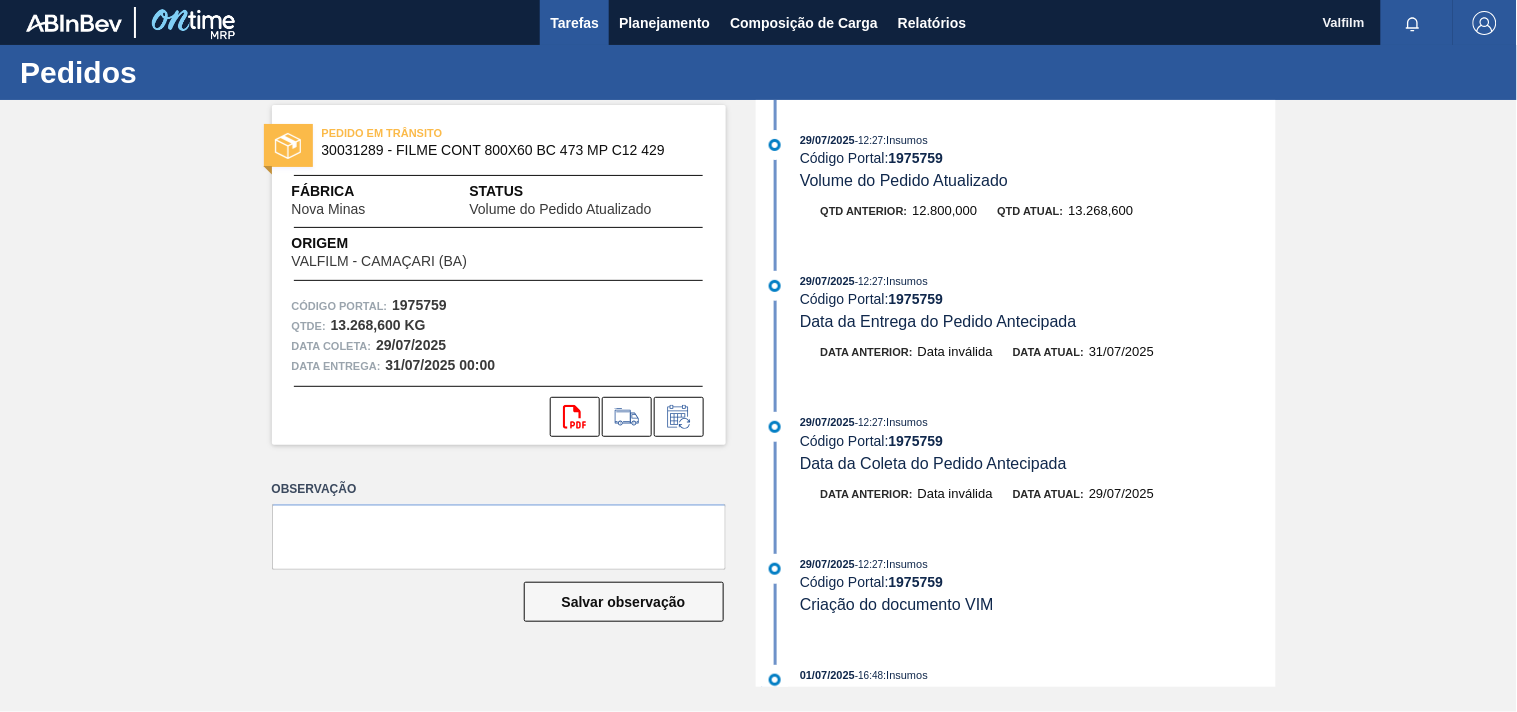 click on "Tarefas" at bounding box center (574, 23) 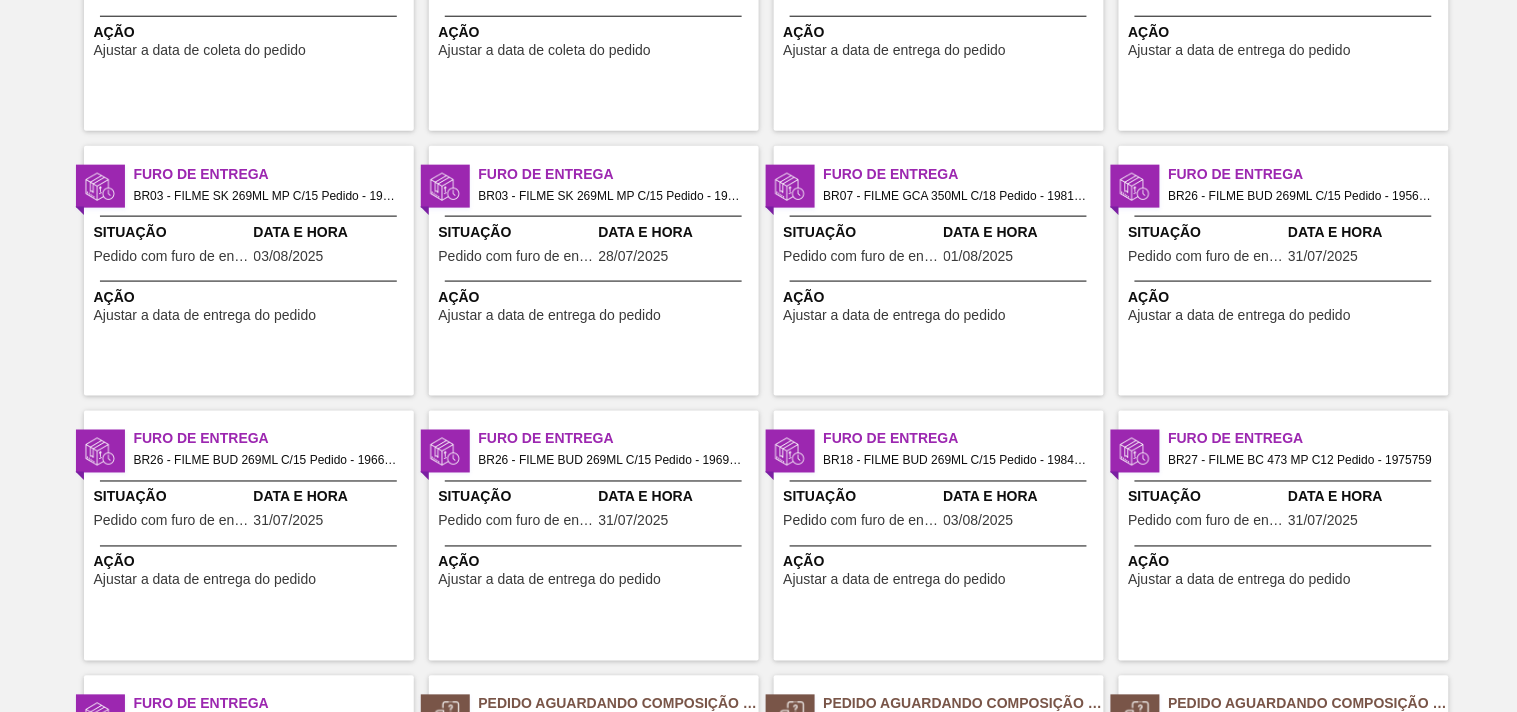 scroll, scrollTop: 666, scrollLeft: 0, axis: vertical 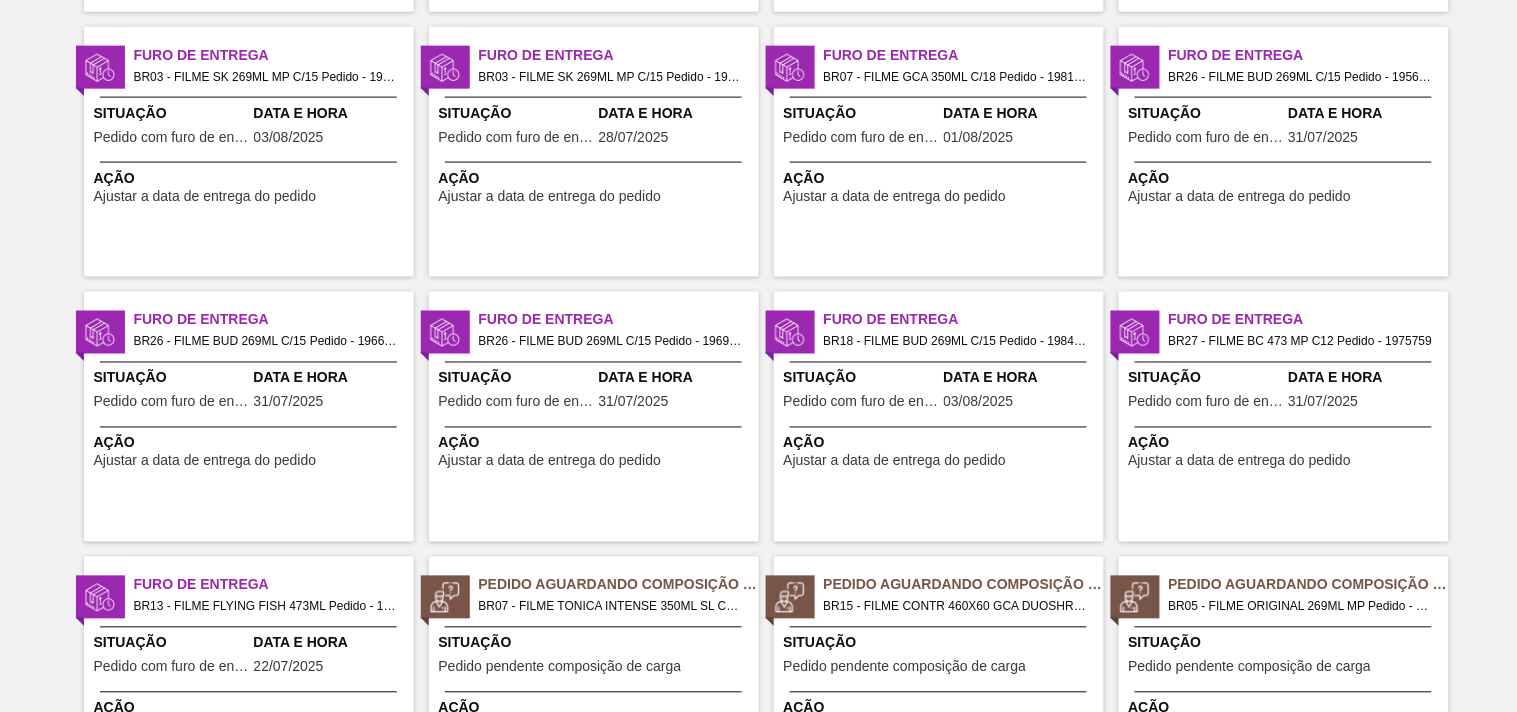 click on "Pedido com furo de entrega" at bounding box center [171, 402] 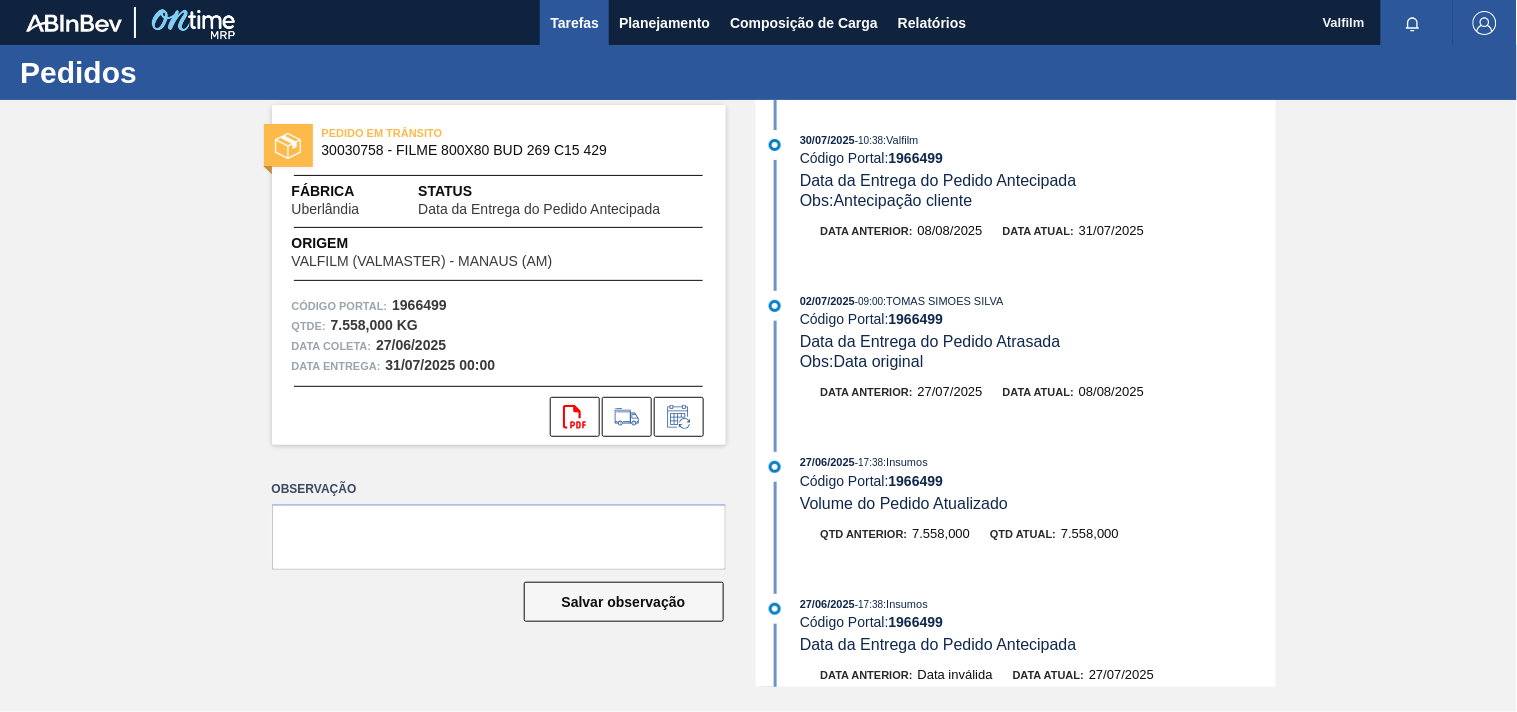 click on "Tarefas" at bounding box center (574, 23) 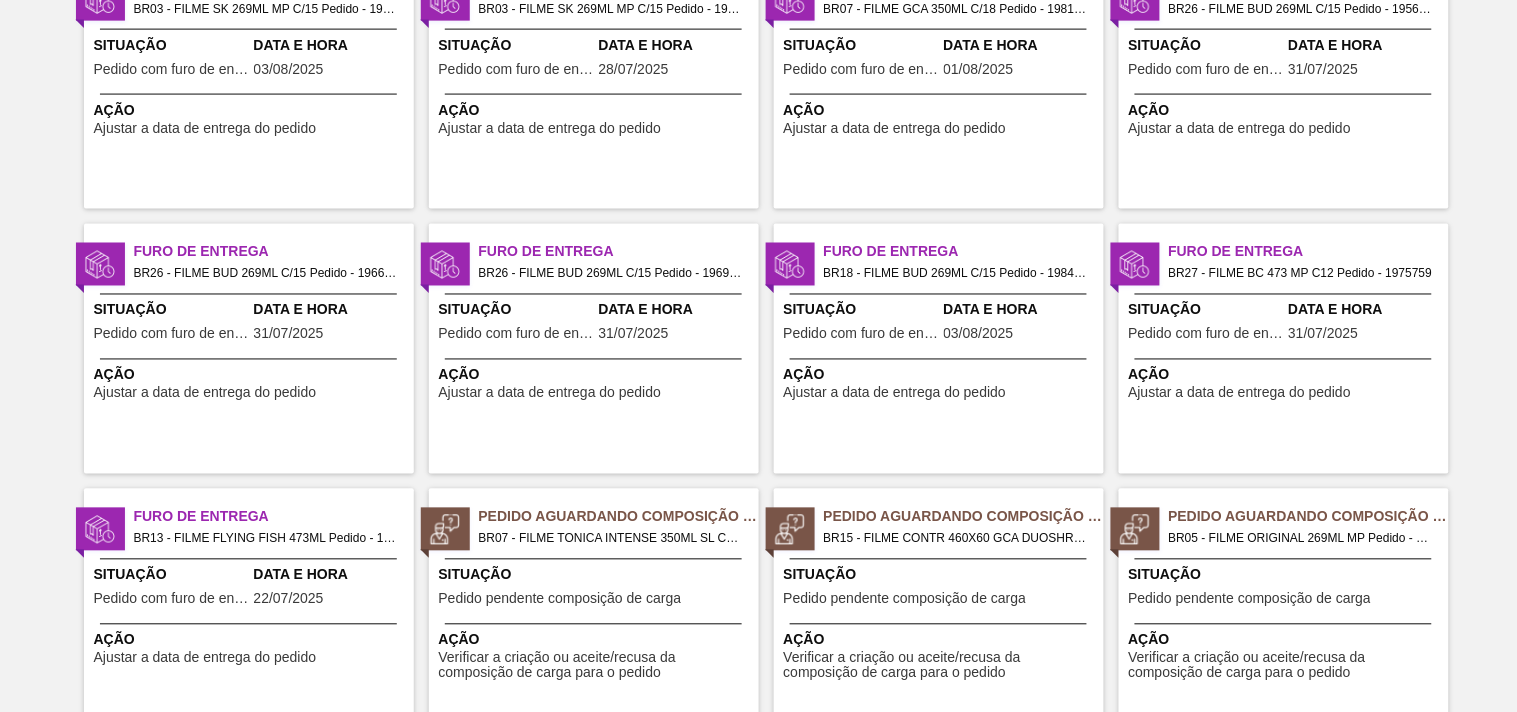 scroll, scrollTop: 777, scrollLeft: 0, axis: vertical 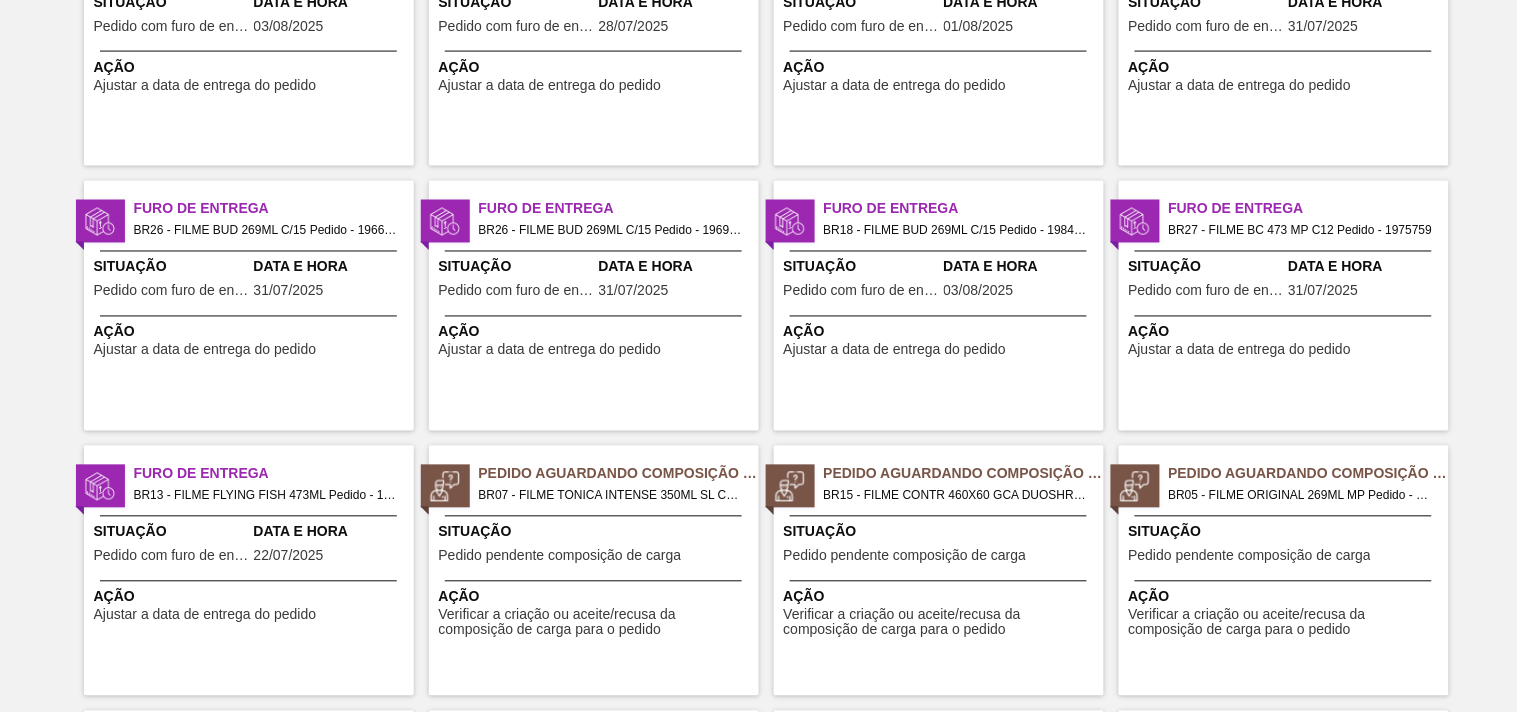 click on "Furo de Entrega BR13 - FILME FLYING FISH 473ML Pedido - 1972005 Situação Pedido com furo de entrega Data e Hora 22/07/2025 Ação Ajustar a data de entrega do pedido" at bounding box center [249, 571] 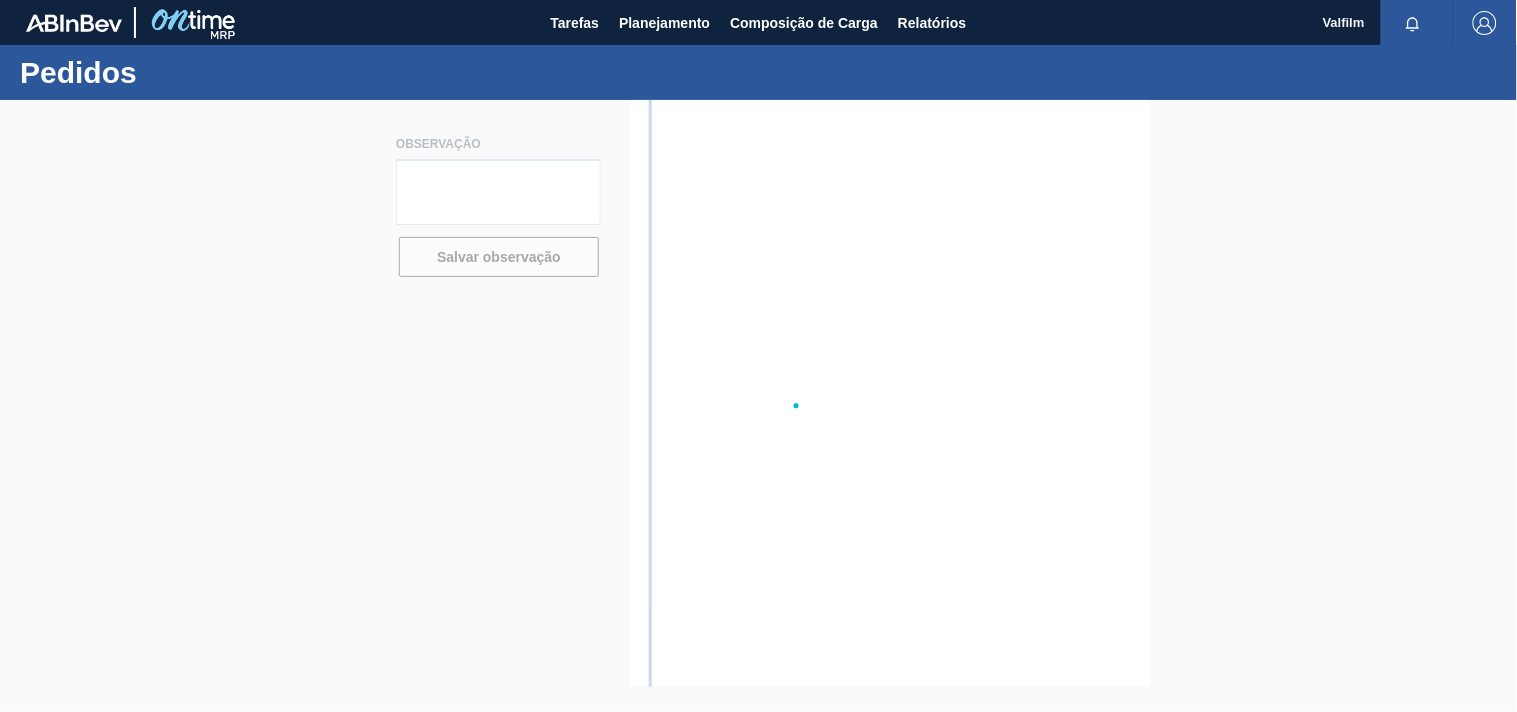 scroll, scrollTop: 0, scrollLeft: 0, axis: both 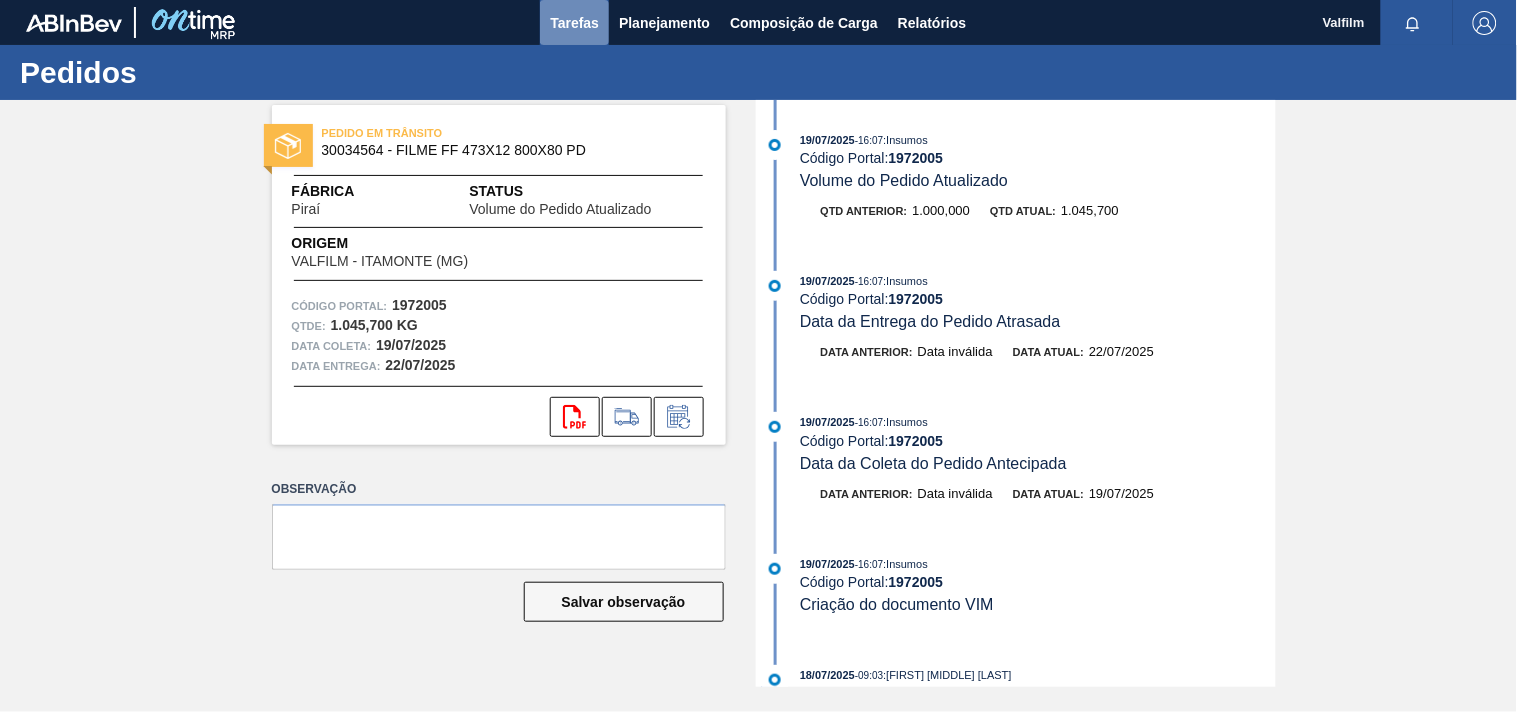 click on "Tarefas" at bounding box center (574, 23) 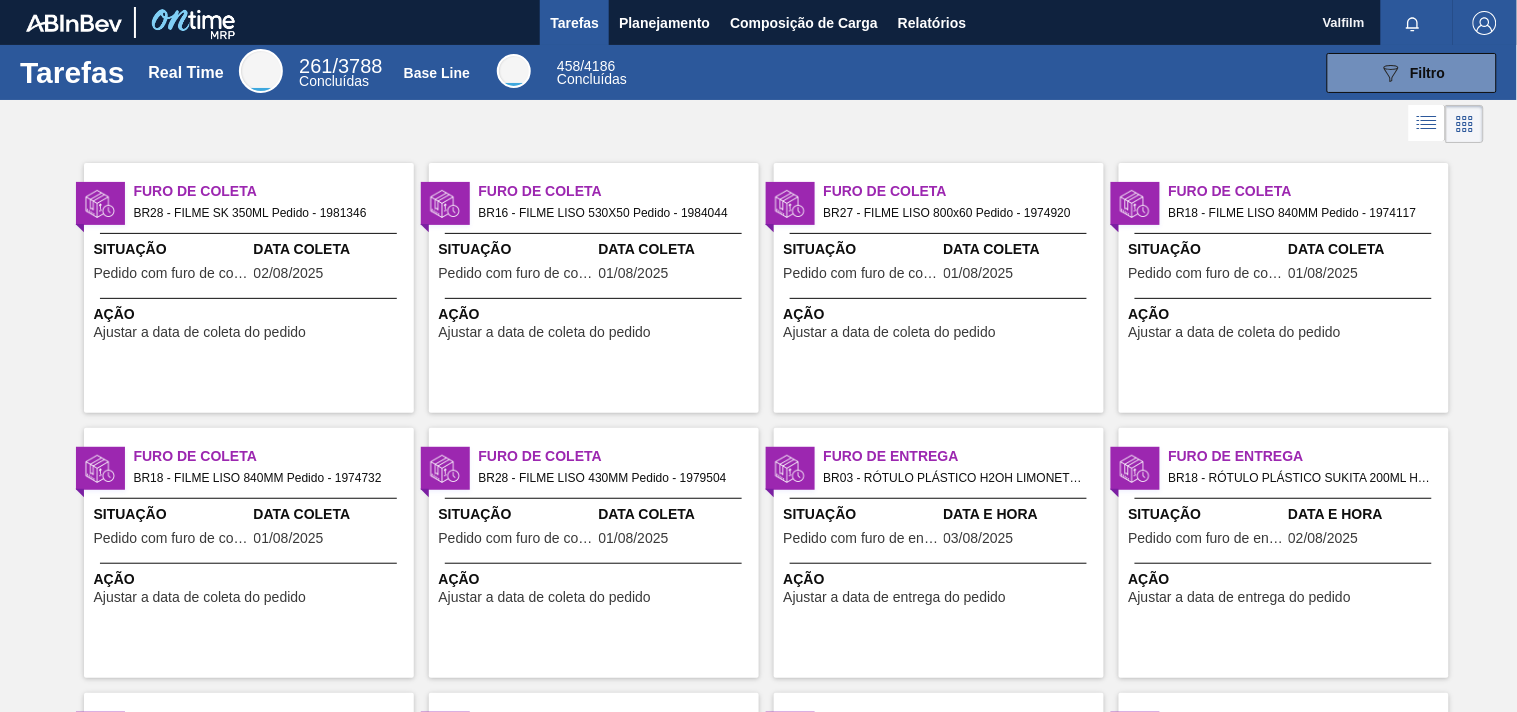 click on "Situação" at bounding box center (516, 249) 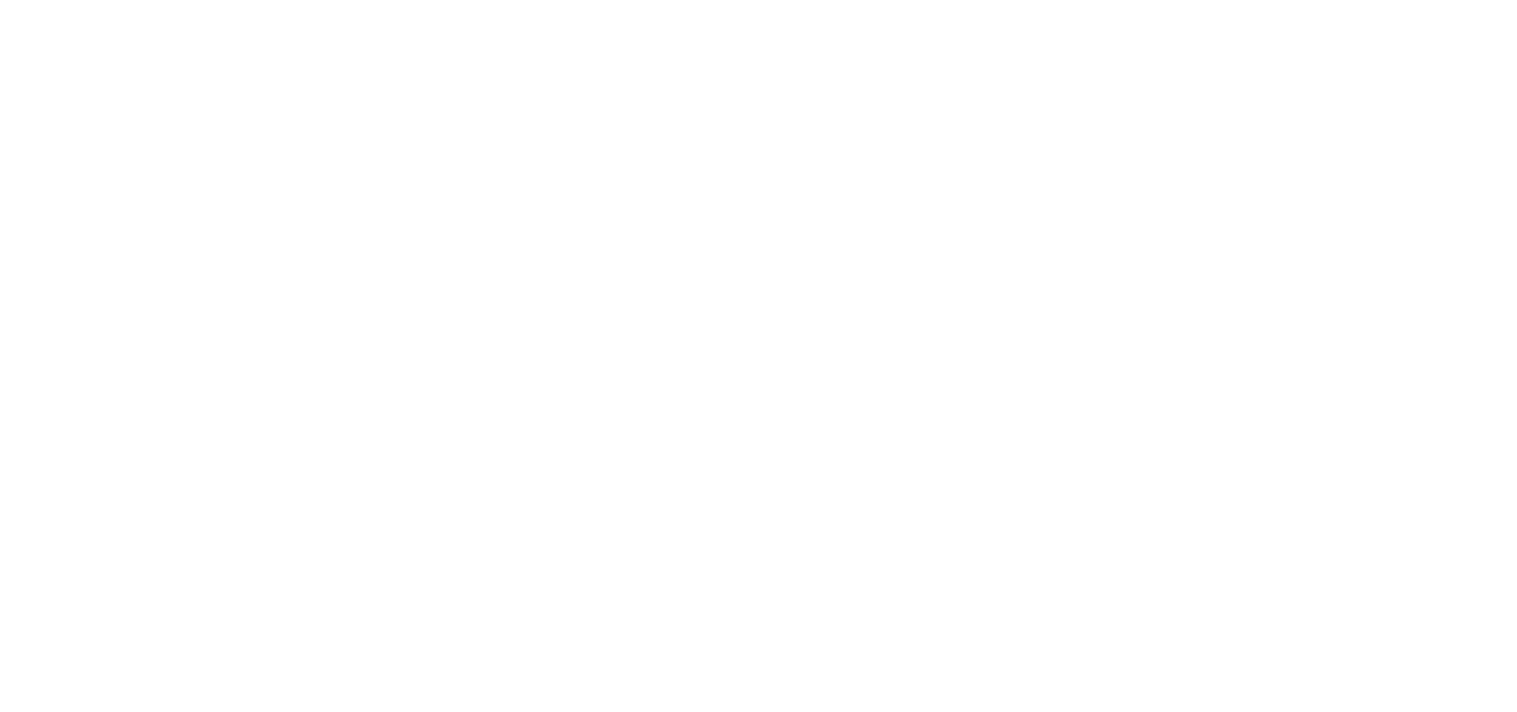 scroll, scrollTop: 0, scrollLeft: 0, axis: both 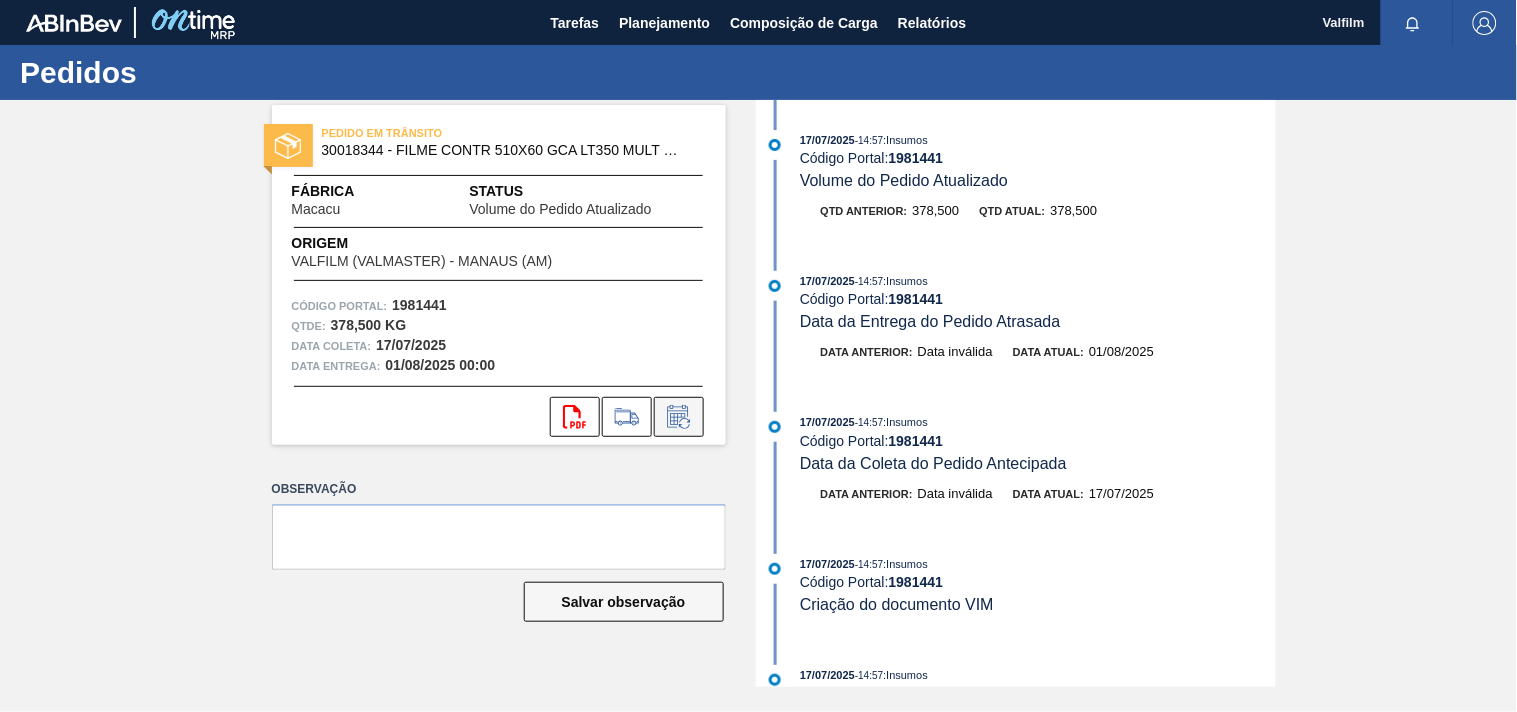 click 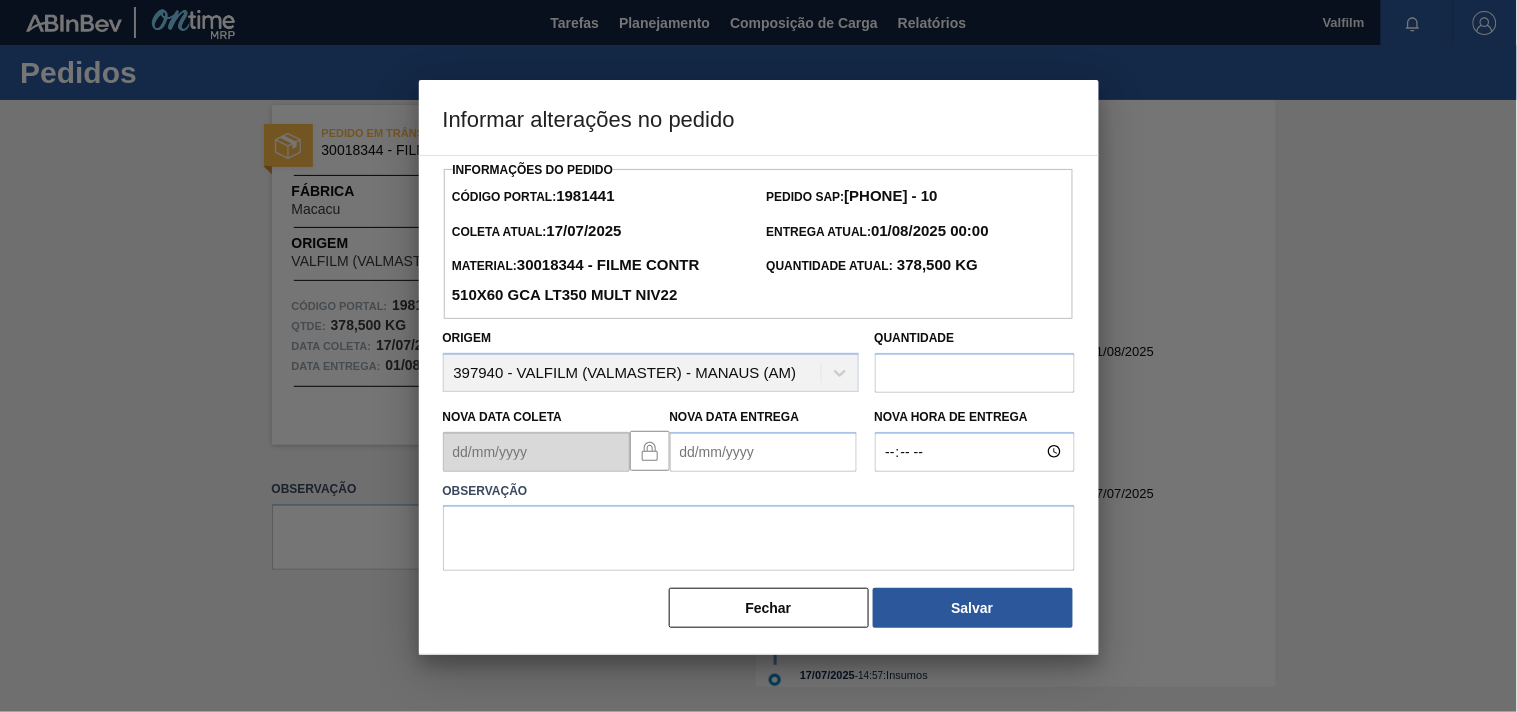 click on "Nova Data Entrega" at bounding box center [763, 452] 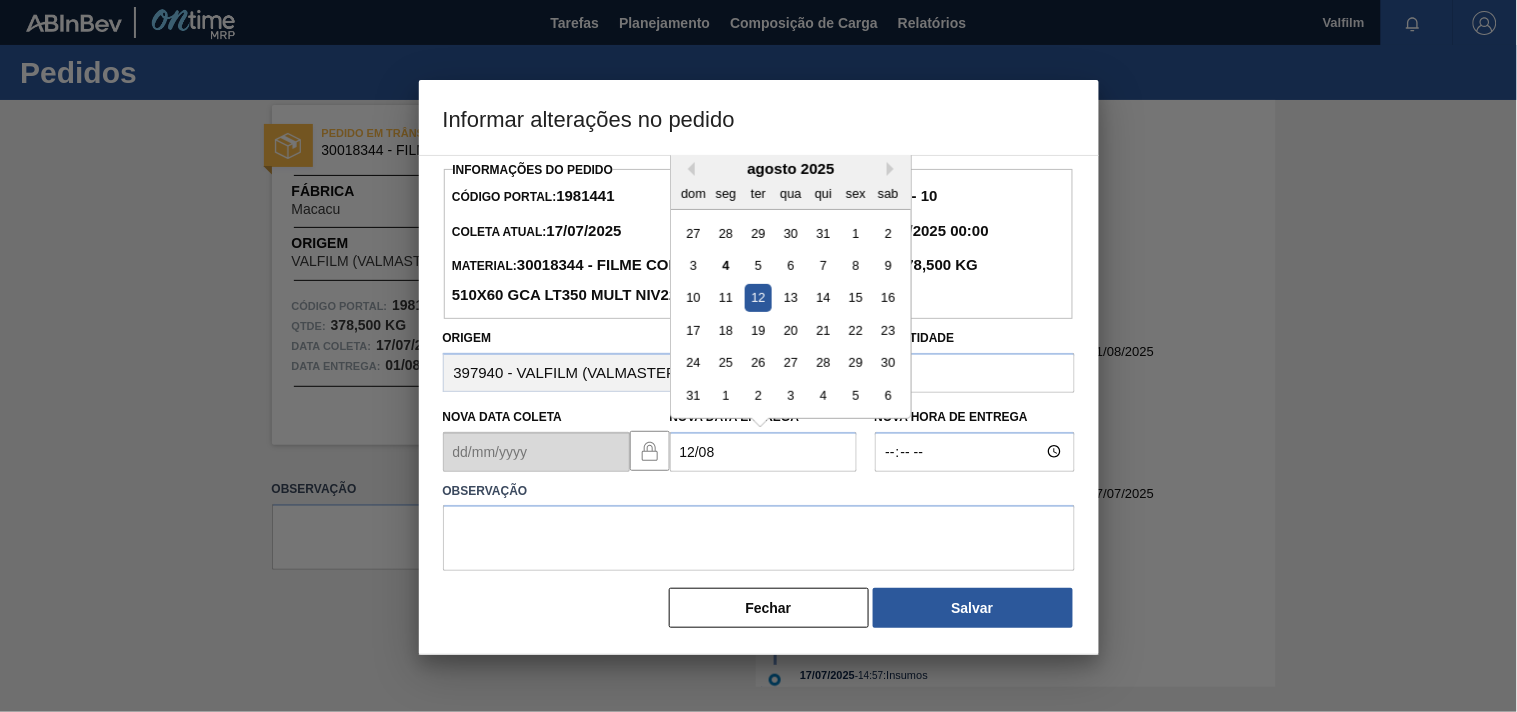 type on "12/08/2025" 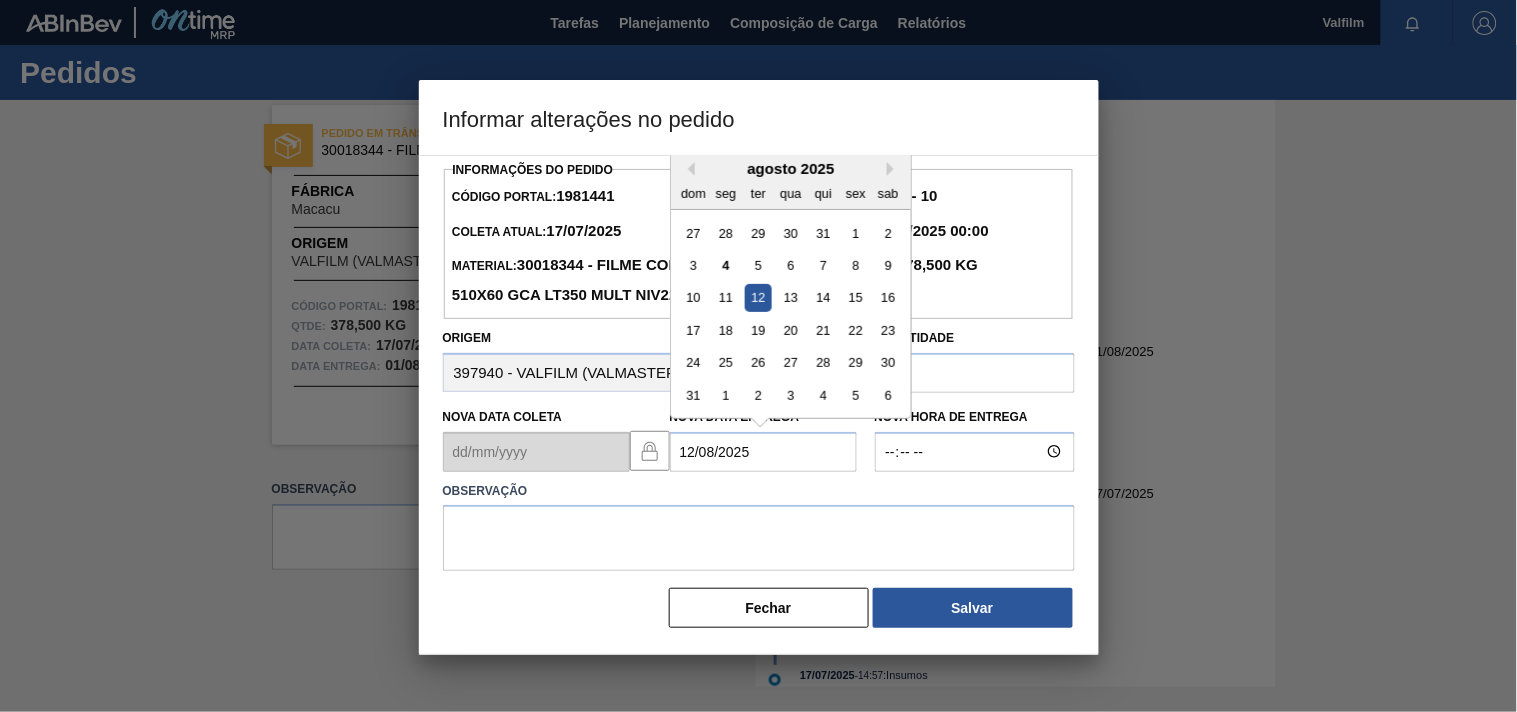 click on "12" at bounding box center [757, 297] 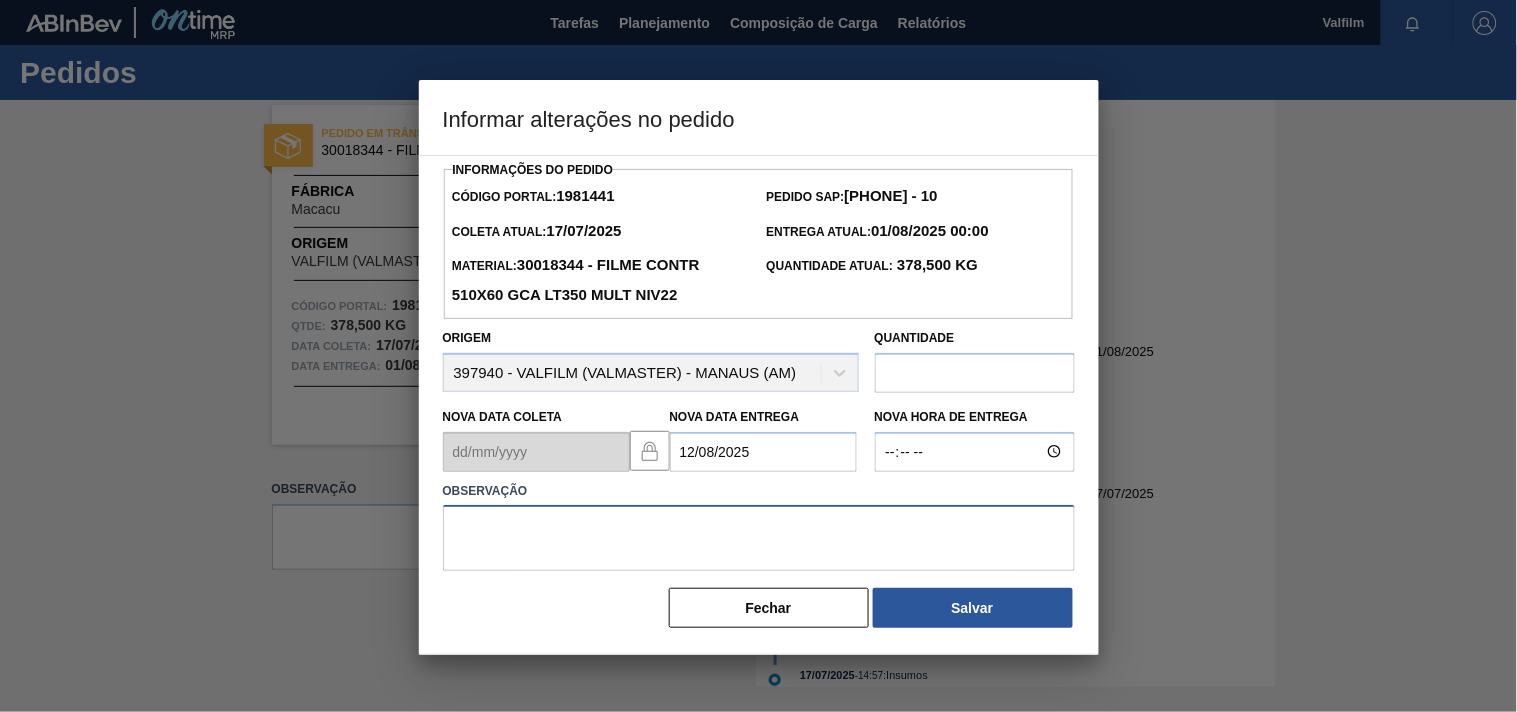 click at bounding box center [759, 538] 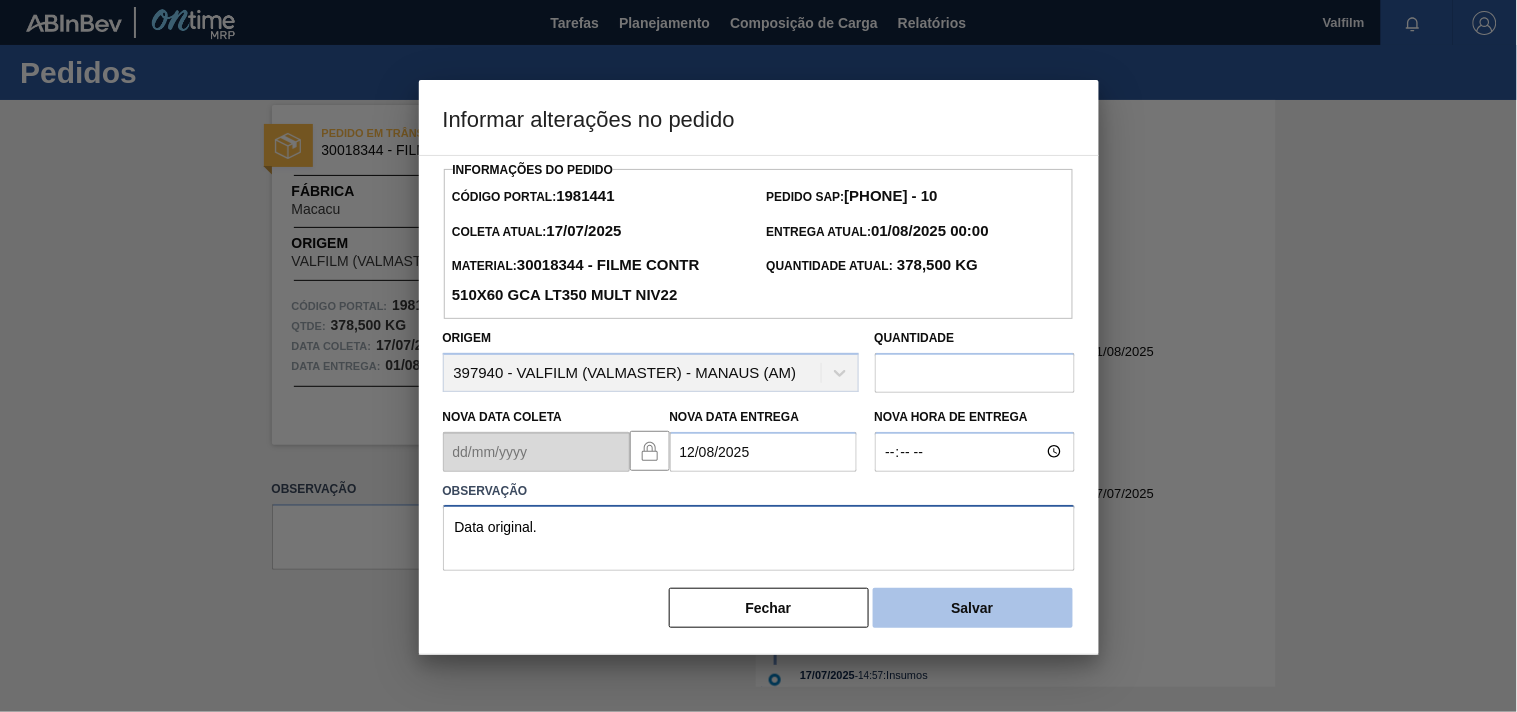 type on "Data original." 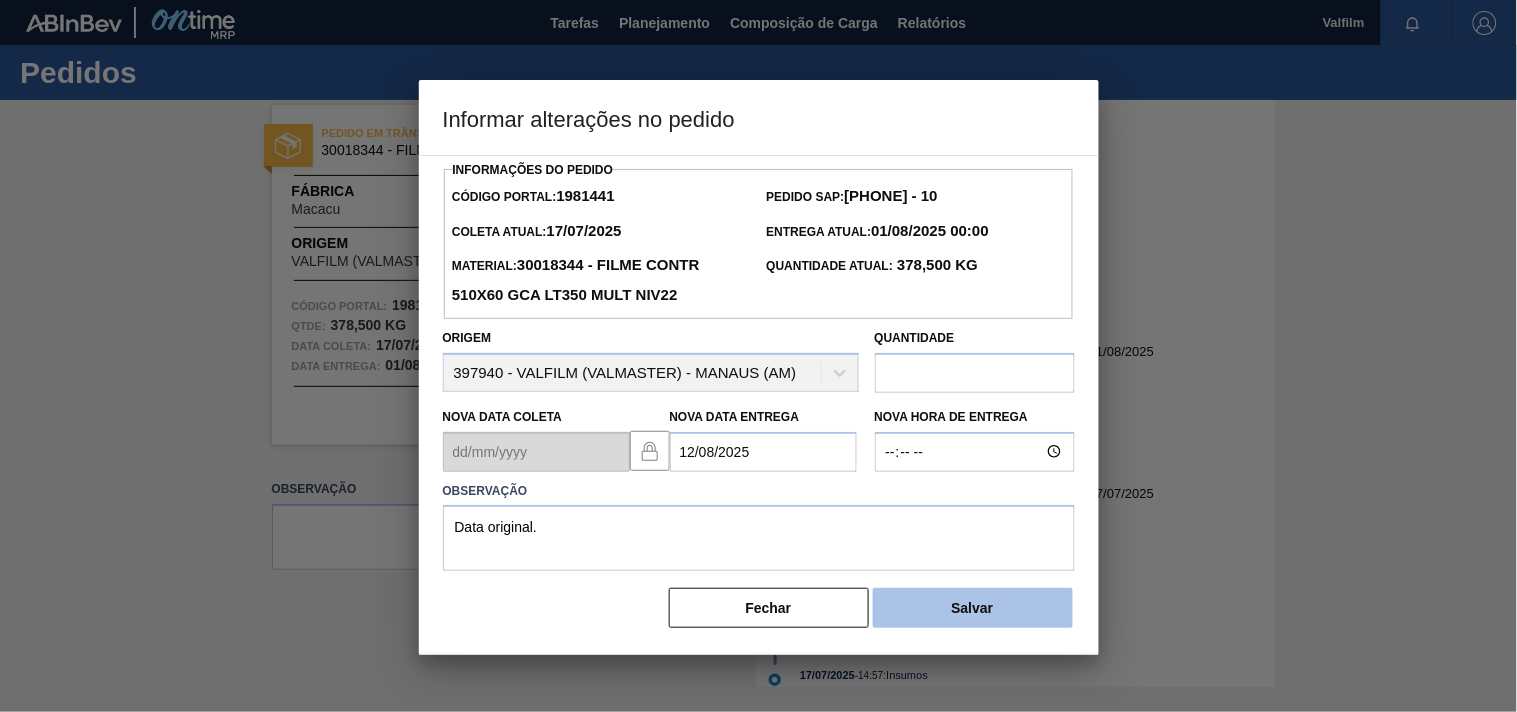 click on "Salvar" at bounding box center [973, 608] 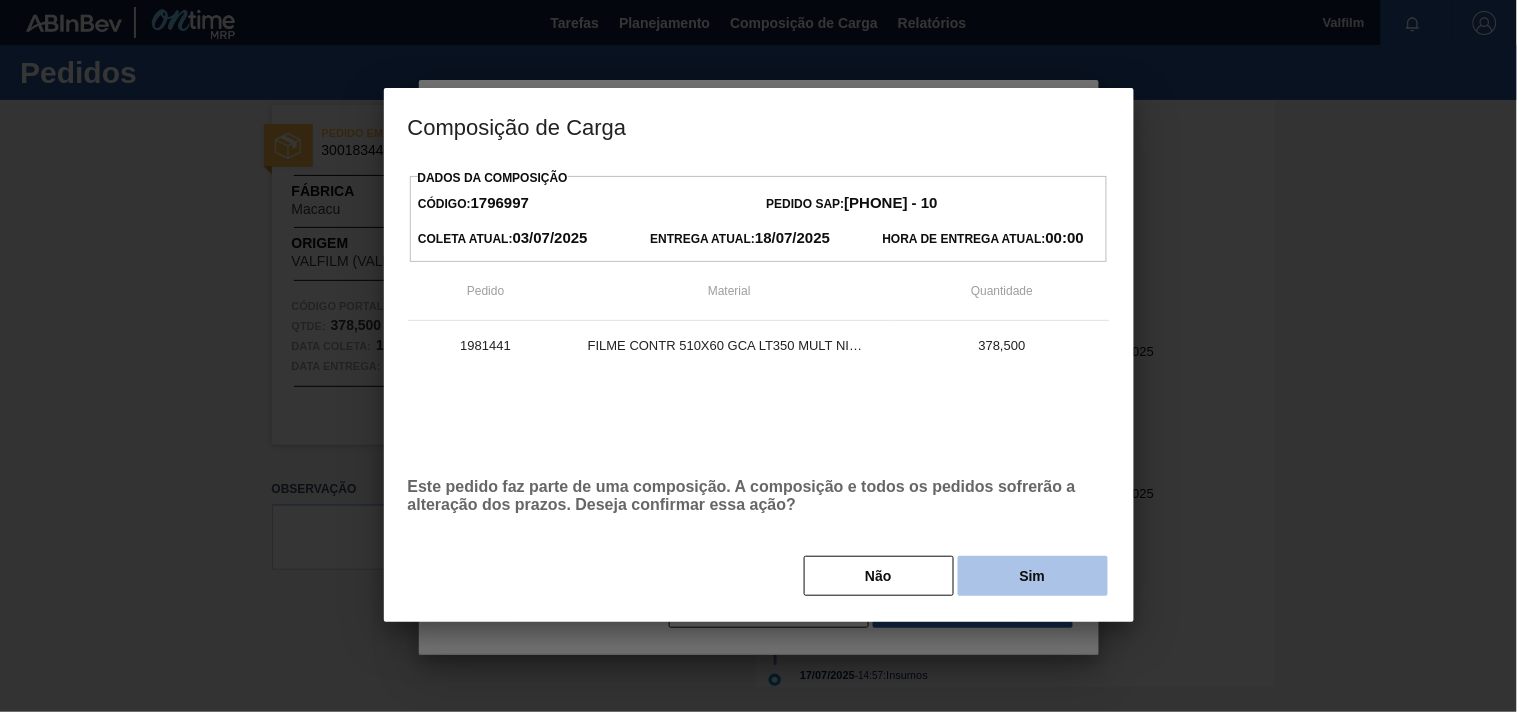 click on "Sim" at bounding box center [1033, 576] 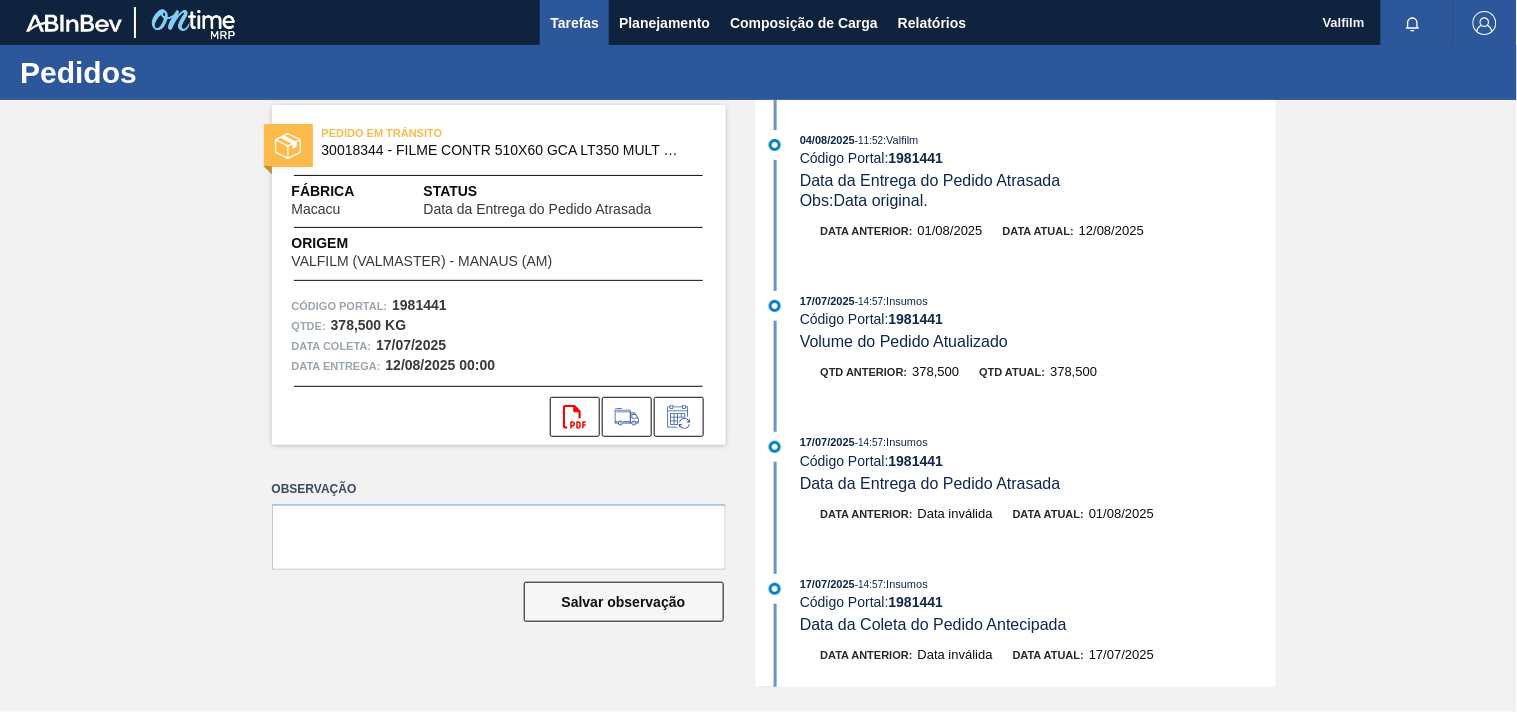 click on "Tarefas" at bounding box center [574, 23] 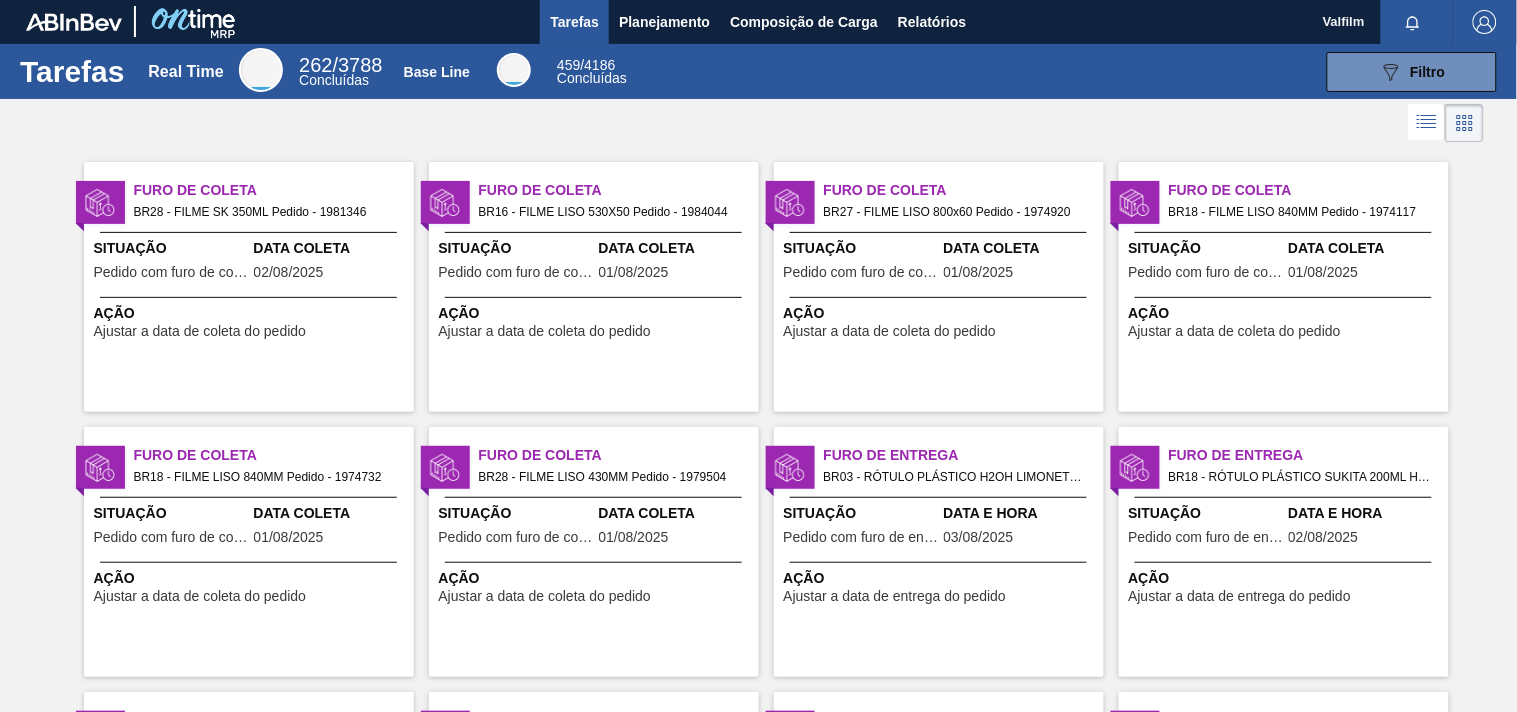 scroll, scrollTop: 0, scrollLeft: 0, axis: both 